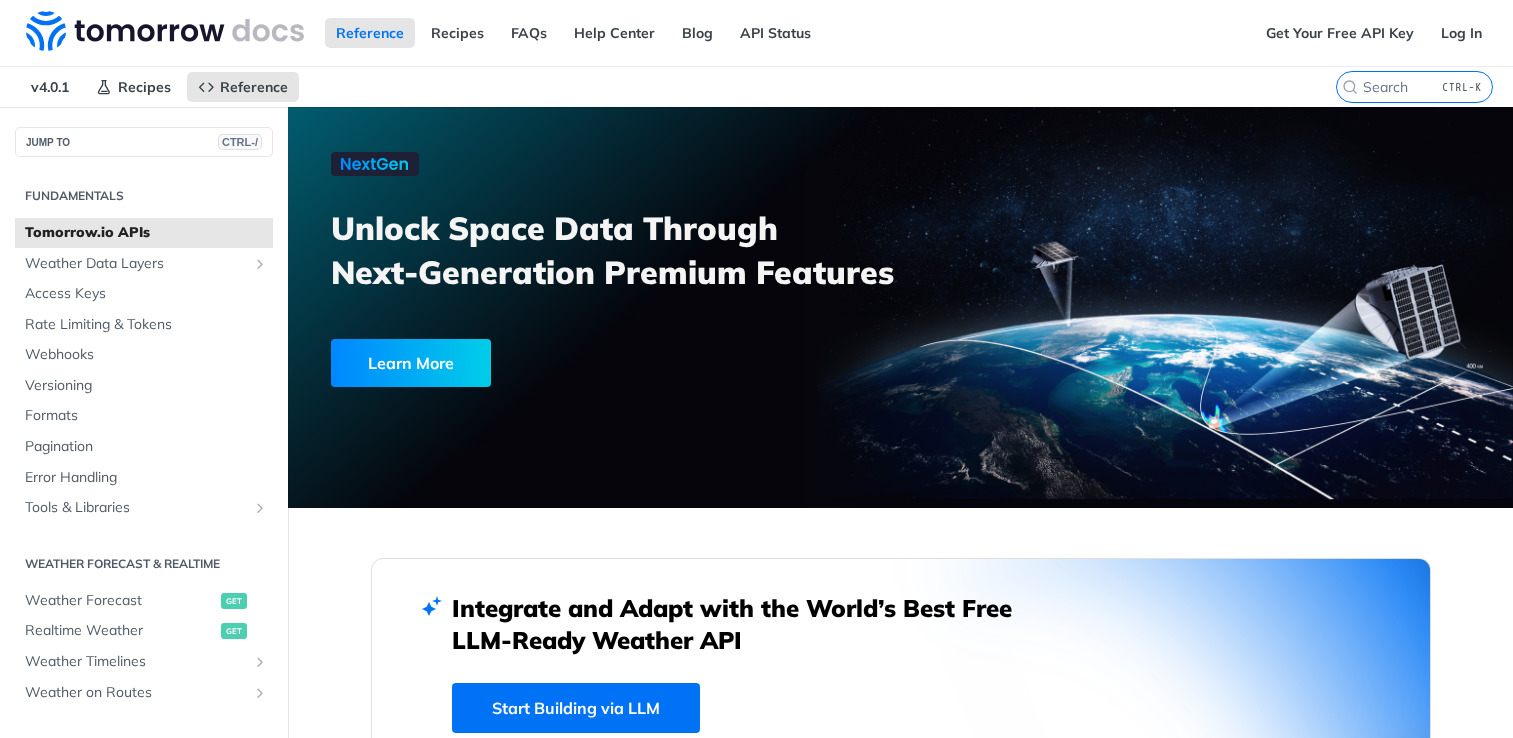 scroll, scrollTop: 0, scrollLeft: 0, axis: both 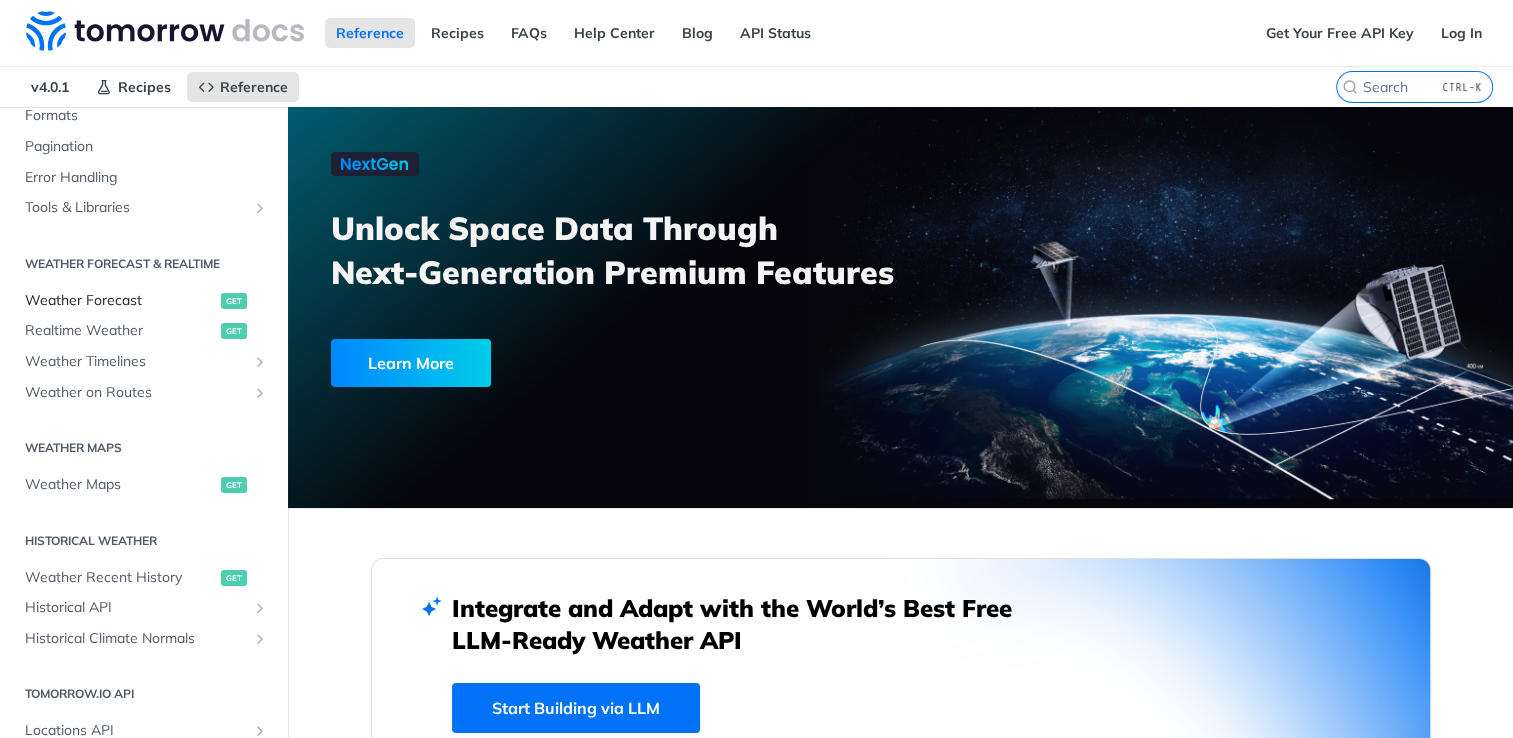 click on "Weather Forecast" at bounding box center [120, 301] 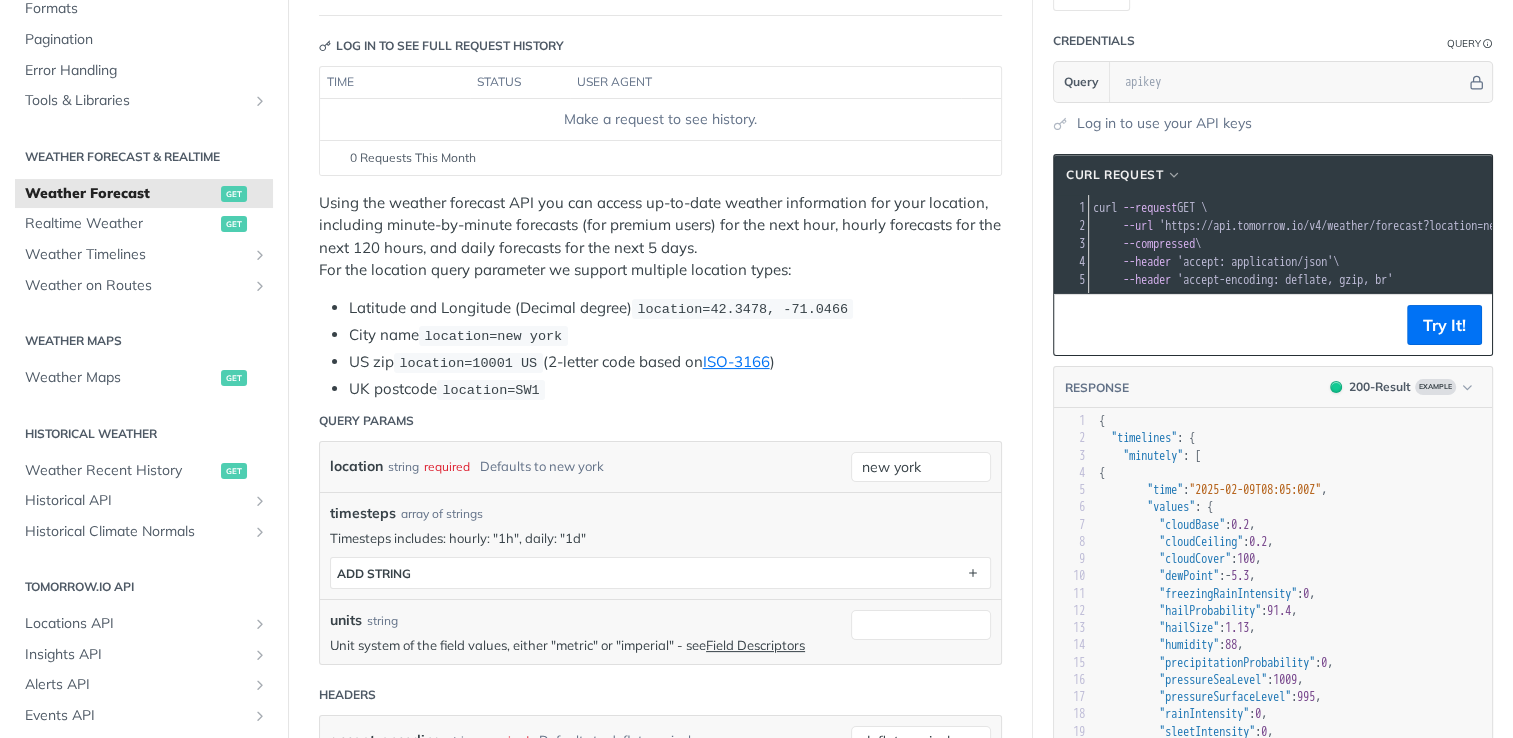 scroll, scrollTop: 200, scrollLeft: 0, axis: vertical 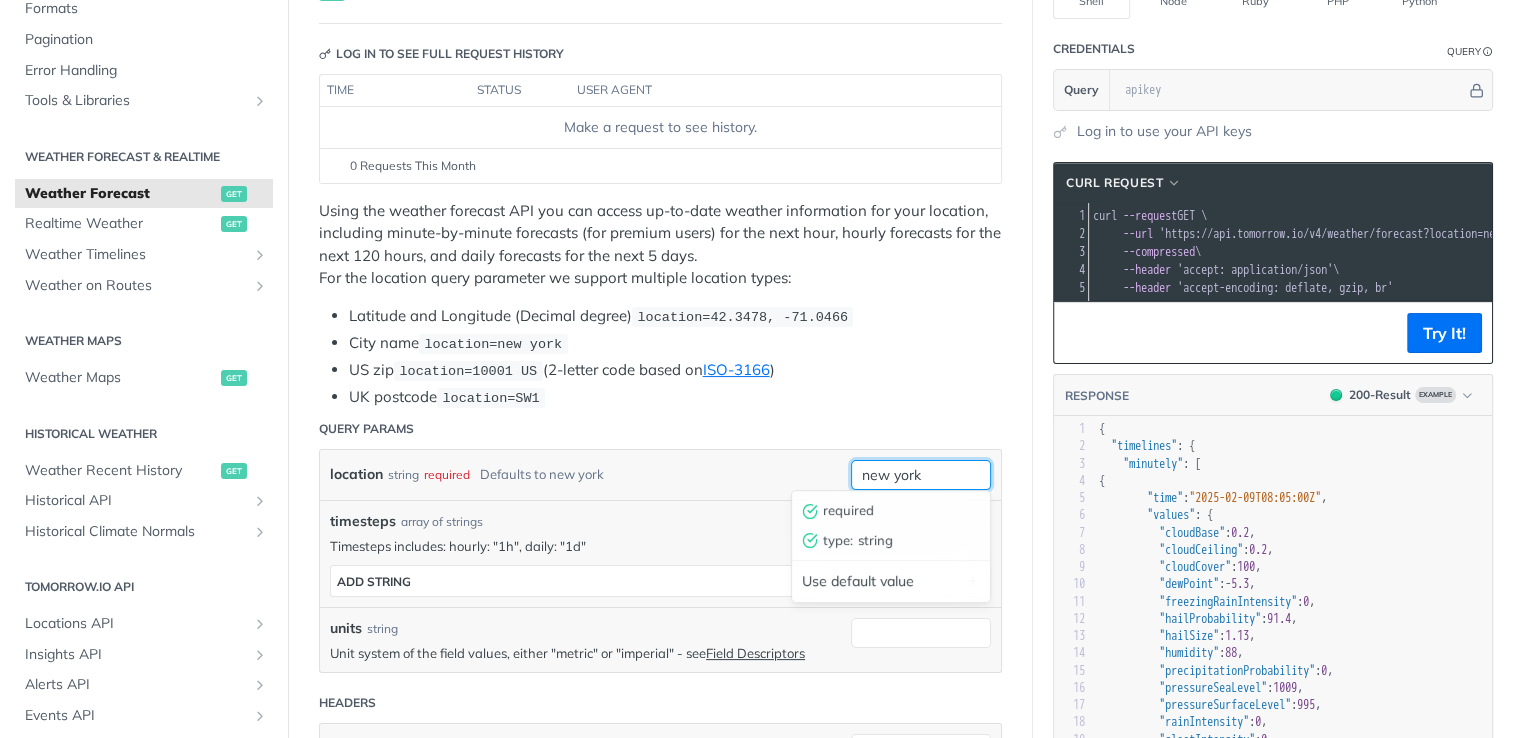 drag, startPoint x: 940, startPoint y: 469, endPoint x: 713, endPoint y: 468, distance: 227.0022 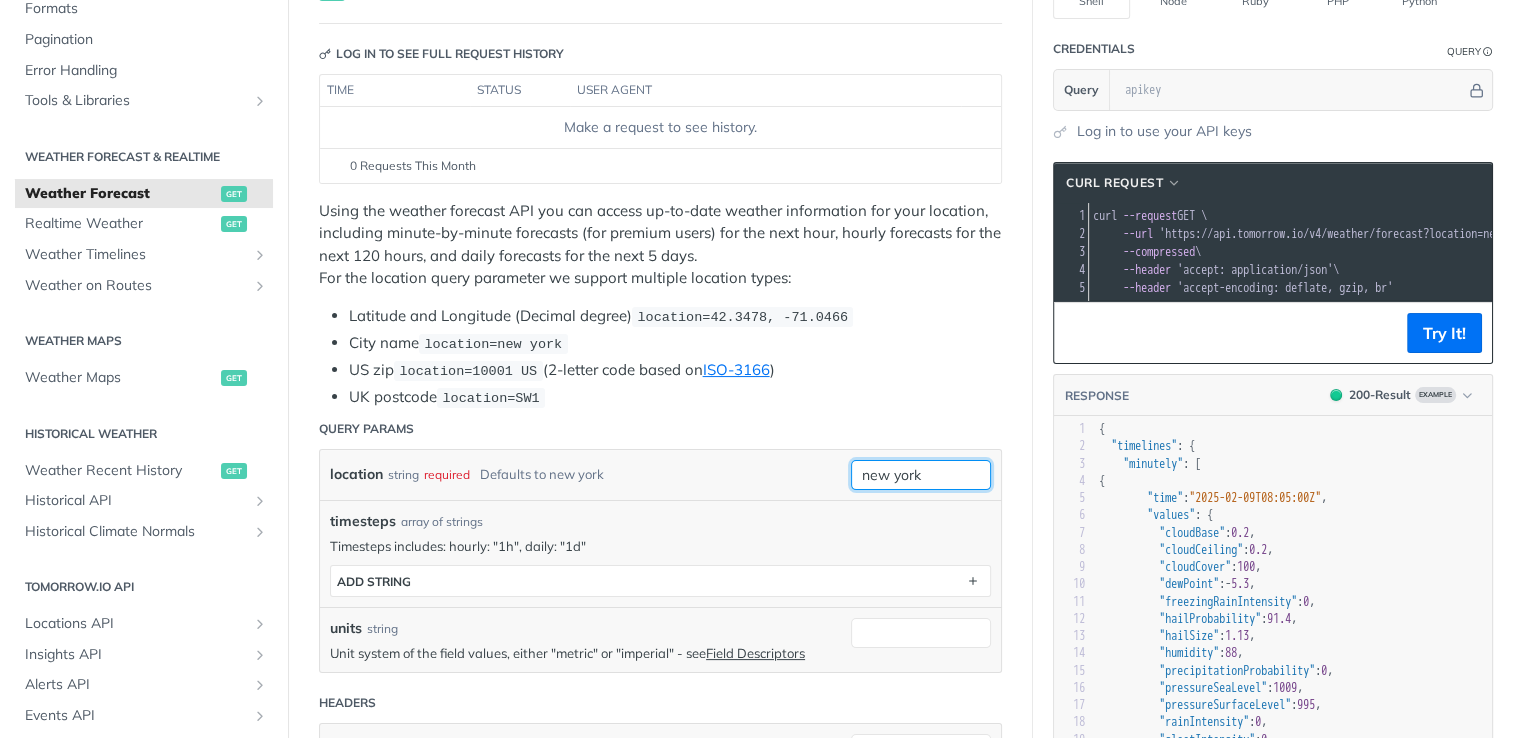 paste on "[DISTRICT] [CITY]" 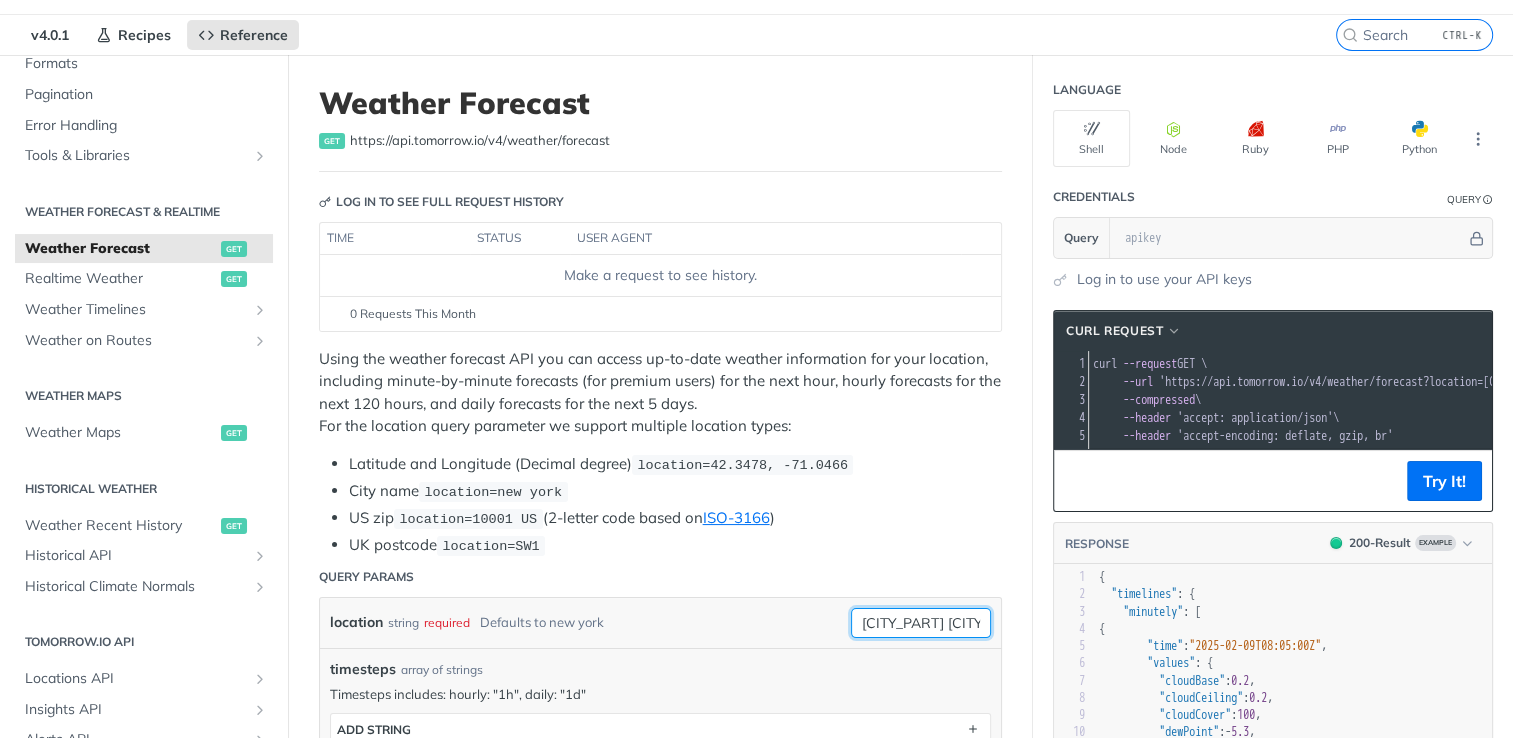 scroll, scrollTop: 0, scrollLeft: 0, axis: both 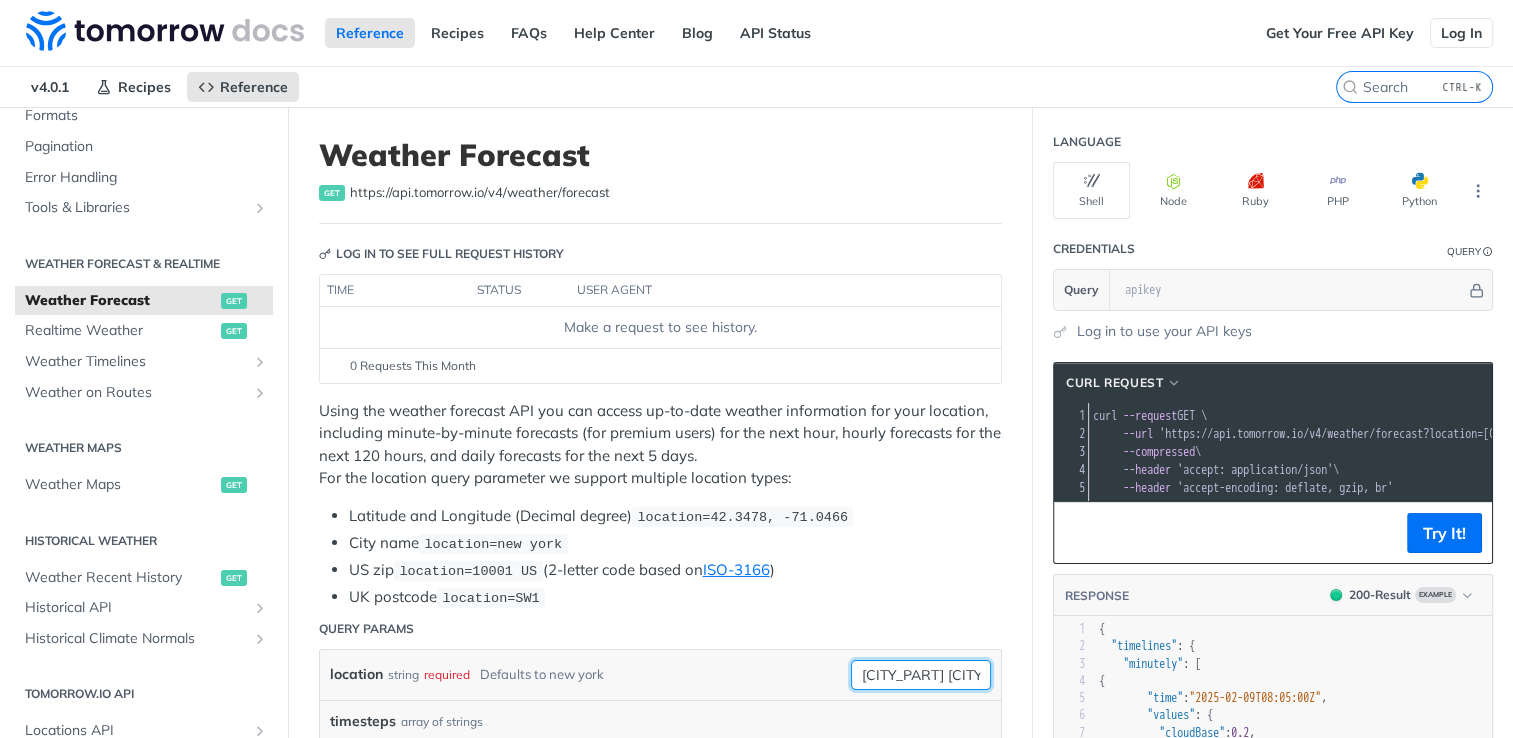 type on "[DISTRICT] [CITY]" 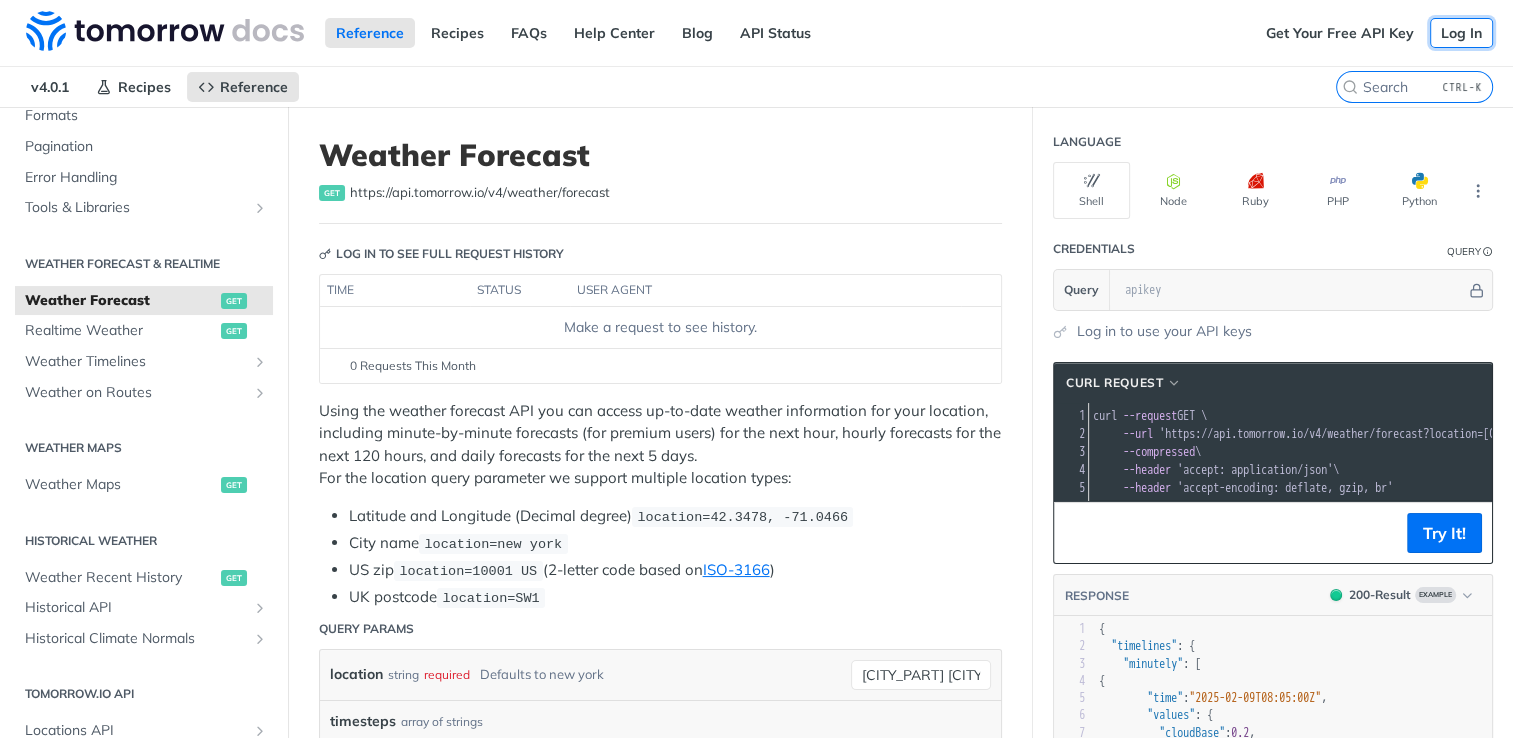 click on "Log In" at bounding box center (1461, 33) 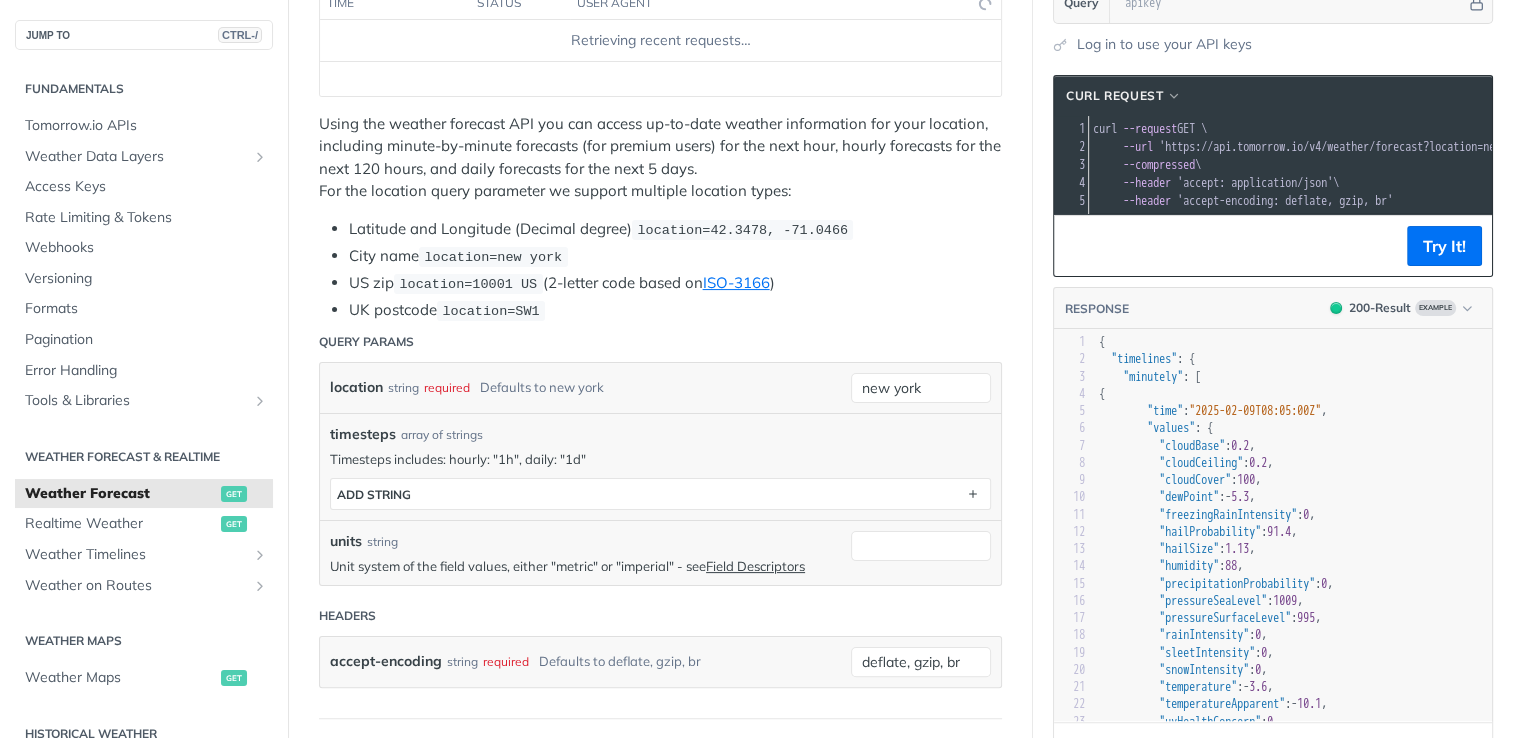 scroll, scrollTop: 300, scrollLeft: 0, axis: vertical 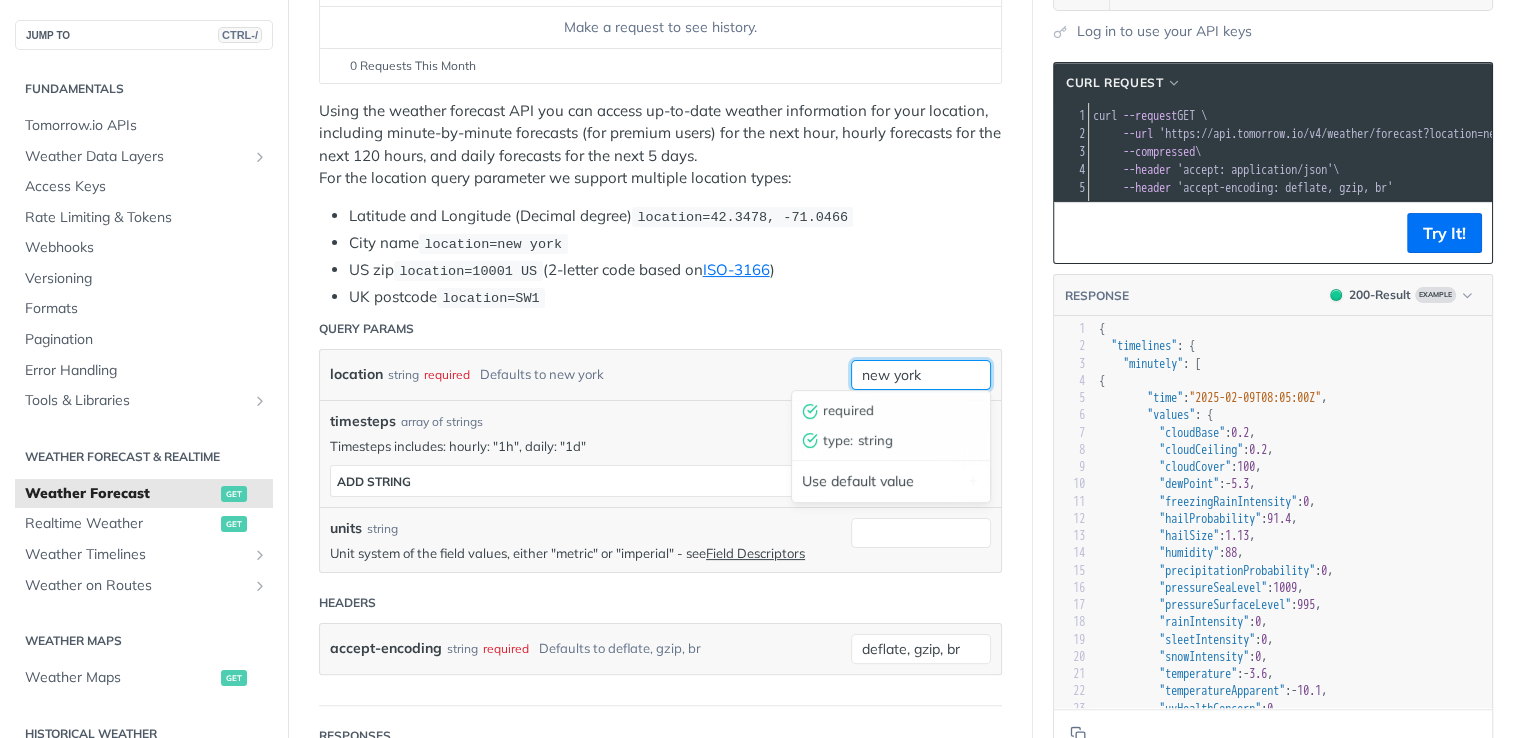 drag, startPoint x: 927, startPoint y: 374, endPoint x: 798, endPoint y: 391, distance: 130.11533 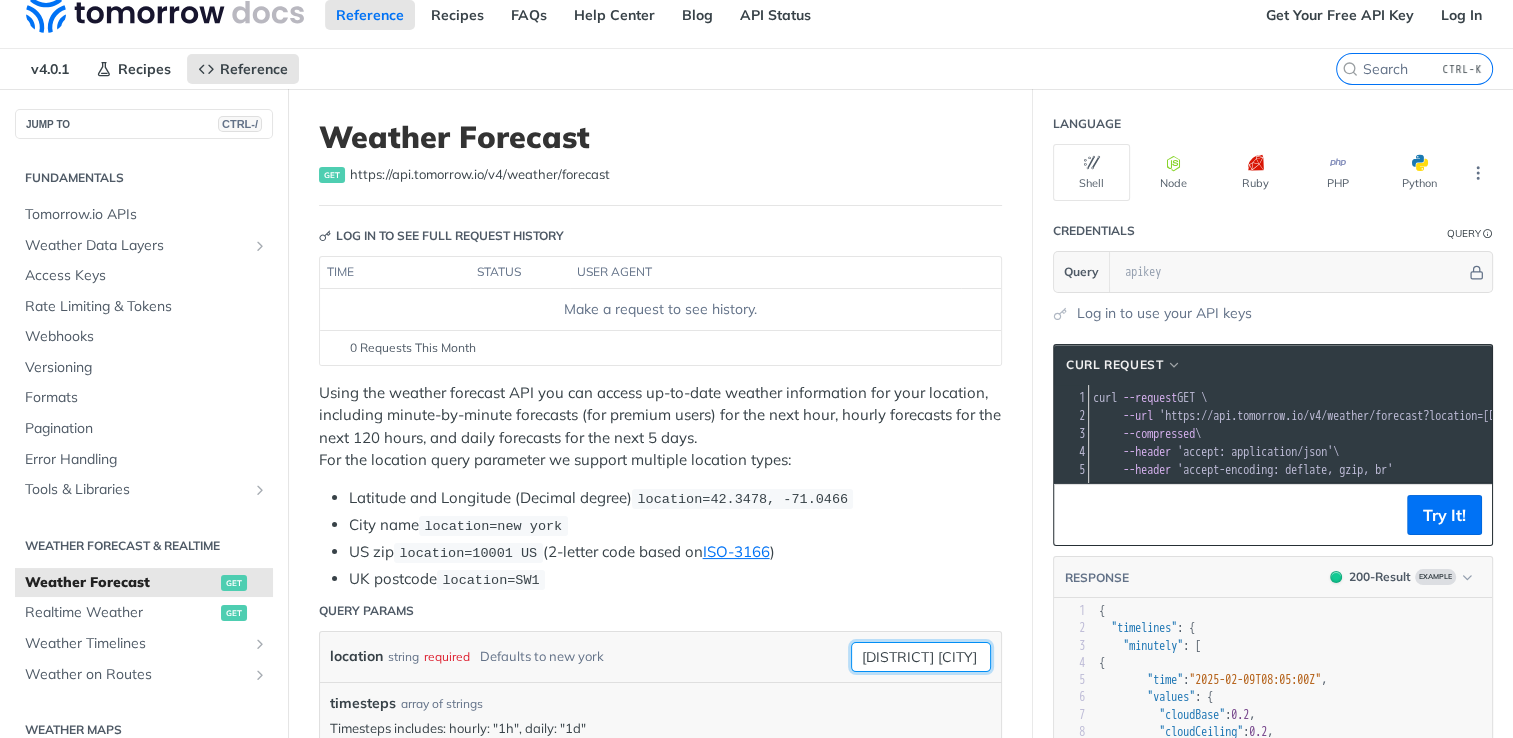 scroll, scrollTop: 0, scrollLeft: 0, axis: both 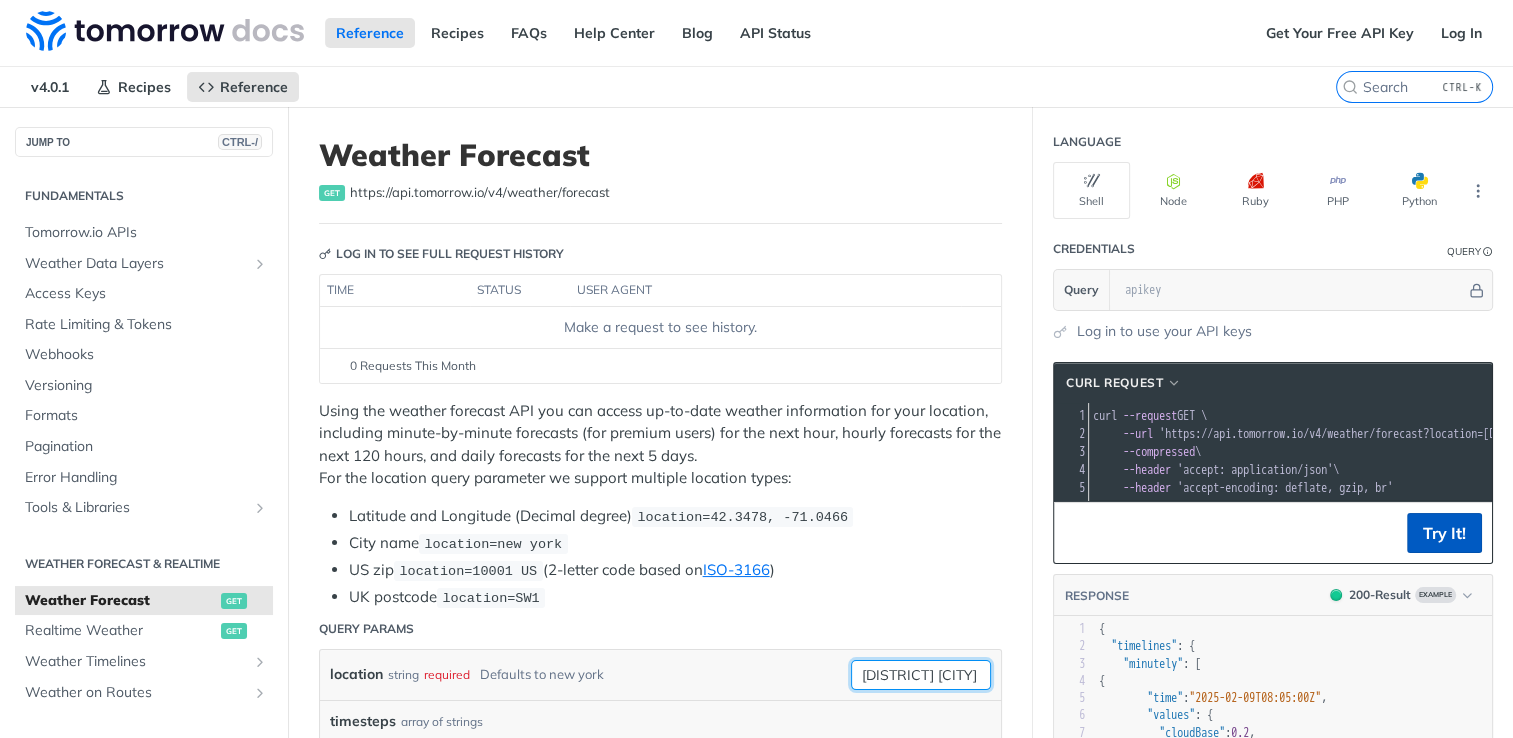 type on "[DISTRICT] [CITY]" 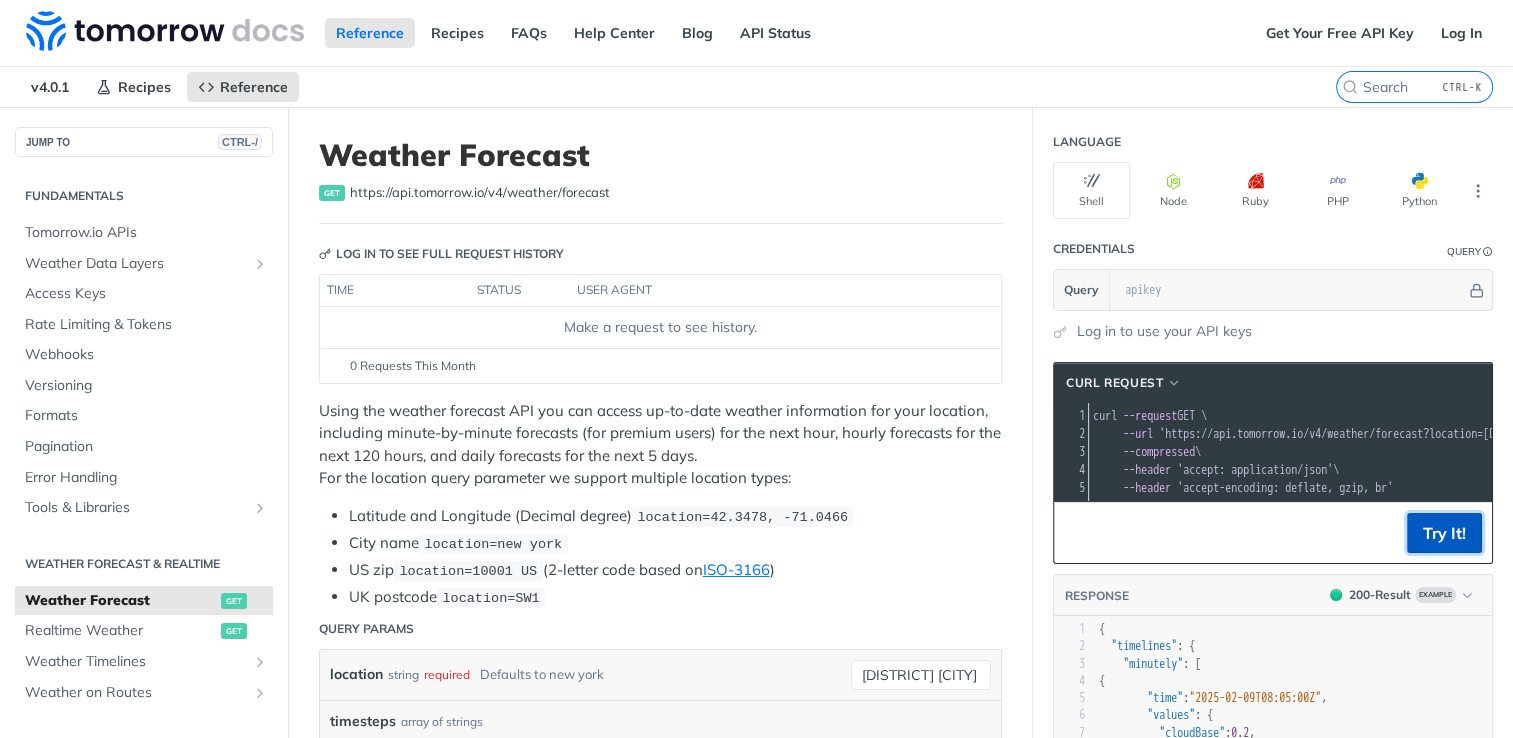 click on "Try It!" at bounding box center (1444, 533) 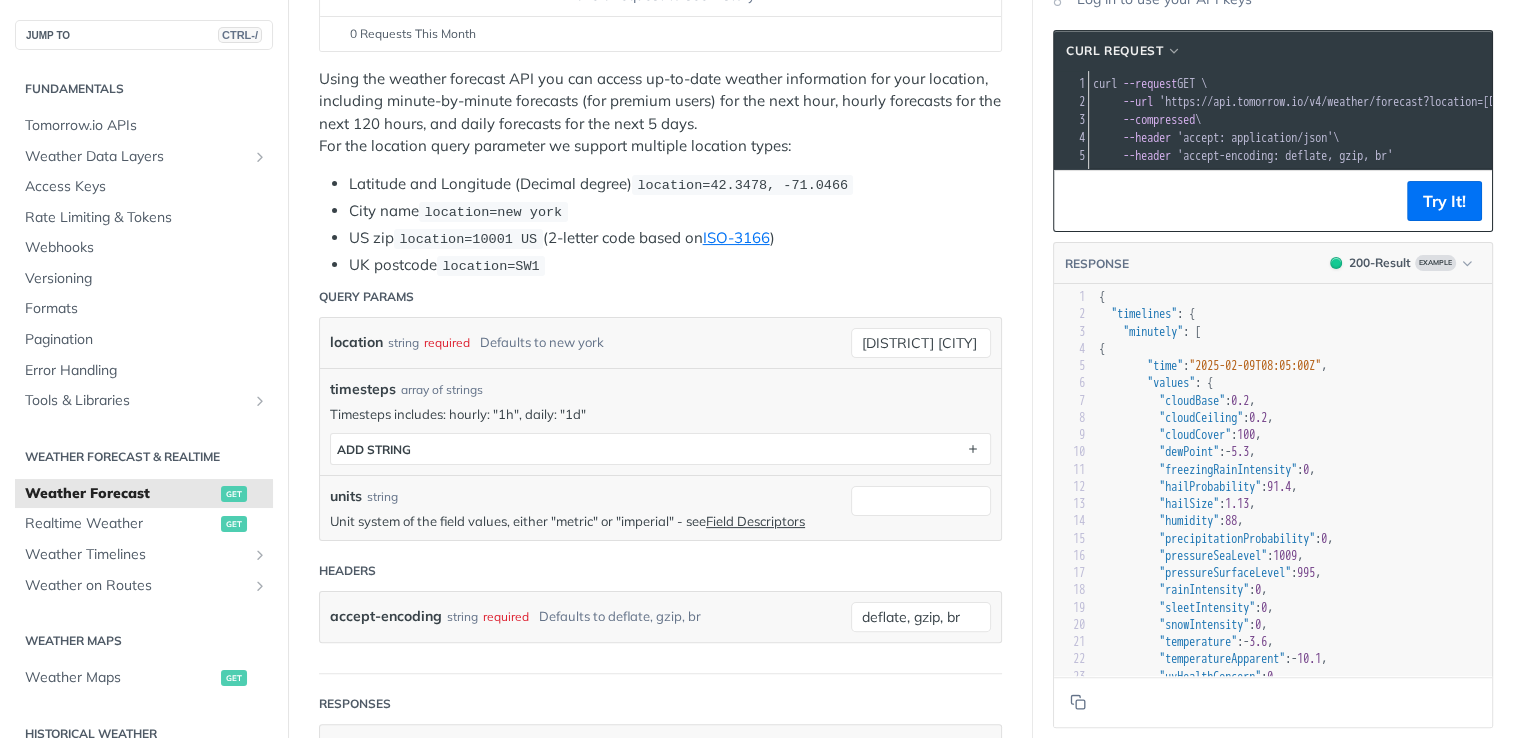 scroll, scrollTop: 400, scrollLeft: 0, axis: vertical 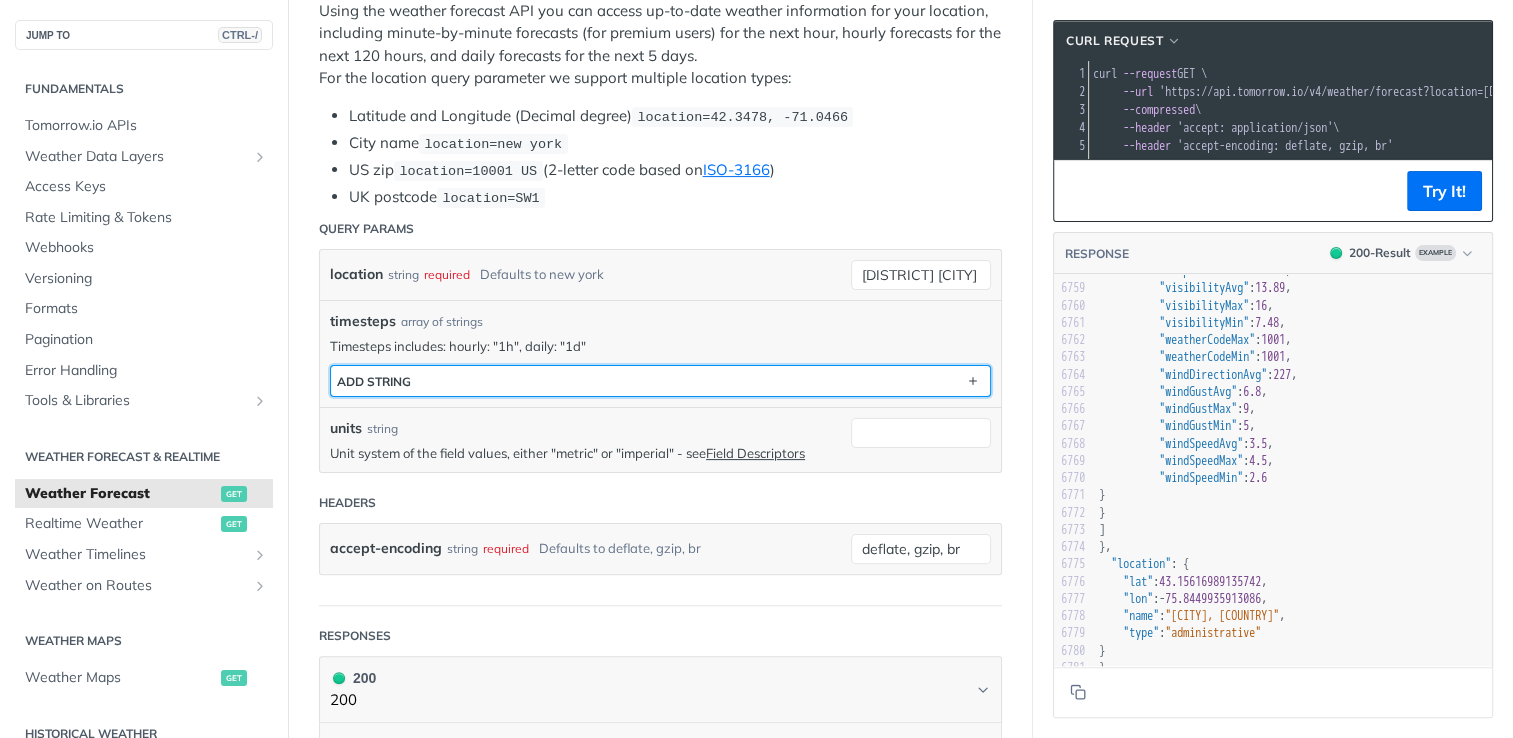 click on "ADD    string" at bounding box center [660, 381] 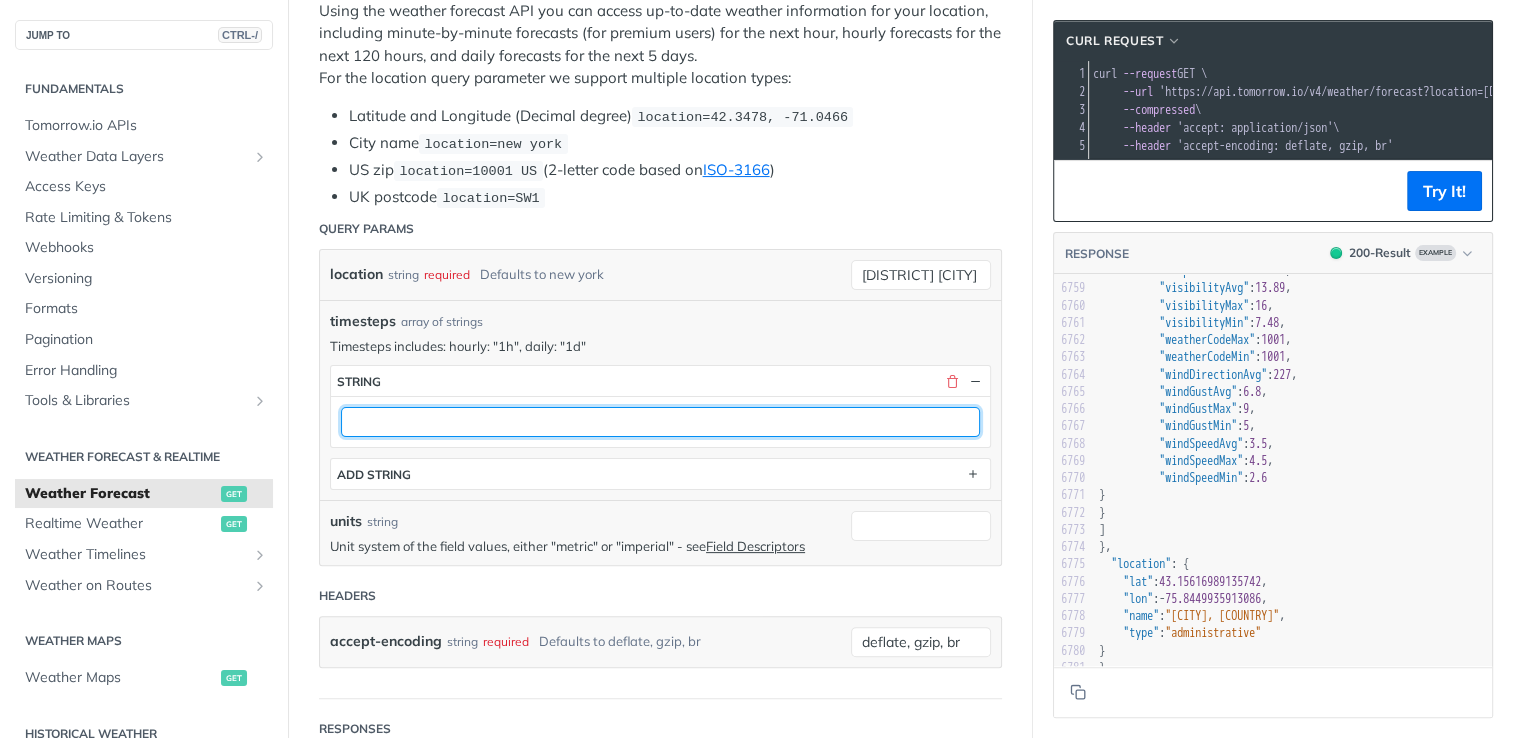 click at bounding box center [660, 422] 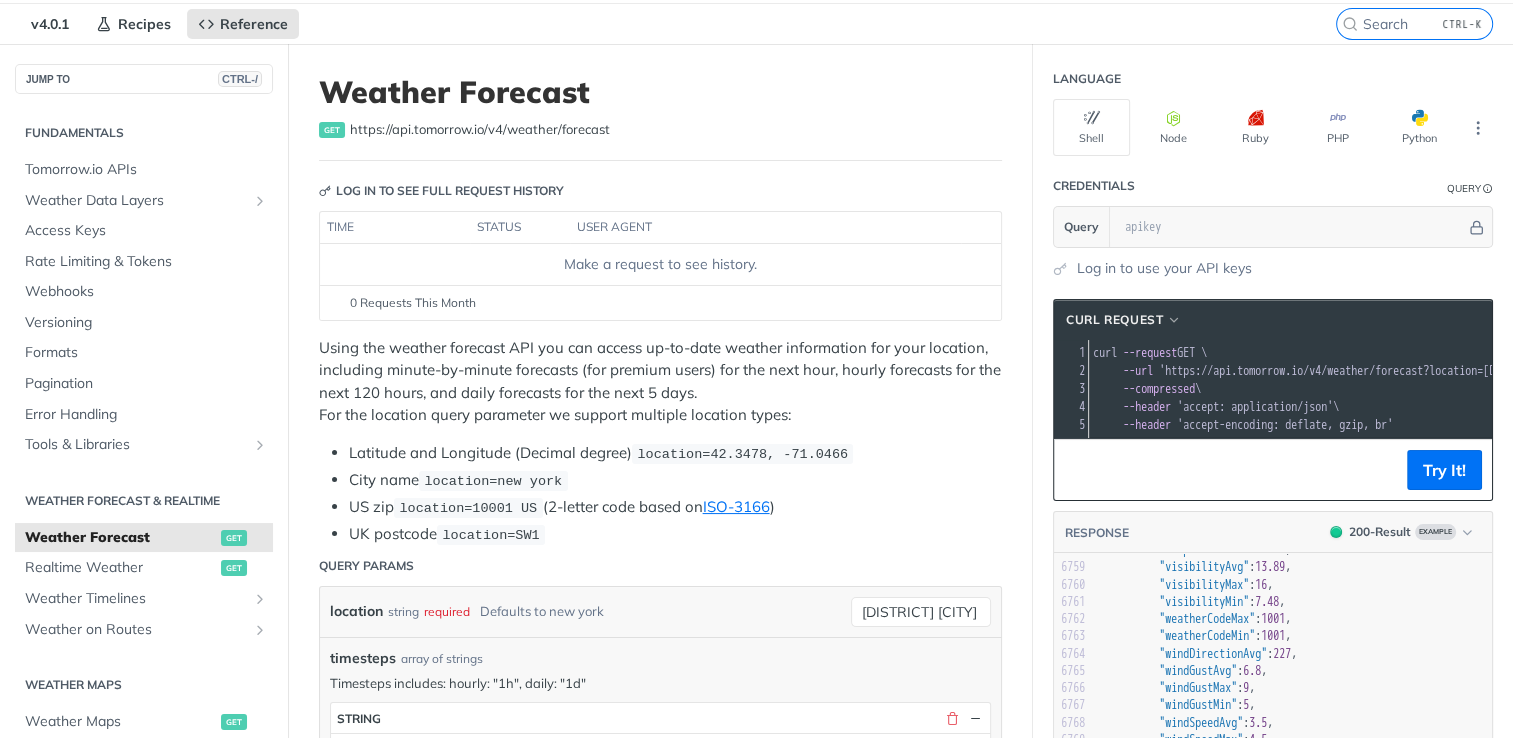 scroll, scrollTop: 0, scrollLeft: 0, axis: both 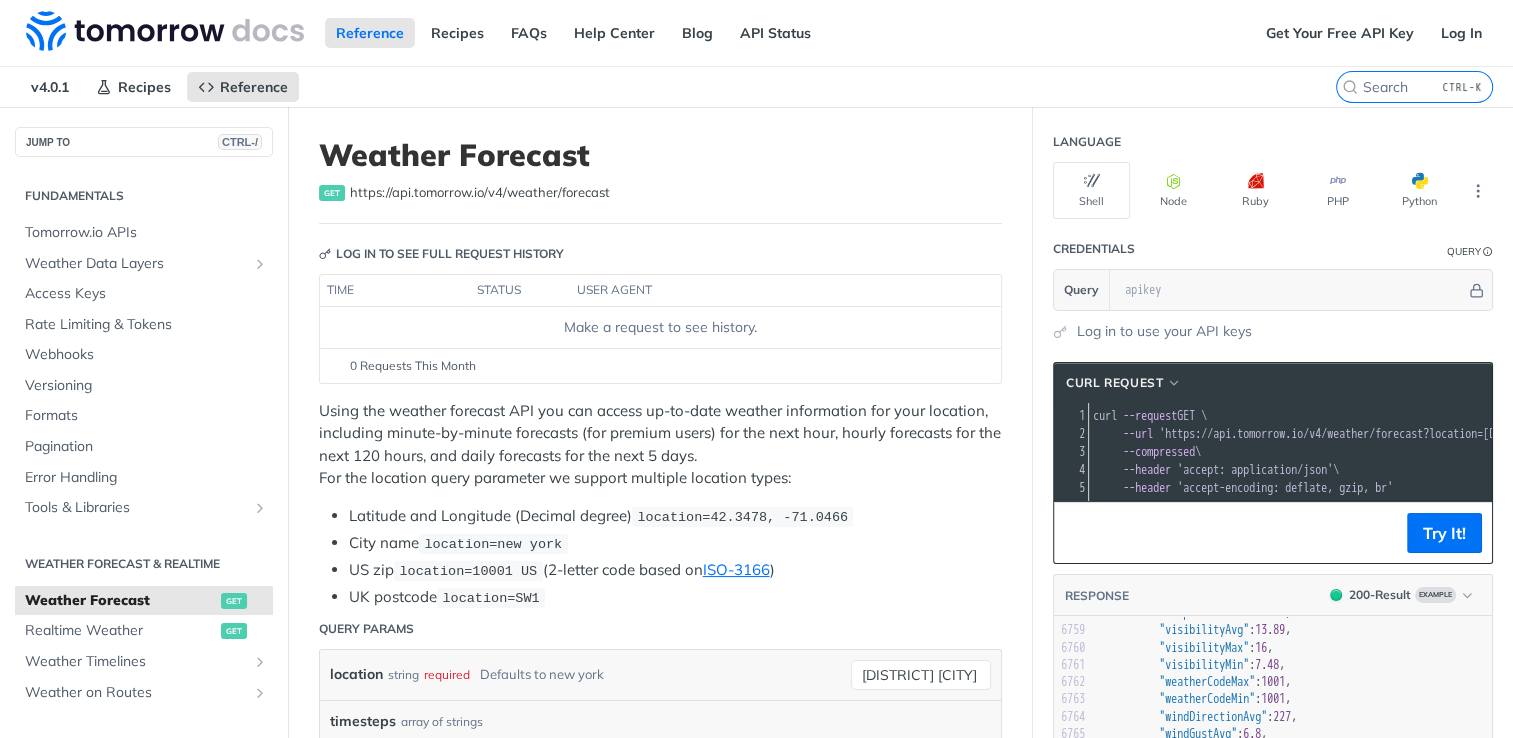 type on "daily" 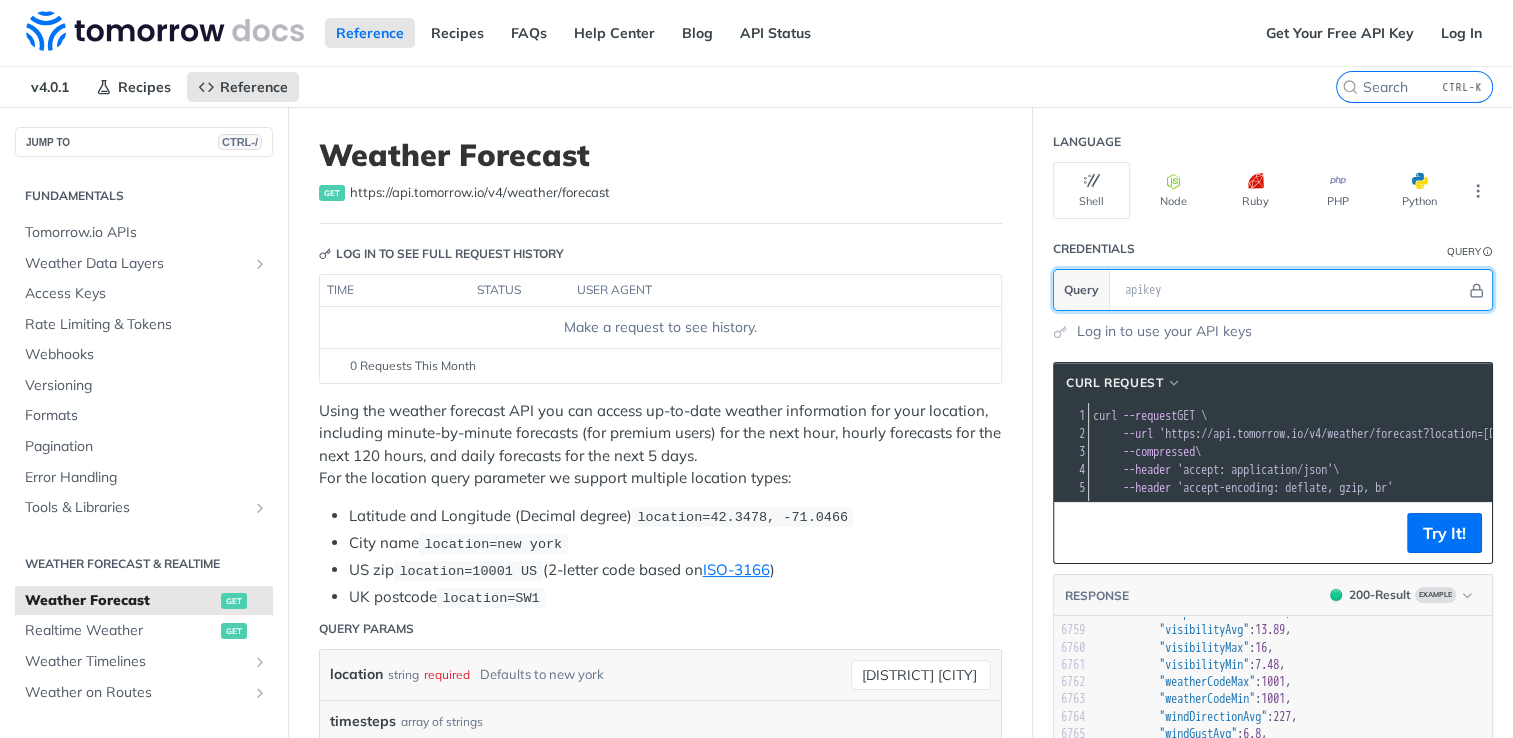 click at bounding box center [1290, 290] 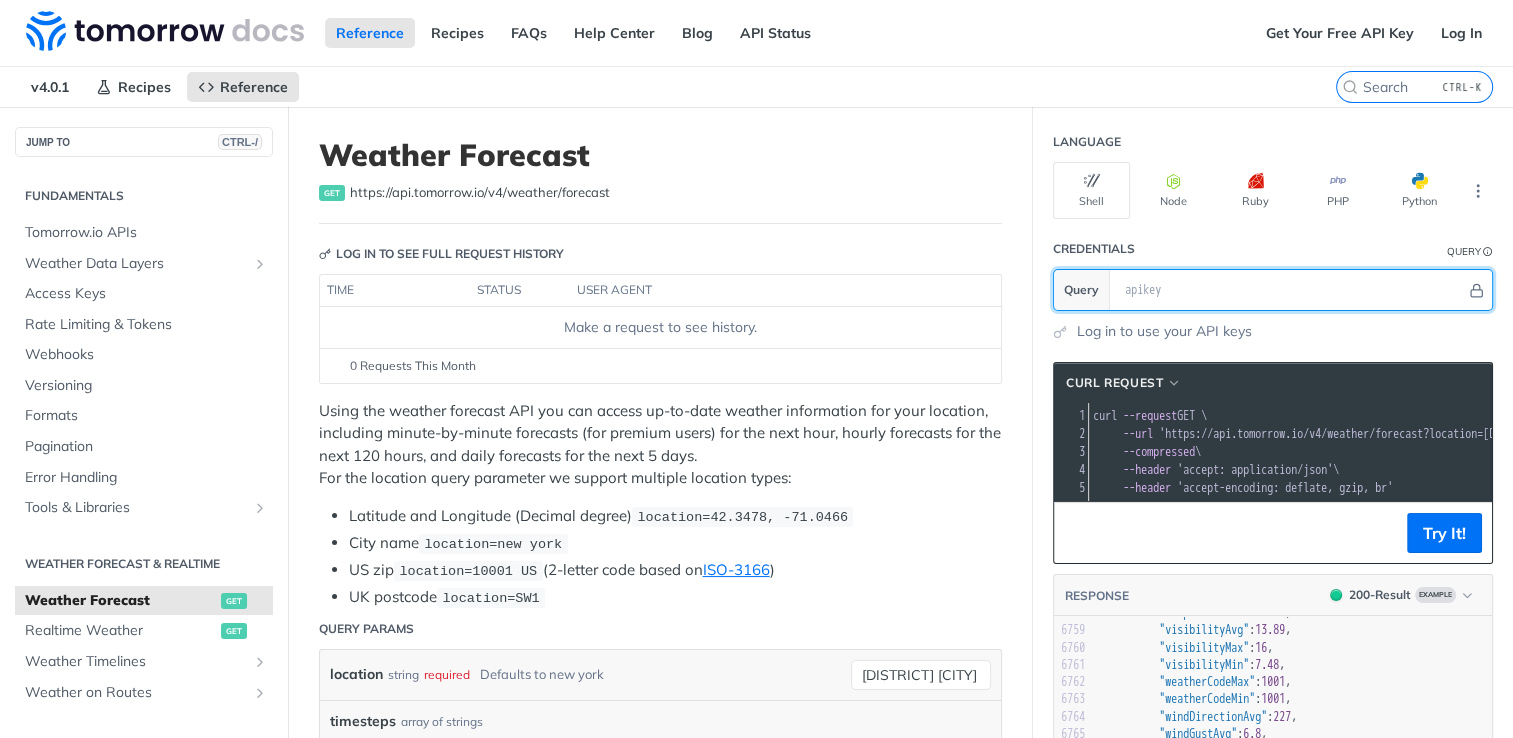 paste on "CWMOVy5xZzMg6AGxeNNrg6DHw9JJLy9h" 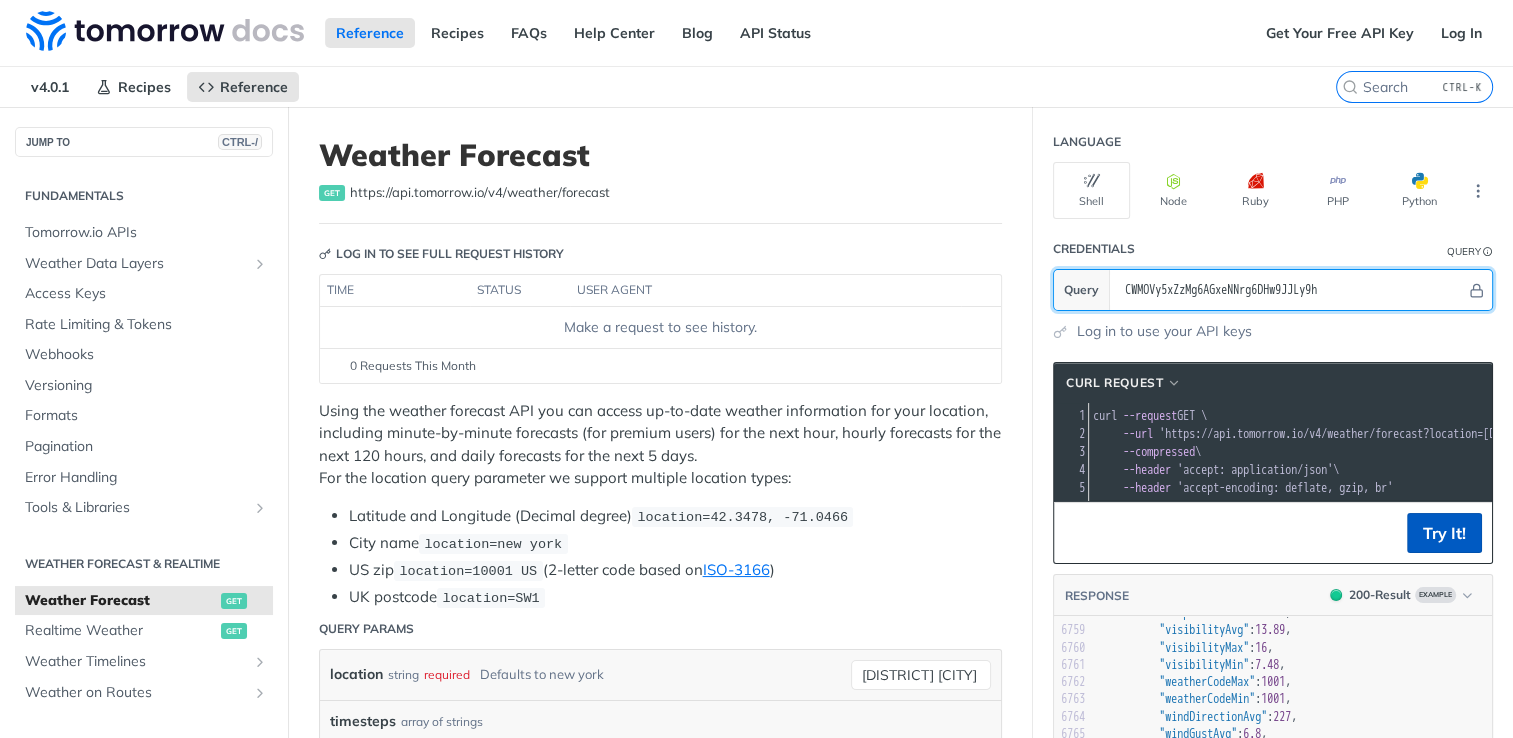 type on "CWMOVy5xZzMg6AGxeNNrg6DHw9JJLy9h" 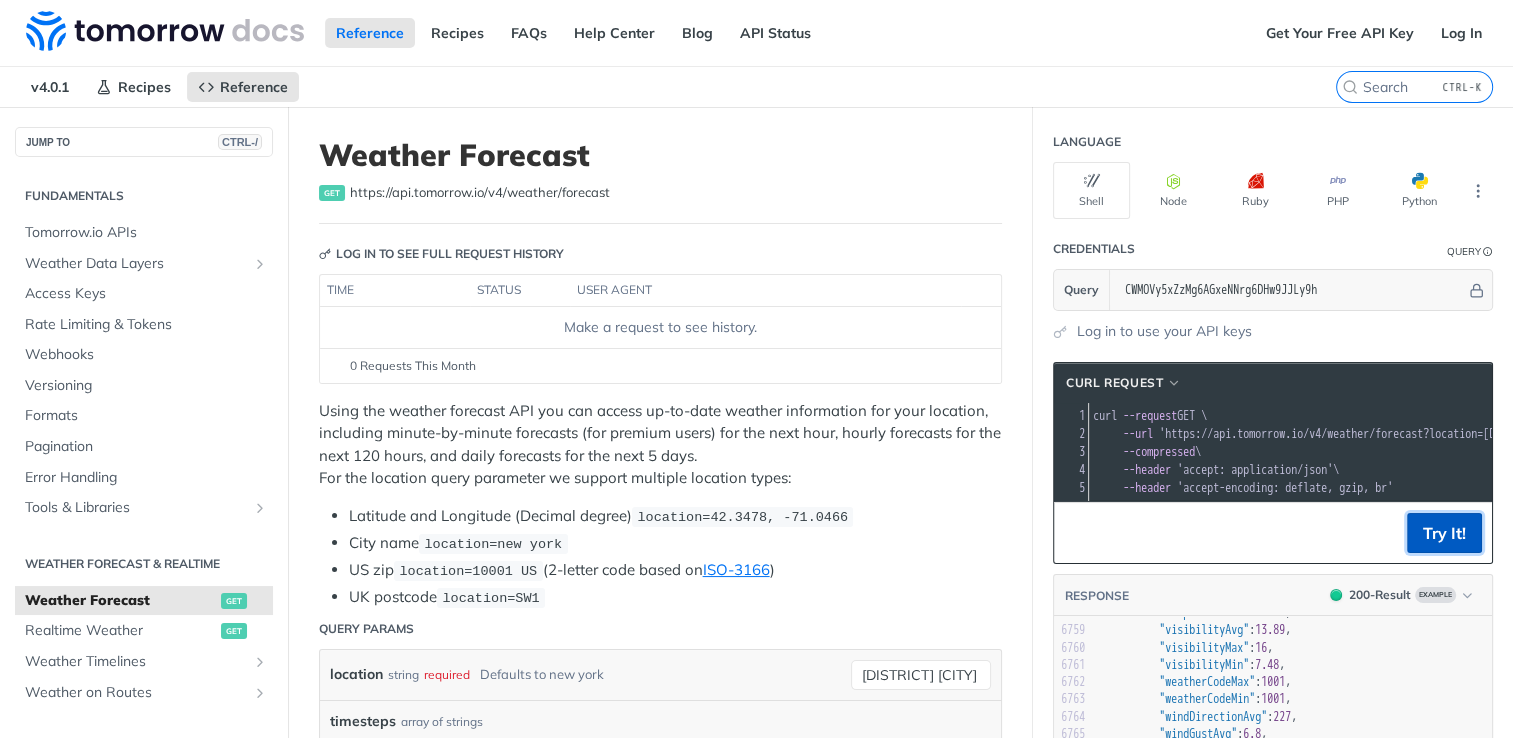 click on "Try It!" at bounding box center [1444, 533] 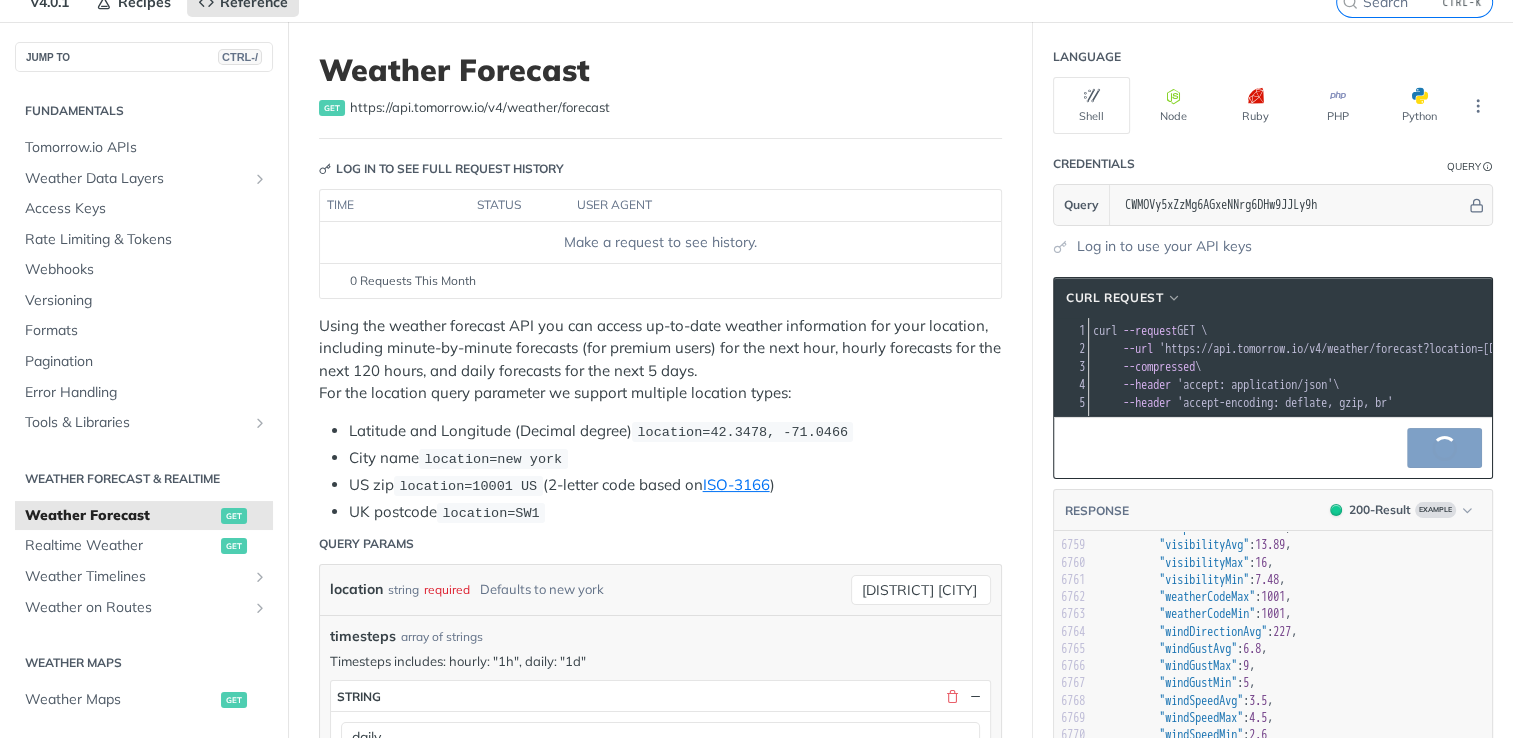 scroll, scrollTop: 300, scrollLeft: 0, axis: vertical 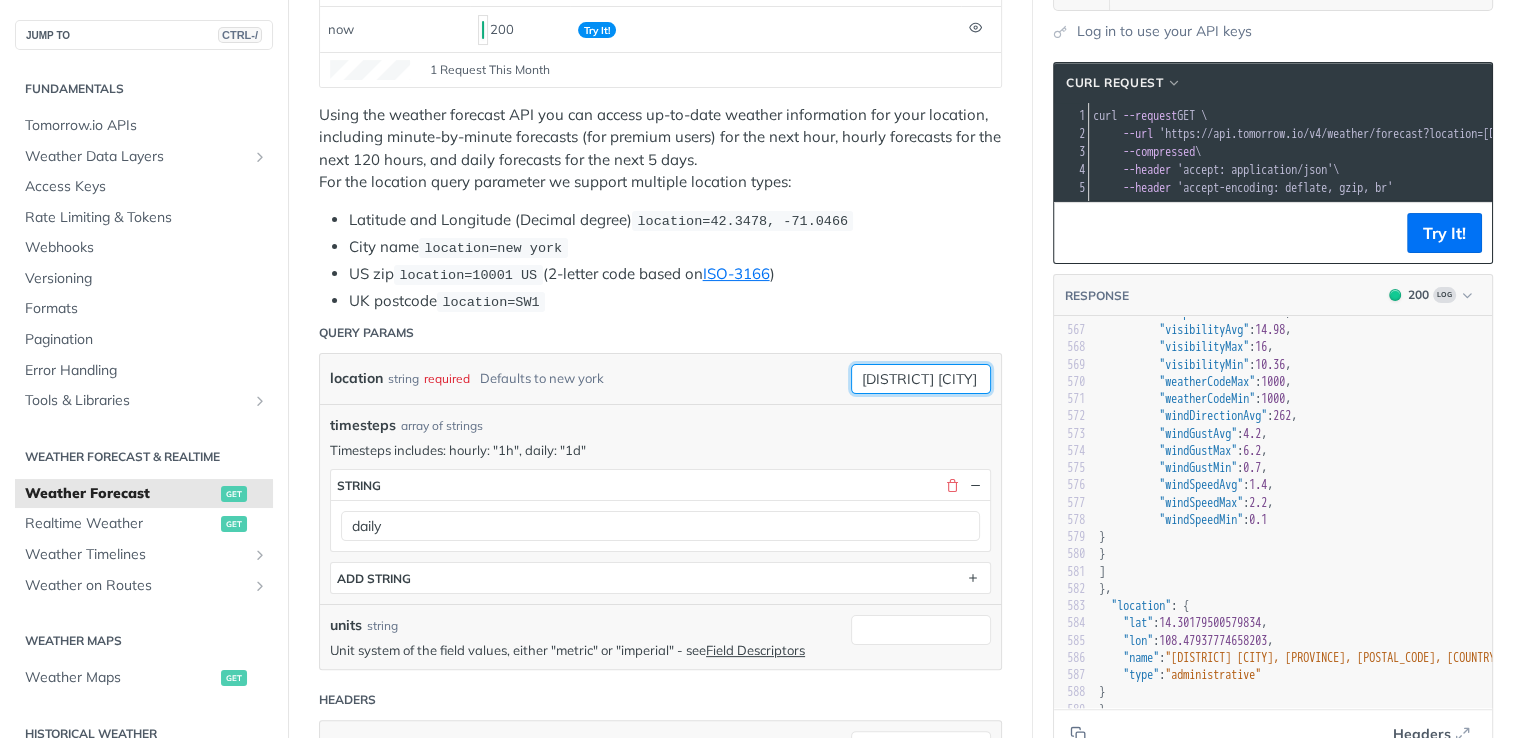 drag, startPoint x: 960, startPoint y: 385, endPoint x: 720, endPoint y: 385, distance: 240 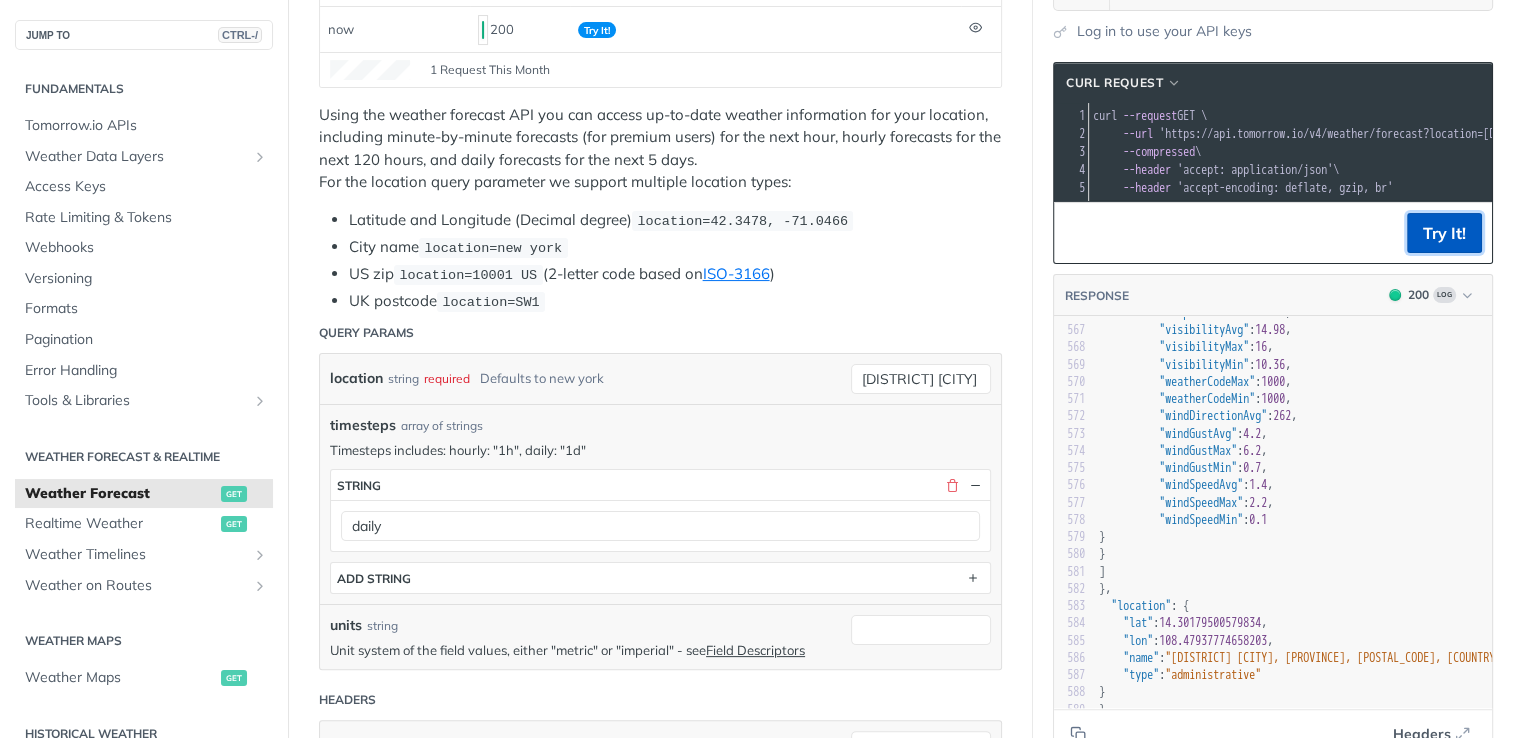 click on "Try It!" at bounding box center [1444, 233] 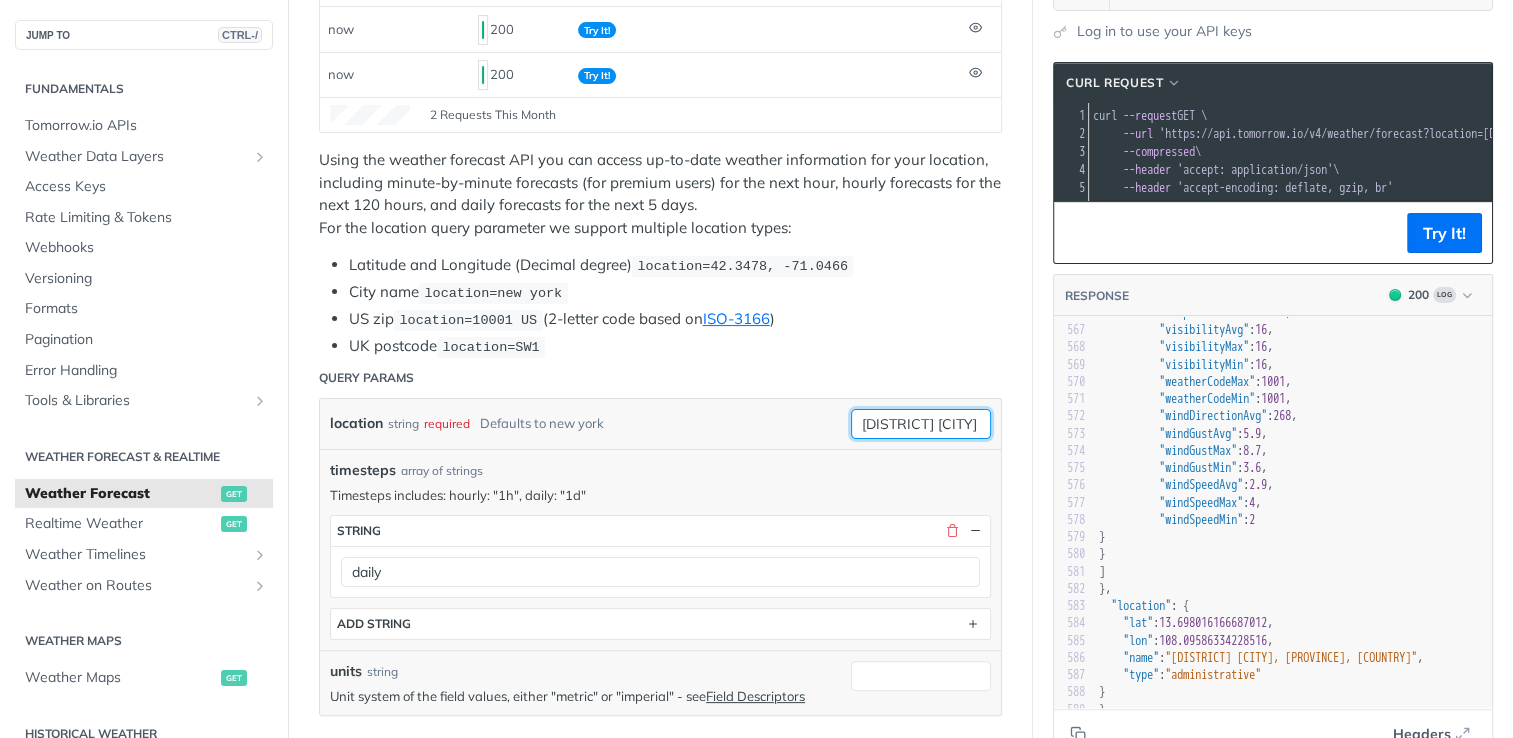 drag, startPoint x: 958, startPoint y: 424, endPoint x: 794, endPoint y: 417, distance: 164.14932 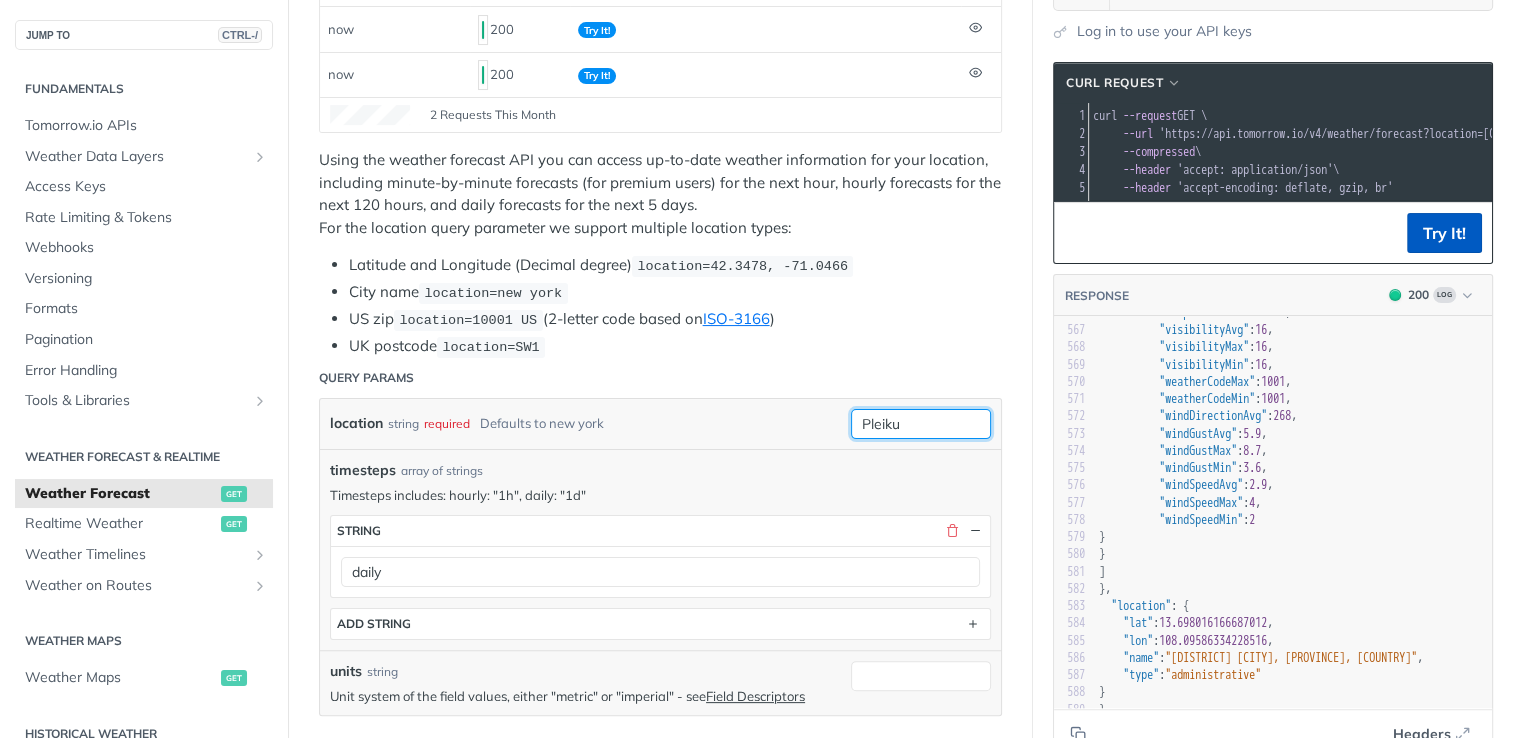 type on "Pleiku" 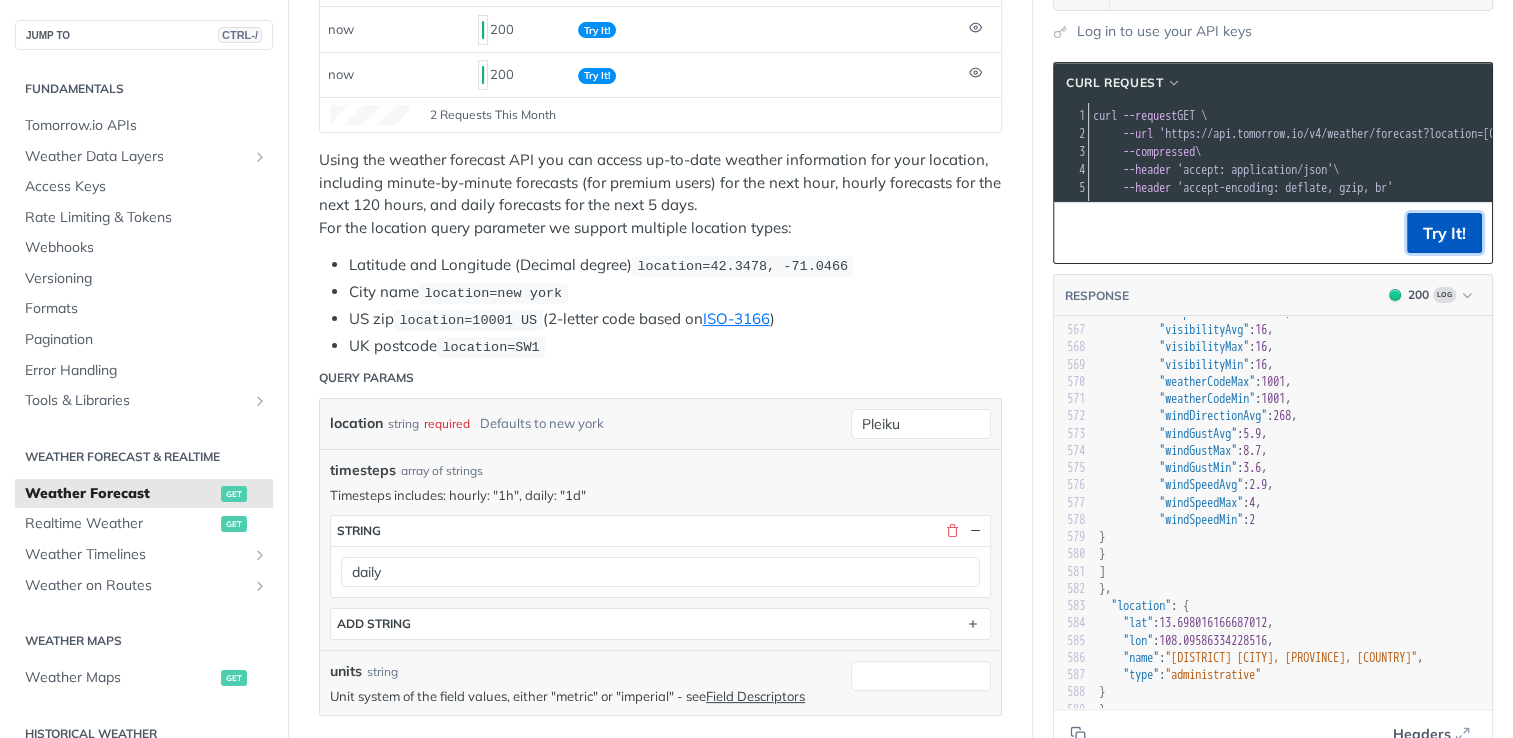 click on "Try It!" at bounding box center [1444, 233] 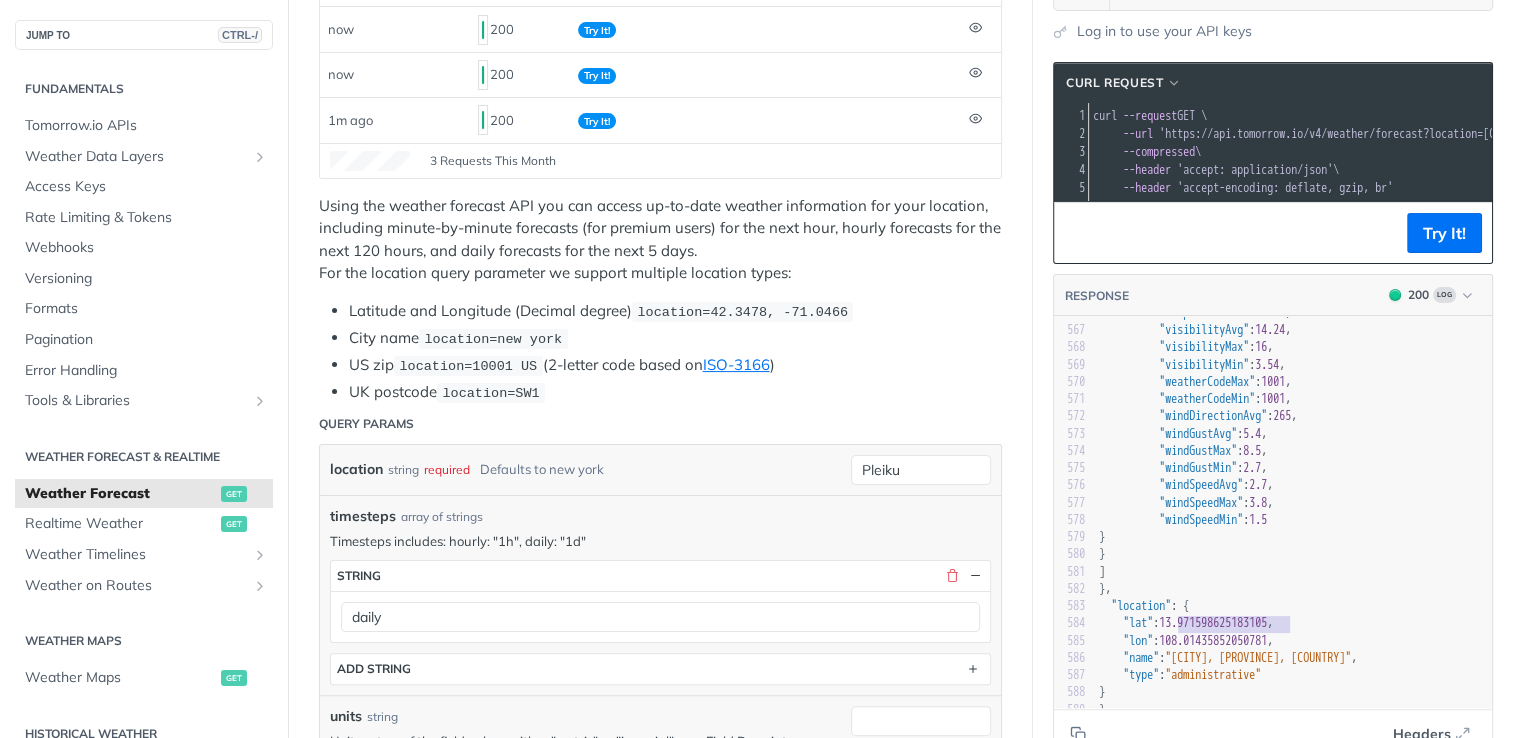 type on "13.971598625183105" 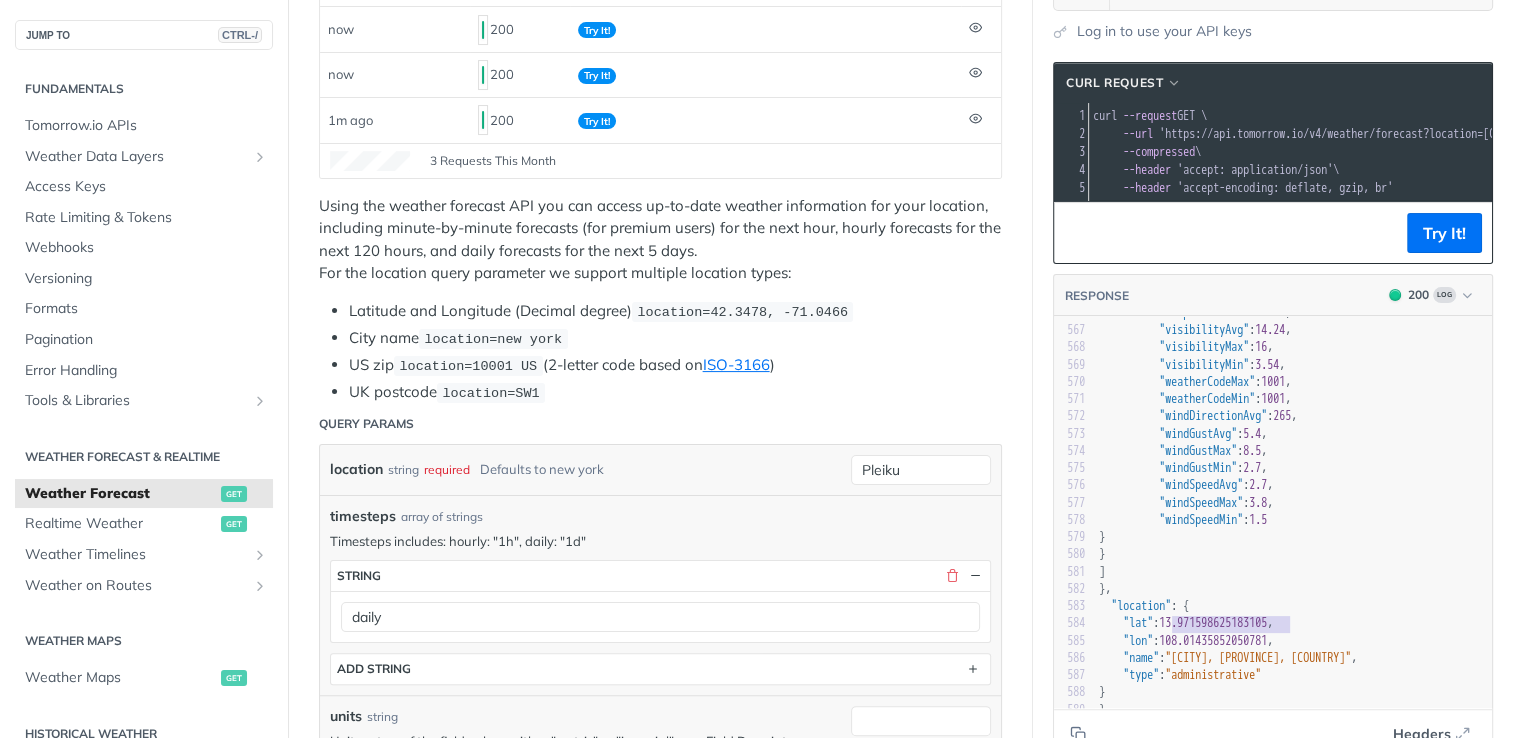 drag, startPoint x: 1290, startPoint y: 605, endPoint x: 1172, endPoint y: 605, distance: 118 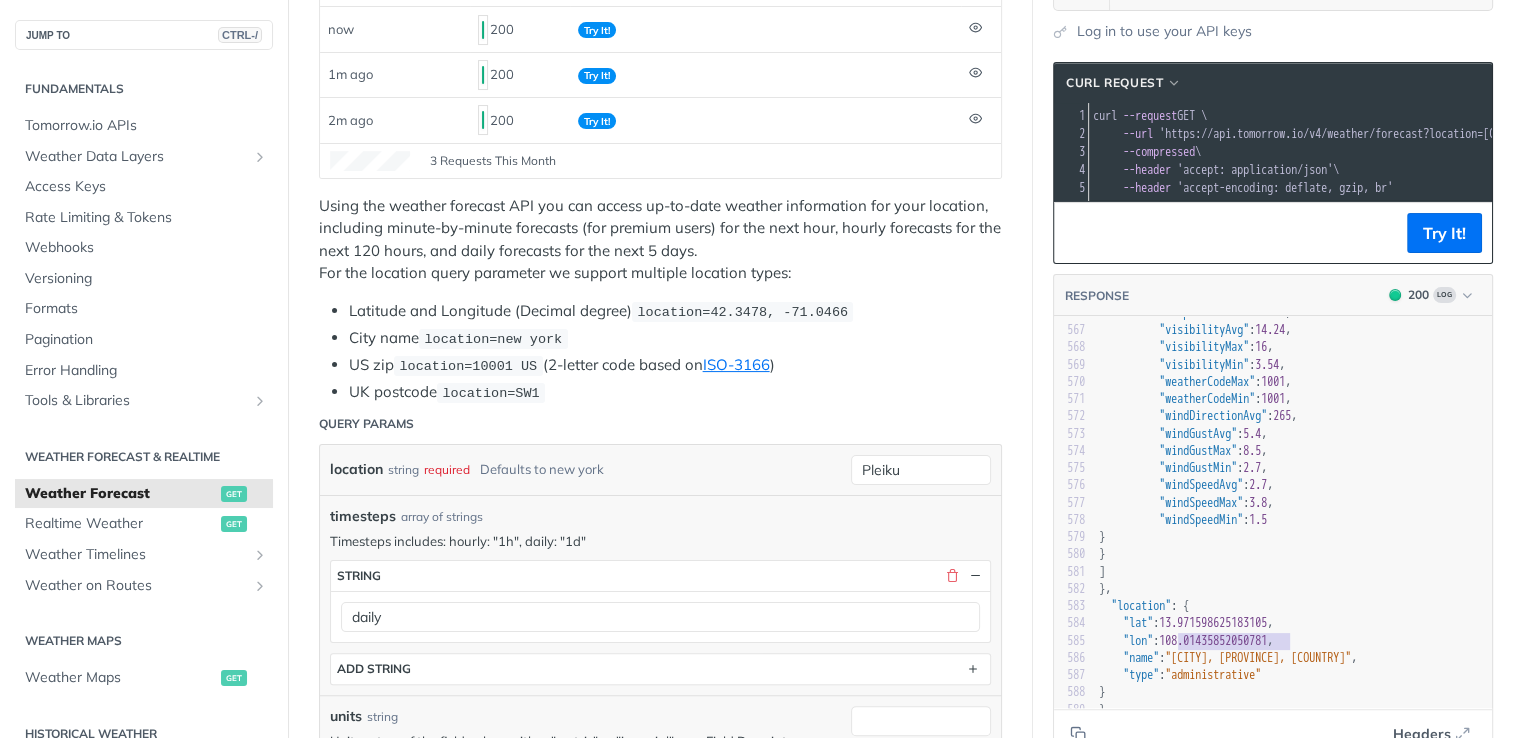 type on "108.01435852050781" 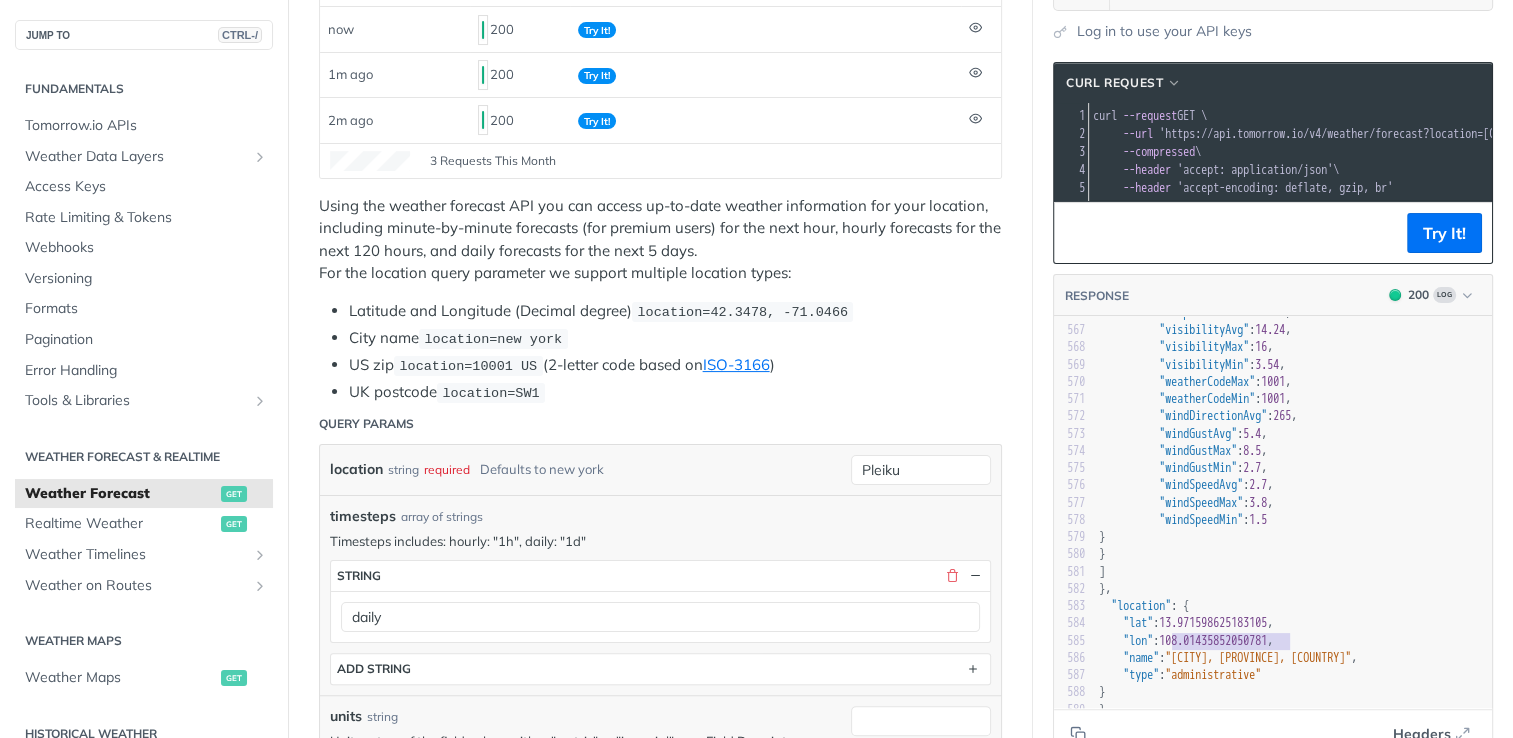 drag, startPoint x: 1287, startPoint y: 619, endPoint x: 1172, endPoint y: 618, distance: 115.00435 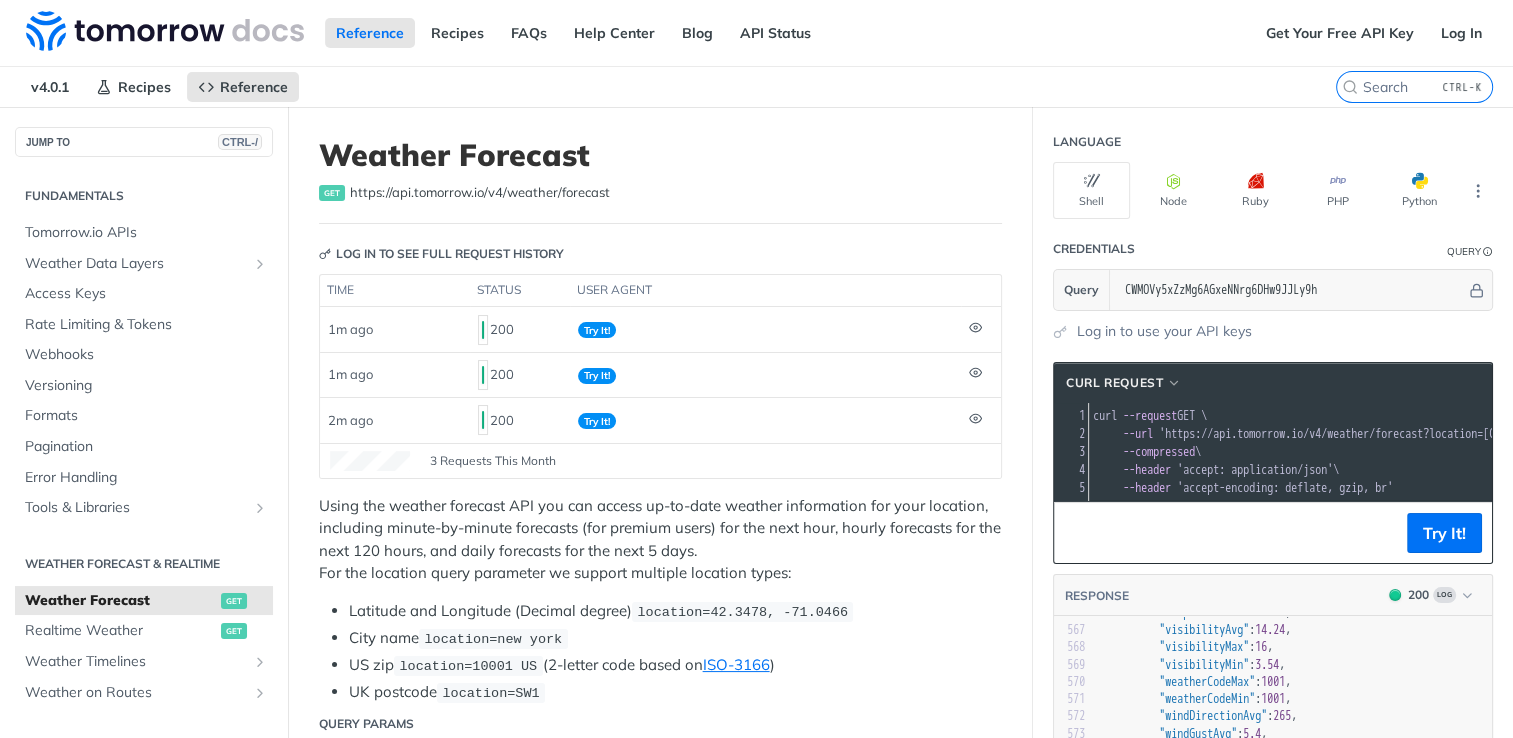 scroll, scrollTop: 0, scrollLeft: 0, axis: both 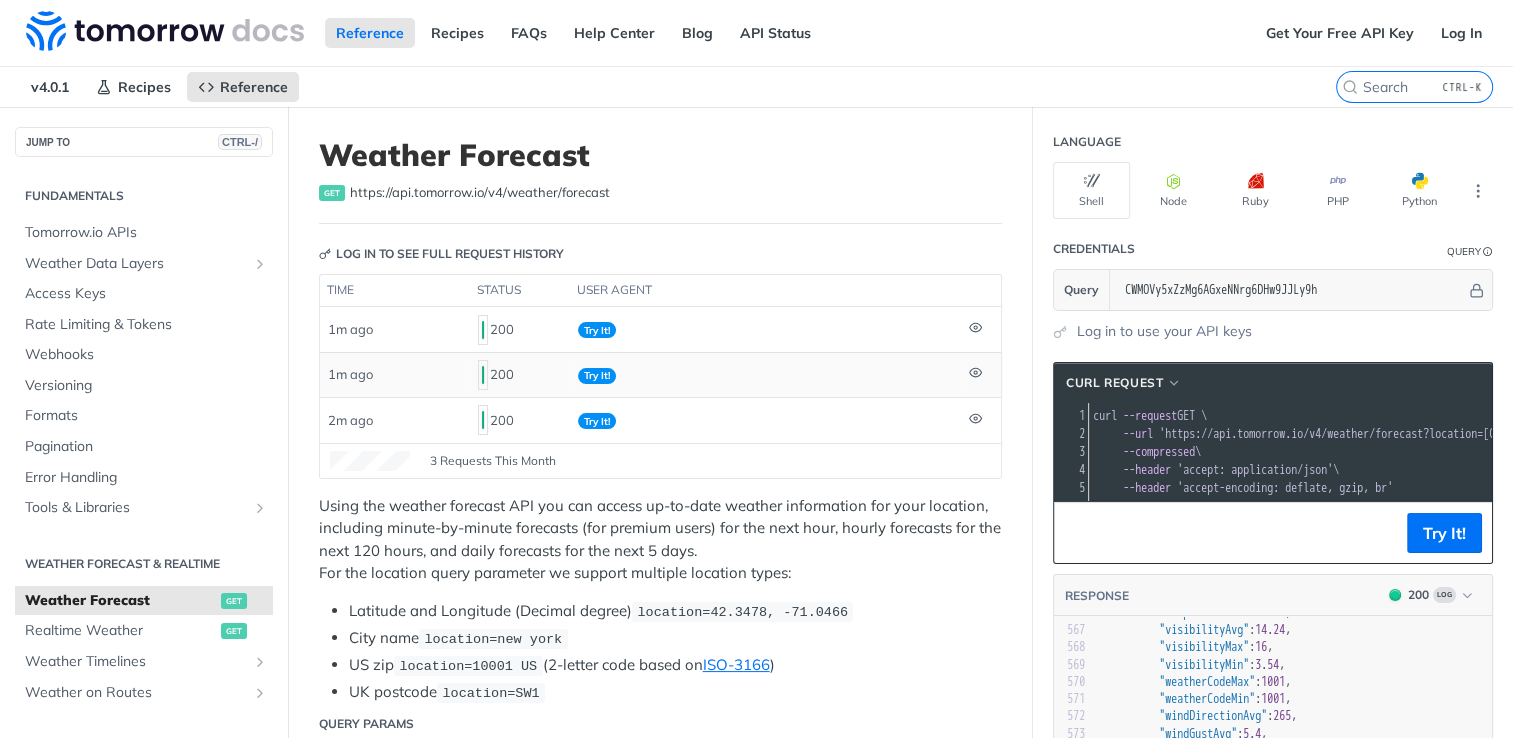 click on "Try It!" at bounding box center [765, 374] 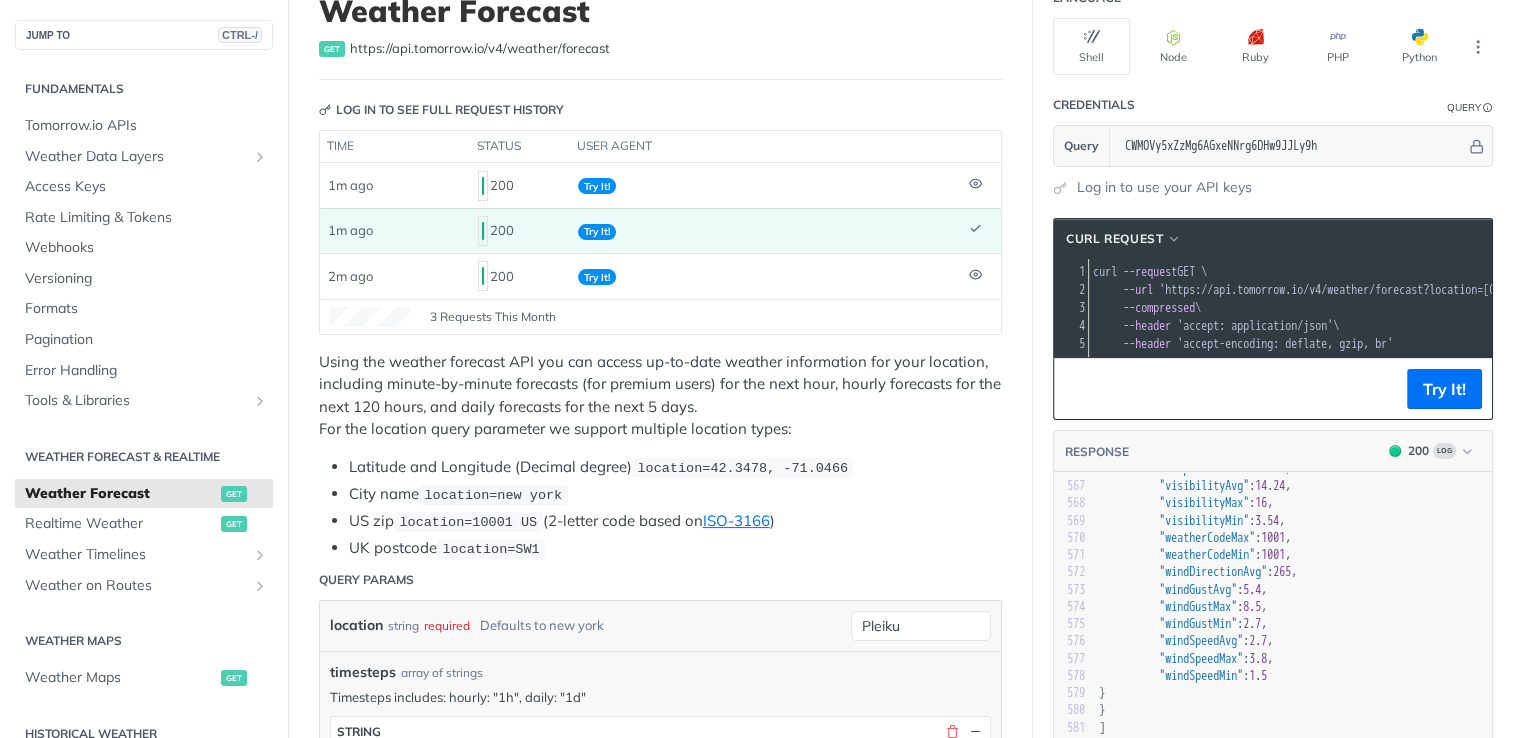 scroll, scrollTop: 400, scrollLeft: 0, axis: vertical 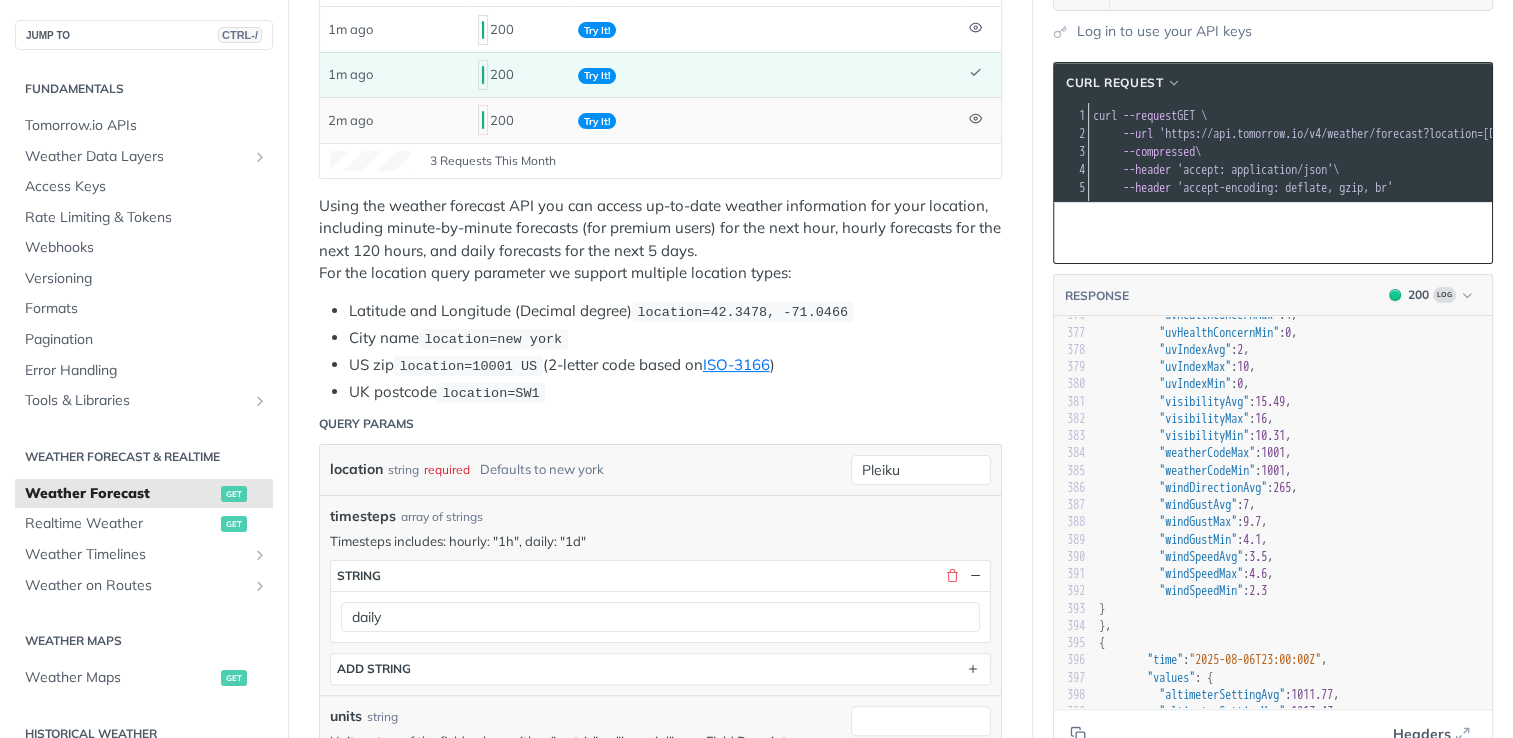 click on "Try It!" at bounding box center [765, 119] 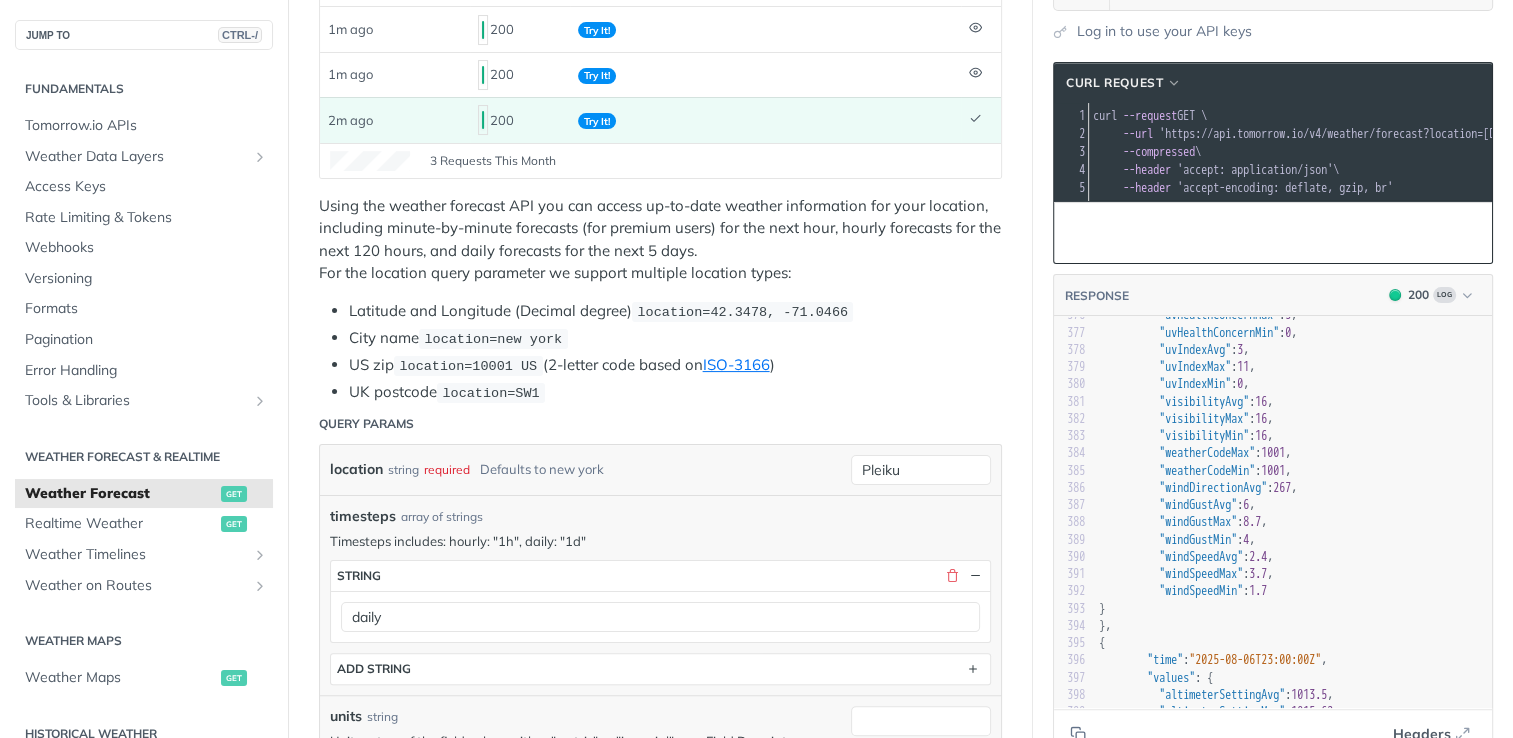 scroll, scrollTop: 6873, scrollLeft: 0, axis: vertical 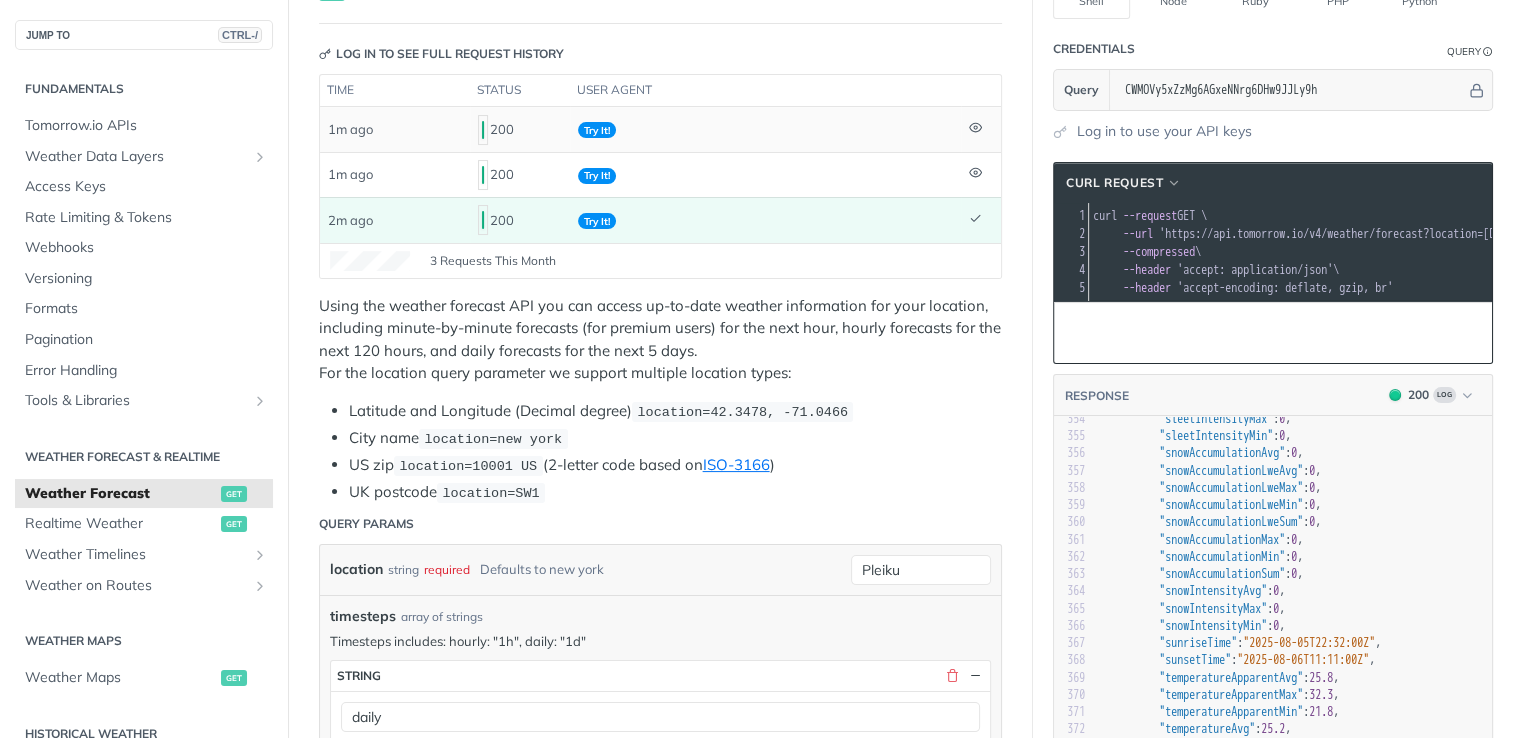 click on "Try It!" at bounding box center (765, 129) 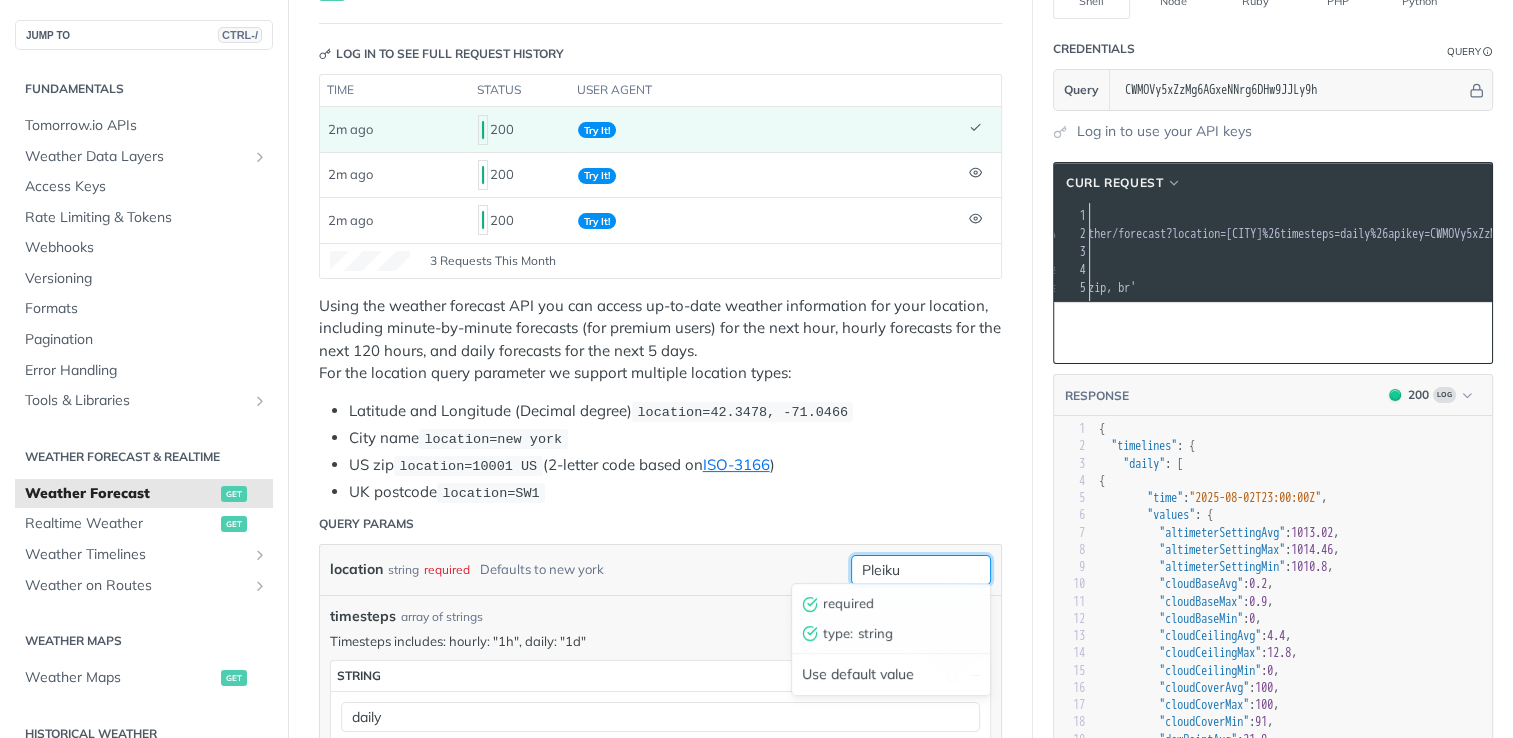 drag, startPoint x: 859, startPoint y: 565, endPoint x: 772, endPoint y: 567, distance: 87.02299 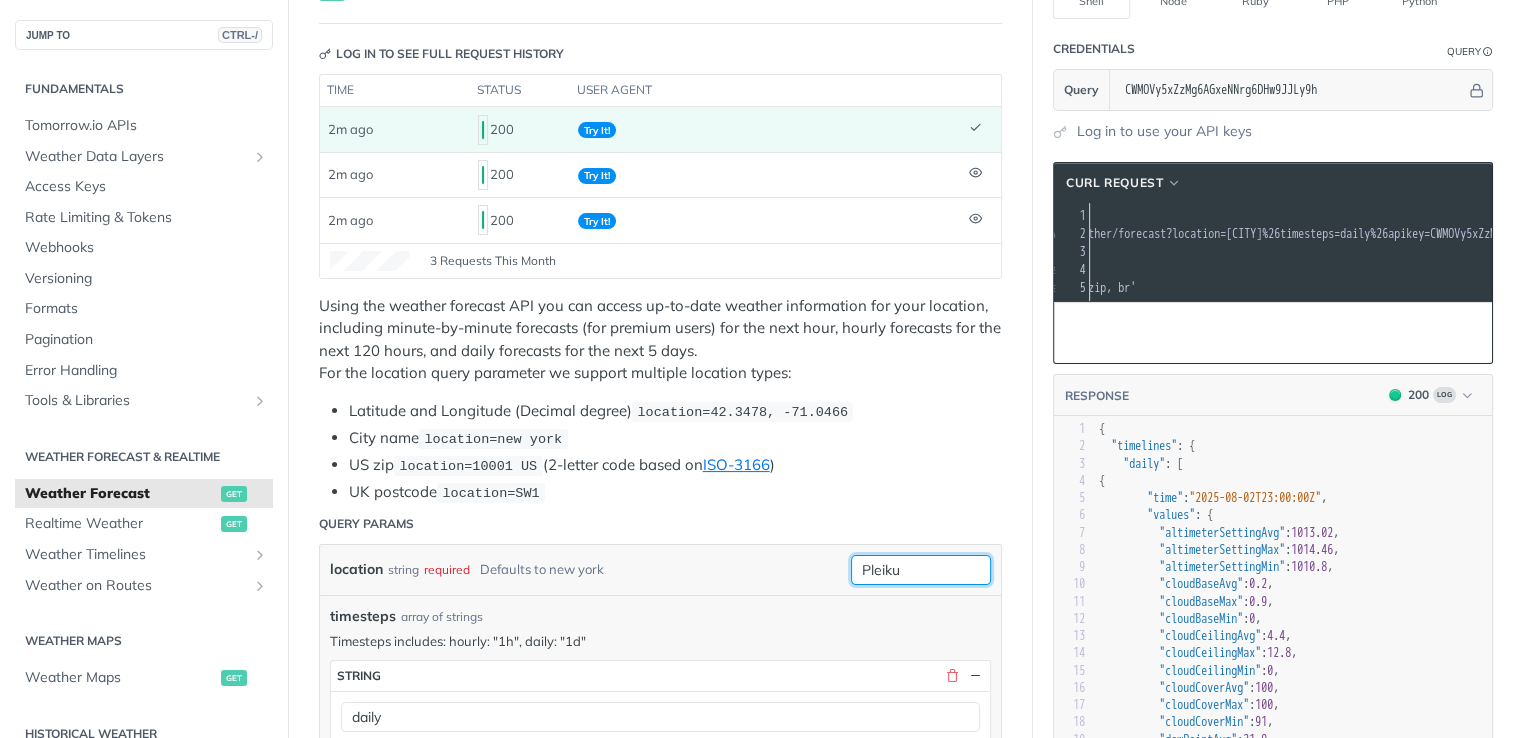 paste on "Huyện Kbang" 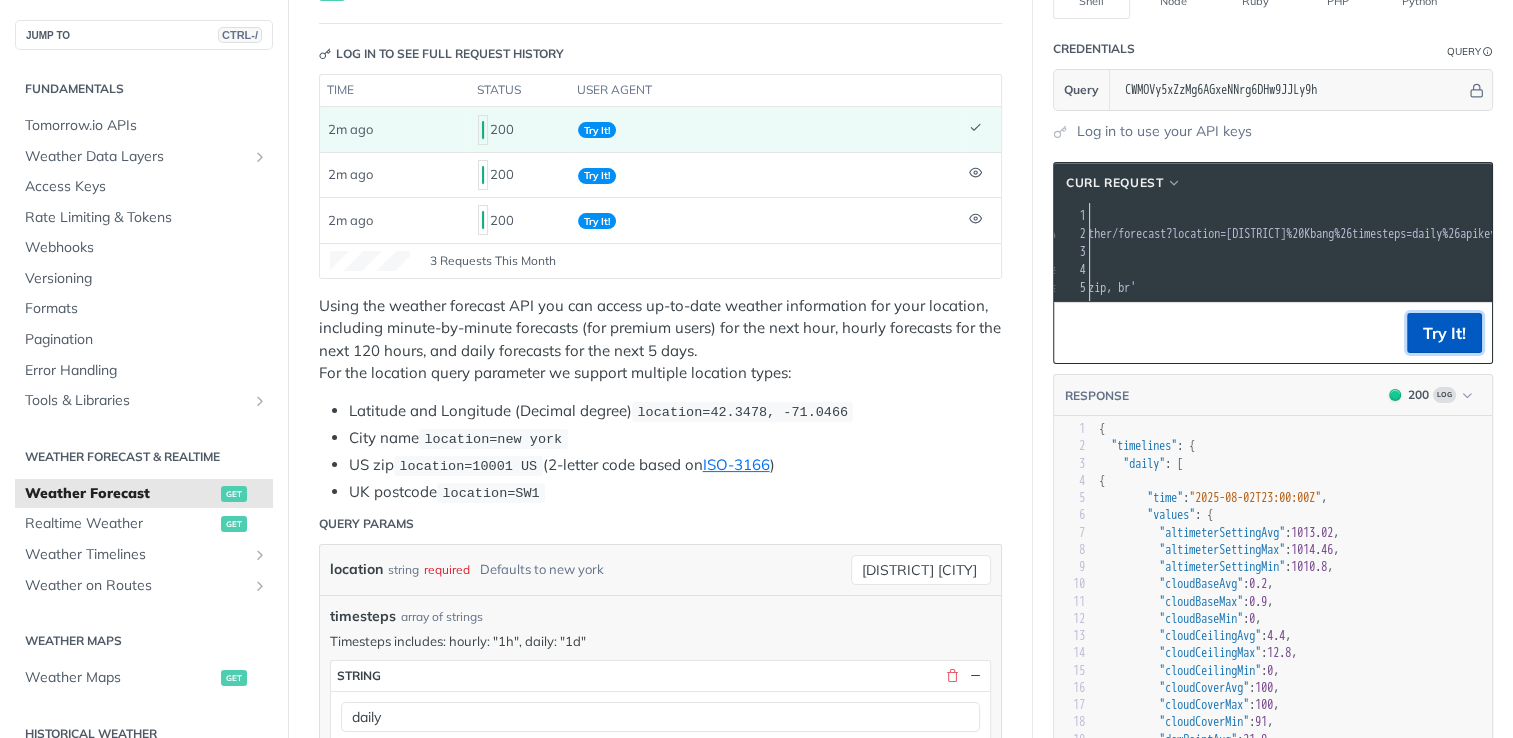 click on "Try It!" at bounding box center (1444, 333) 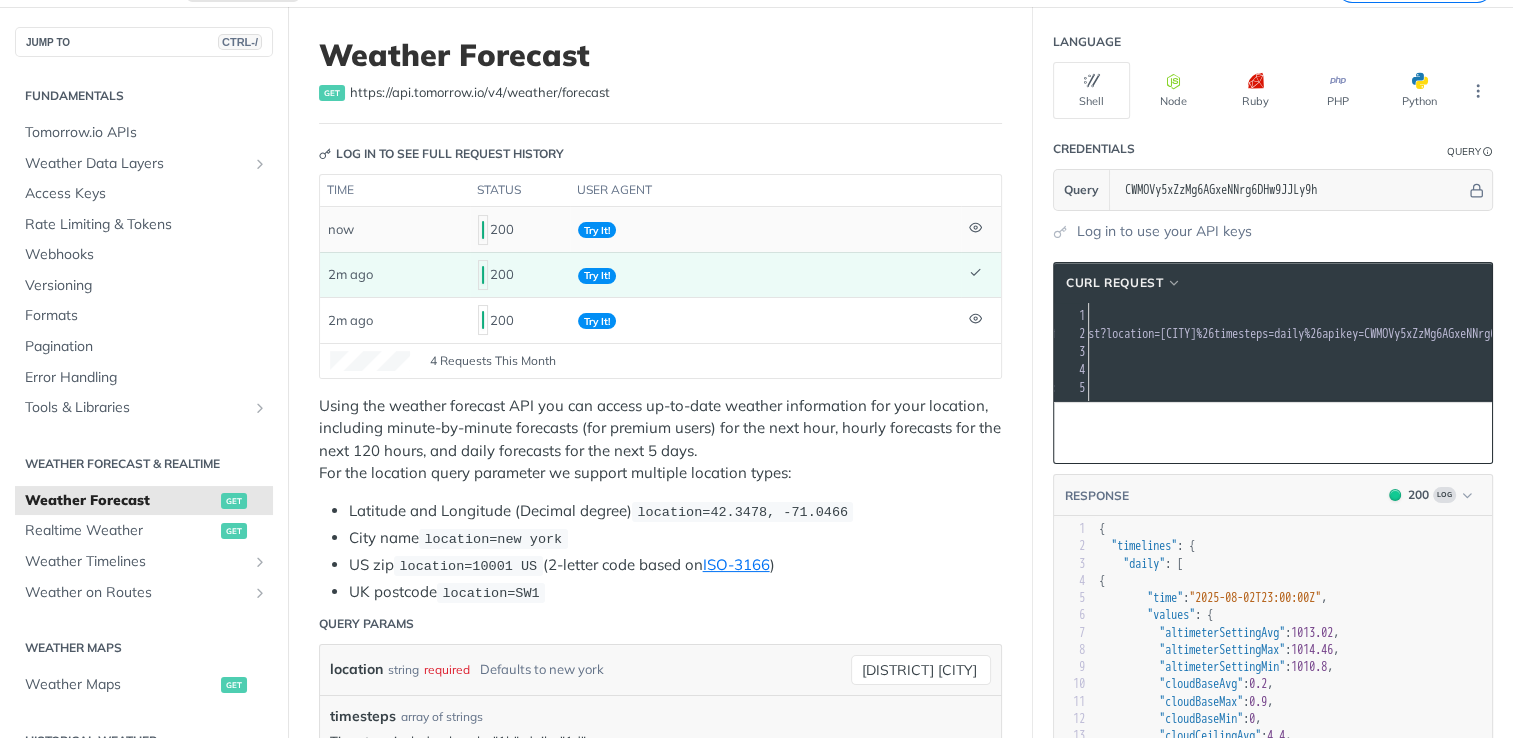 click on "Try It!" at bounding box center (765, 229) 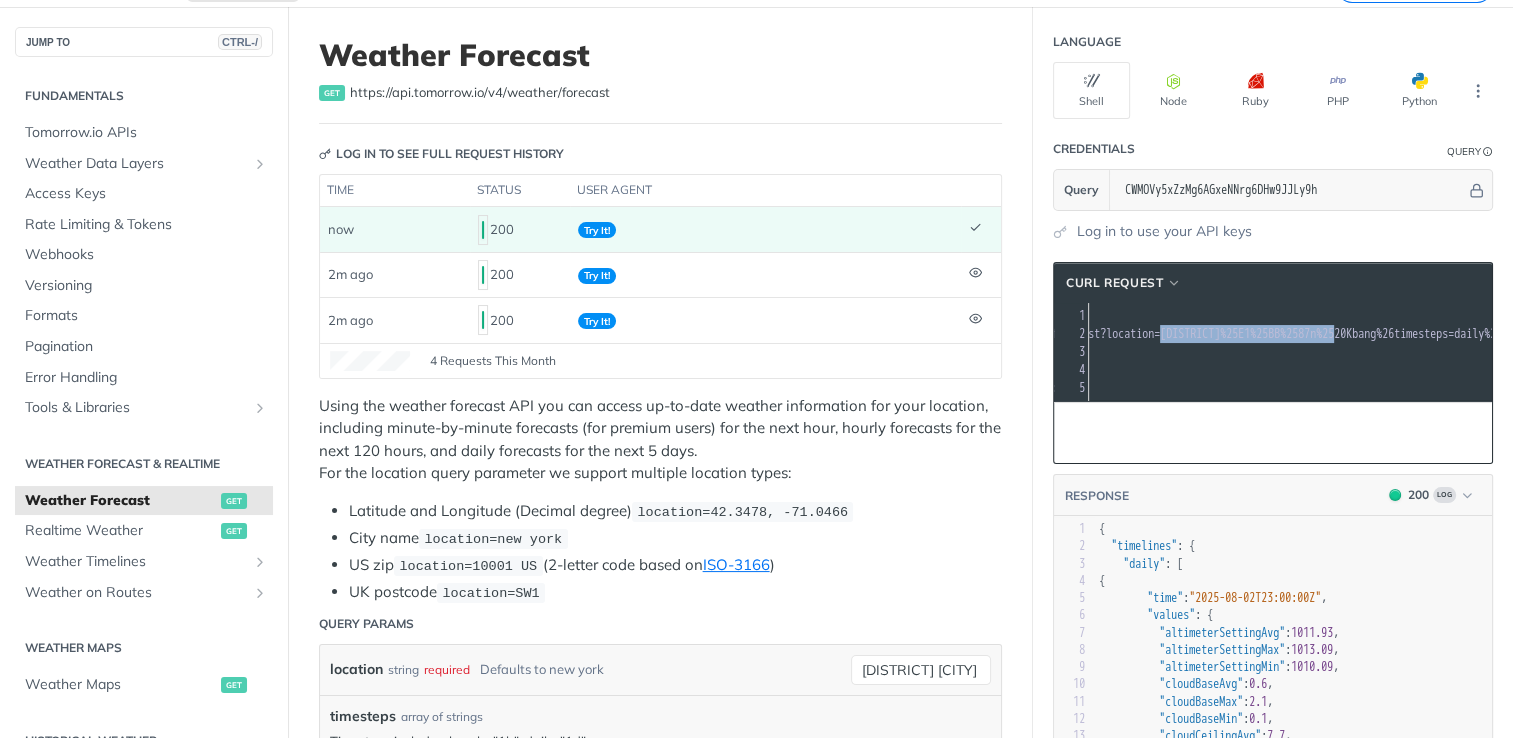 drag, startPoint x: 1388, startPoint y: 336, endPoint x: 1201, endPoint y: 340, distance: 187.04277 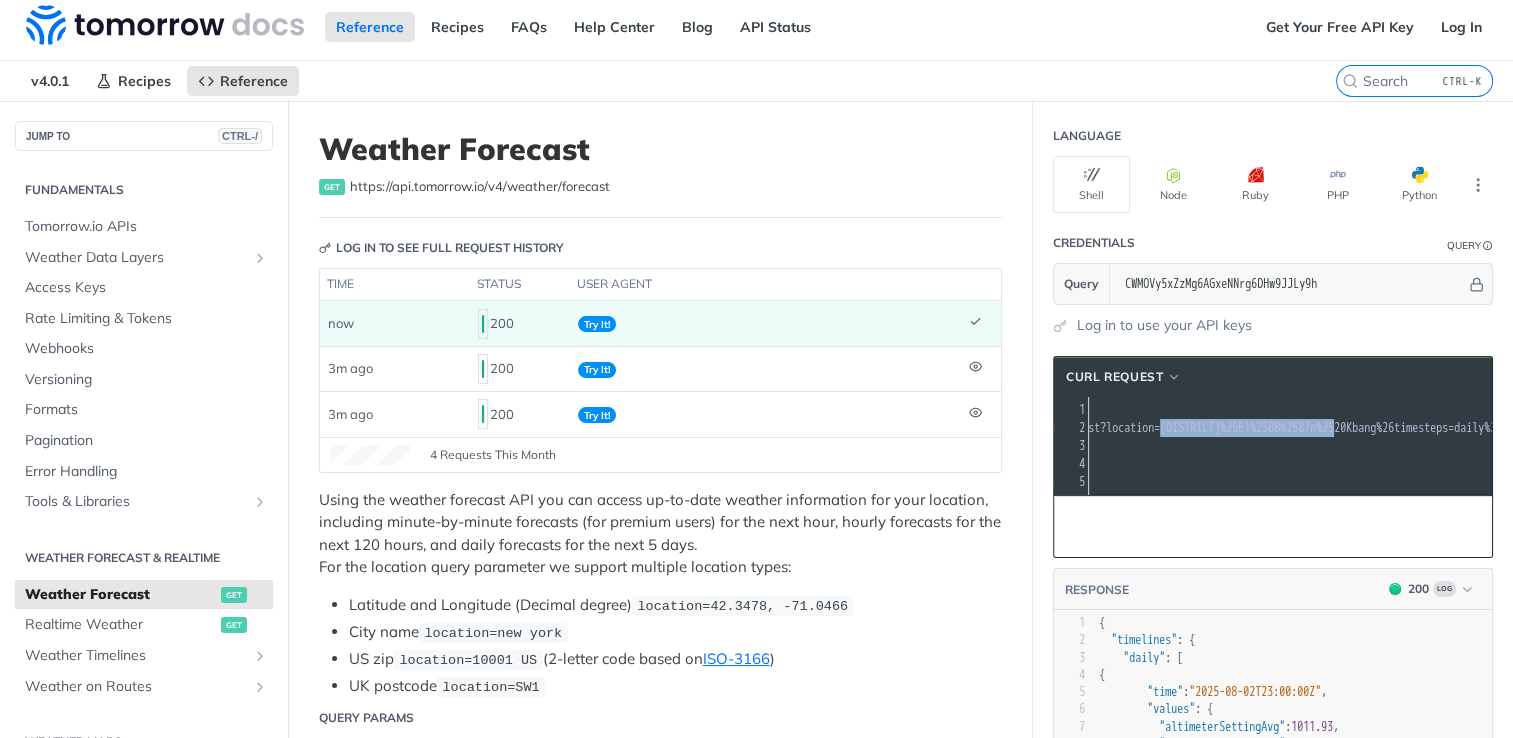 scroll, scrollTop: 0, scrollLeft: 0, axis: both 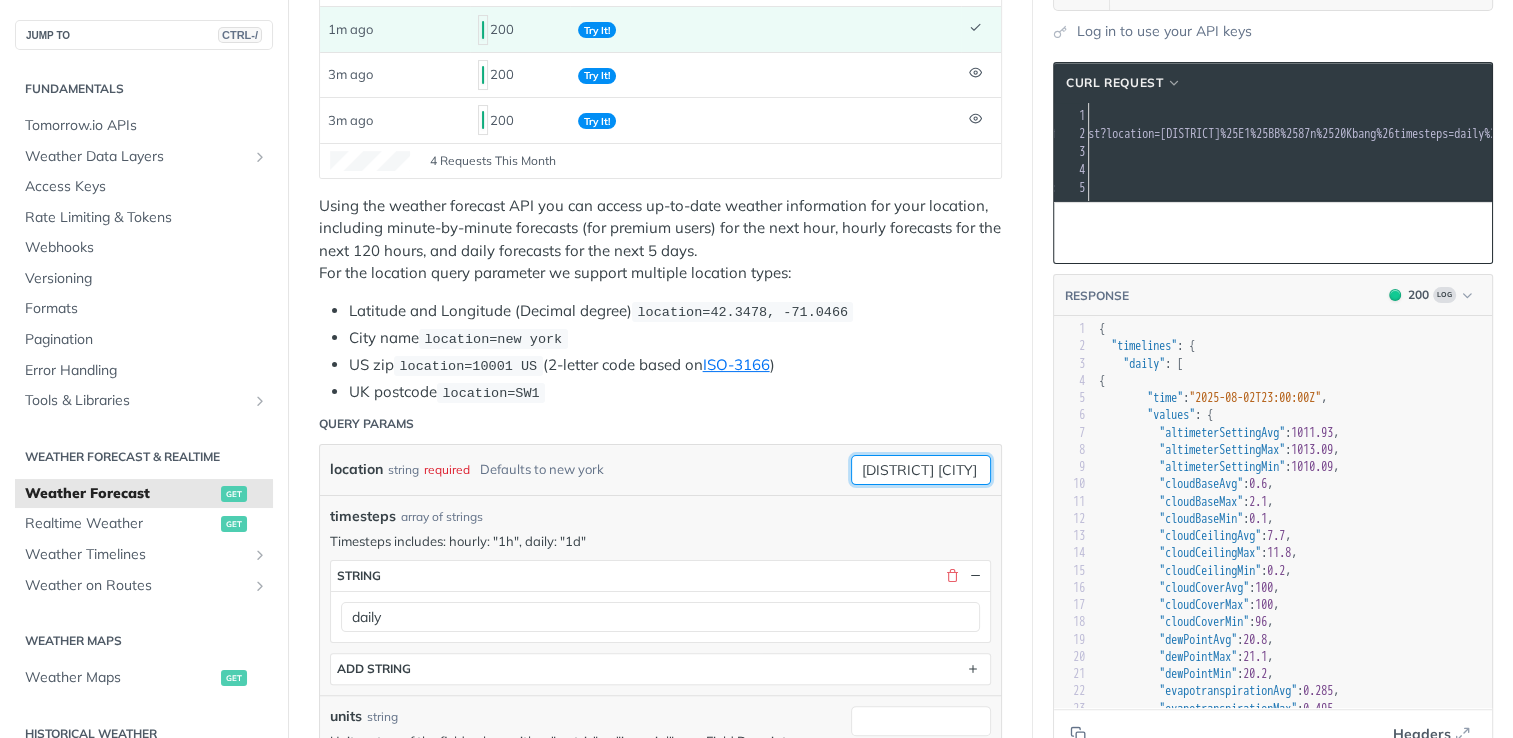drag, startPoint x: 963, startPoint y: 463, endPoint x: 719, endPoint y: 467, distance: 244.03279 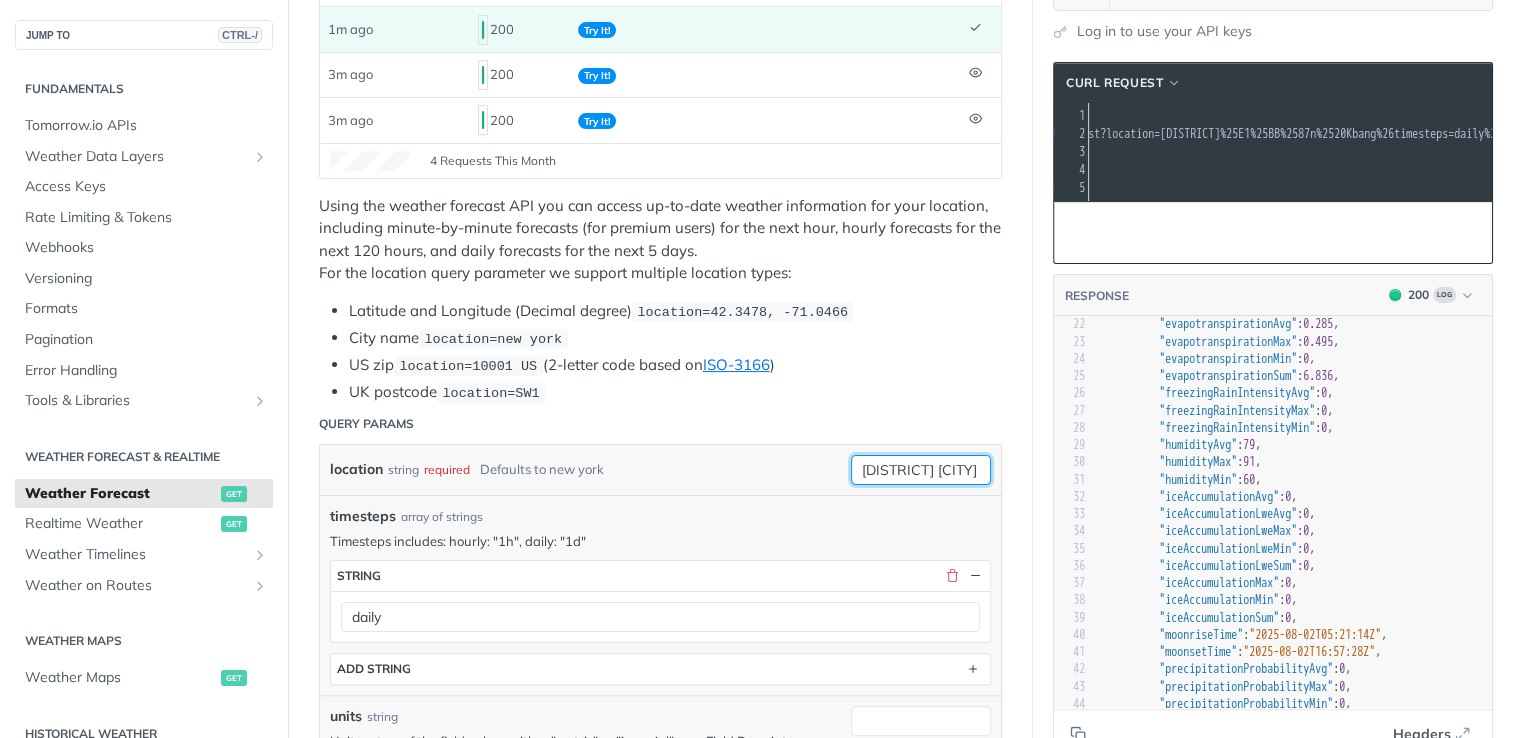 scroll, scrollTop: 400, scrollLeft: 0, axis: vertical 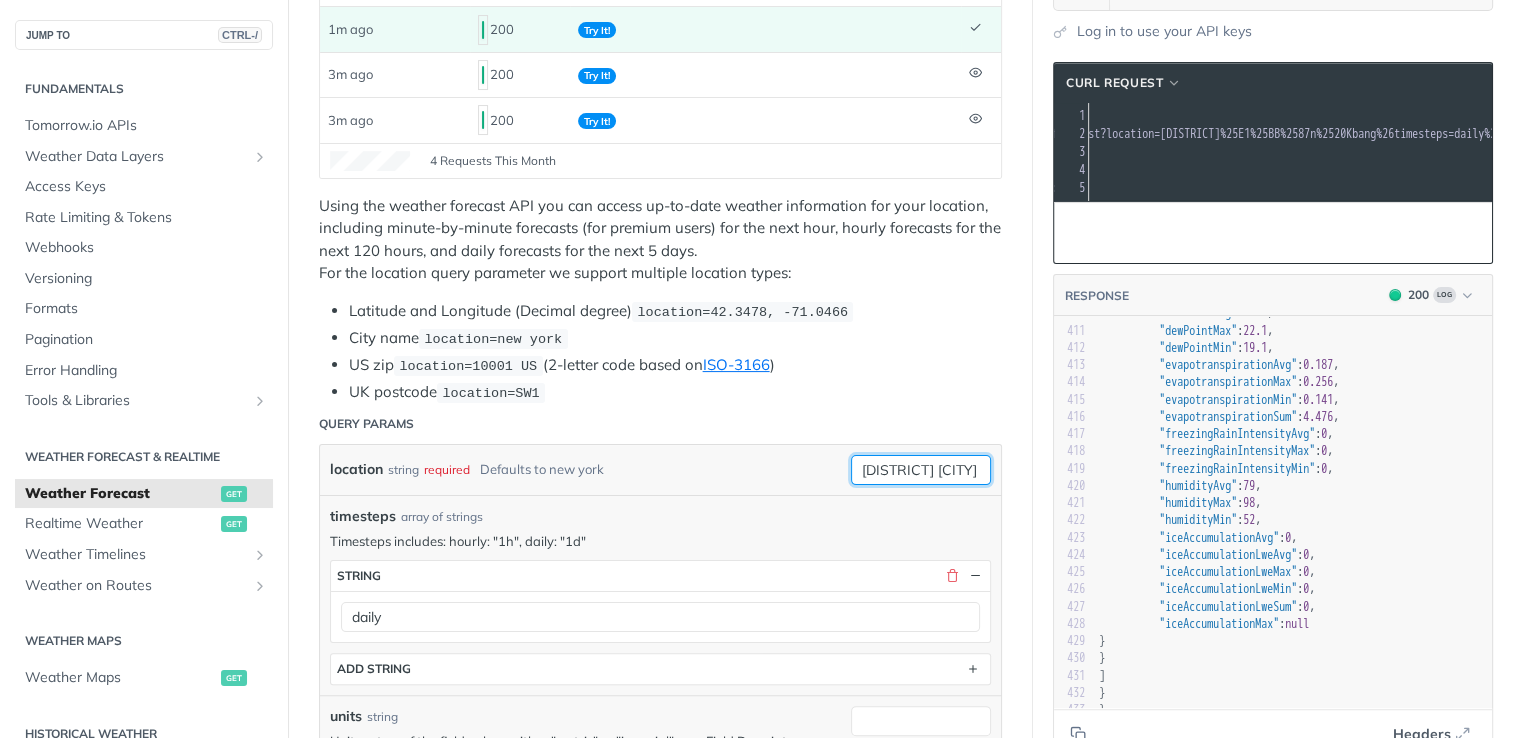 paste on "Chư Sê" 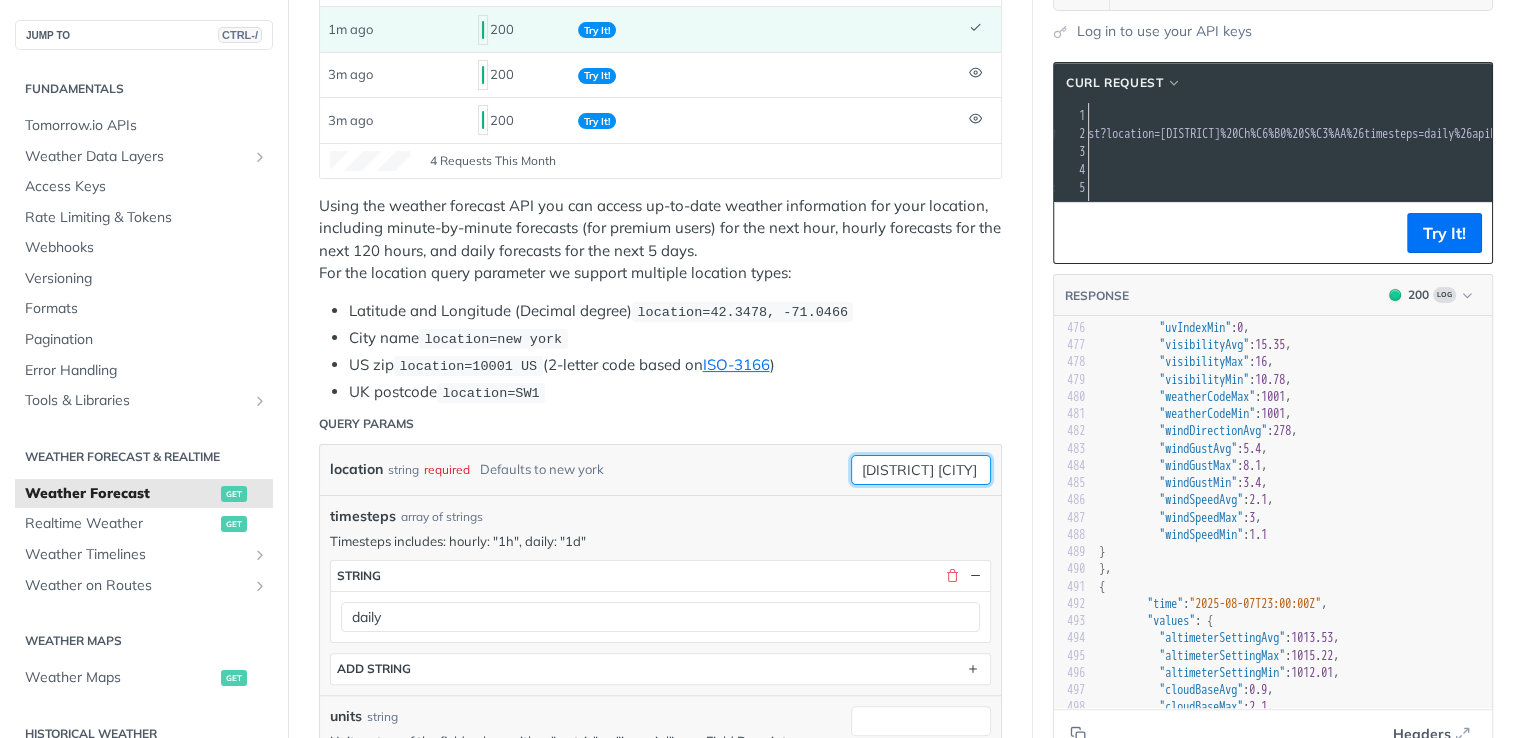 type on "Huyện Chư Sê" 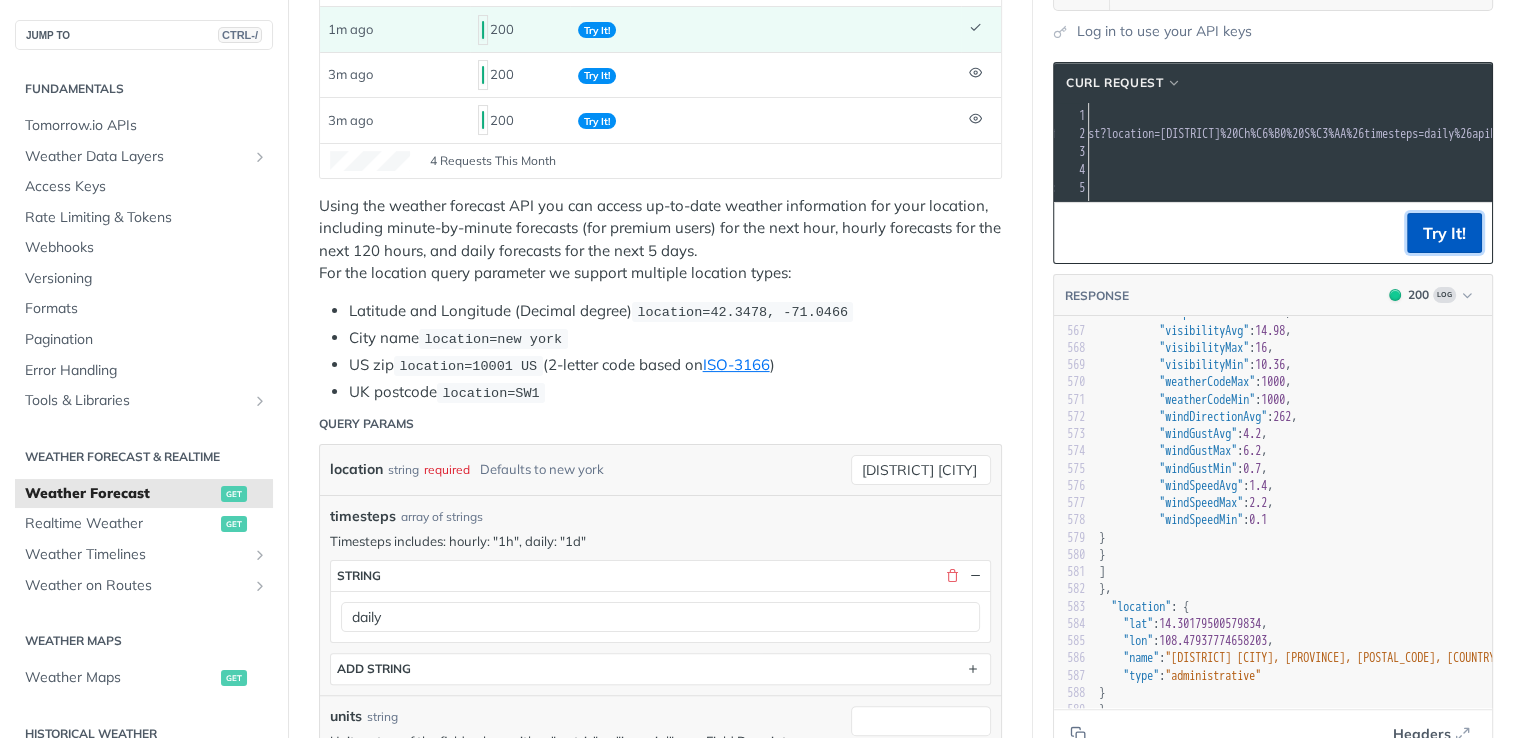 click on "Try It!" at bounding box center (1444, 233) 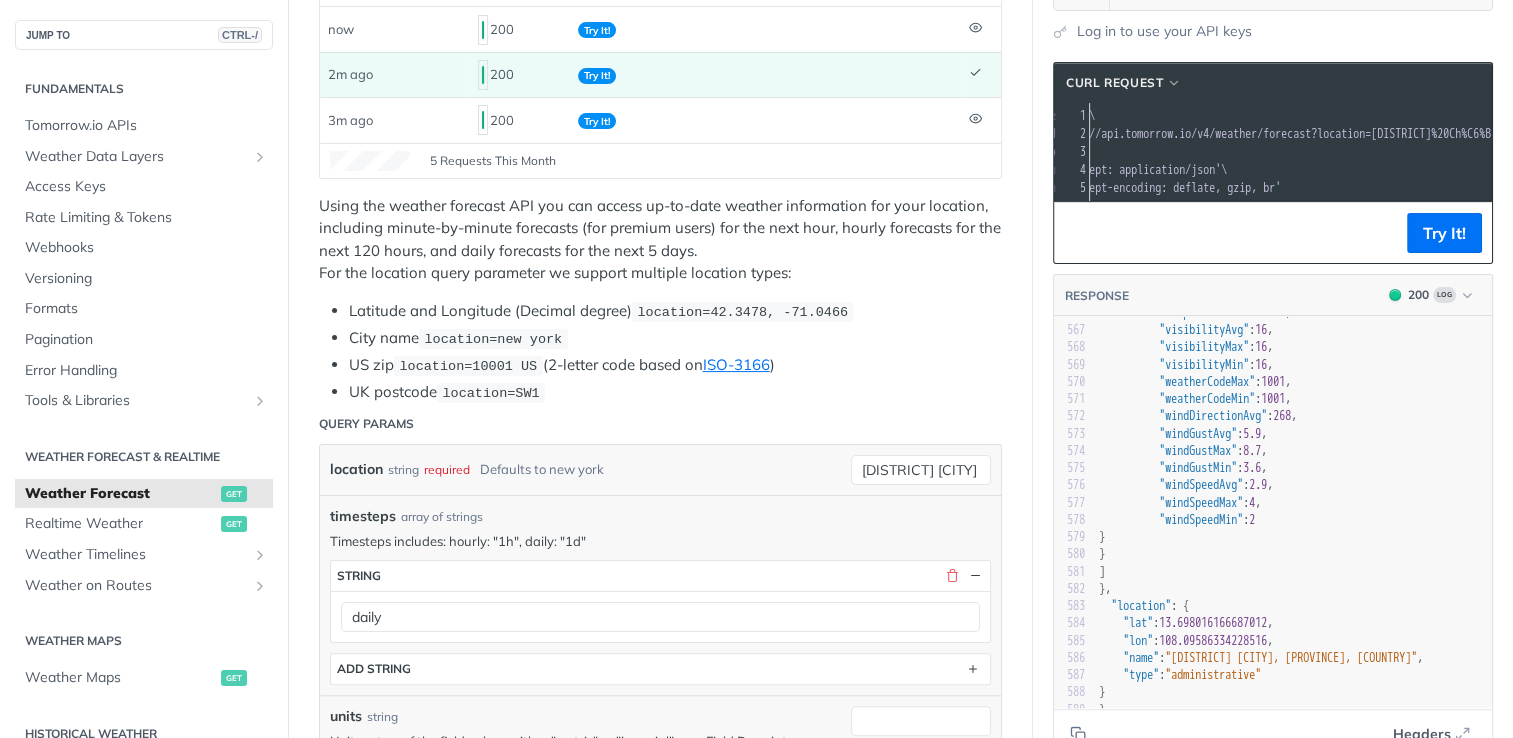drag, startPoint x: 1199, startPoint y: 131, endPoint x: 1392, endPoint y: 144, distance: 193.43733 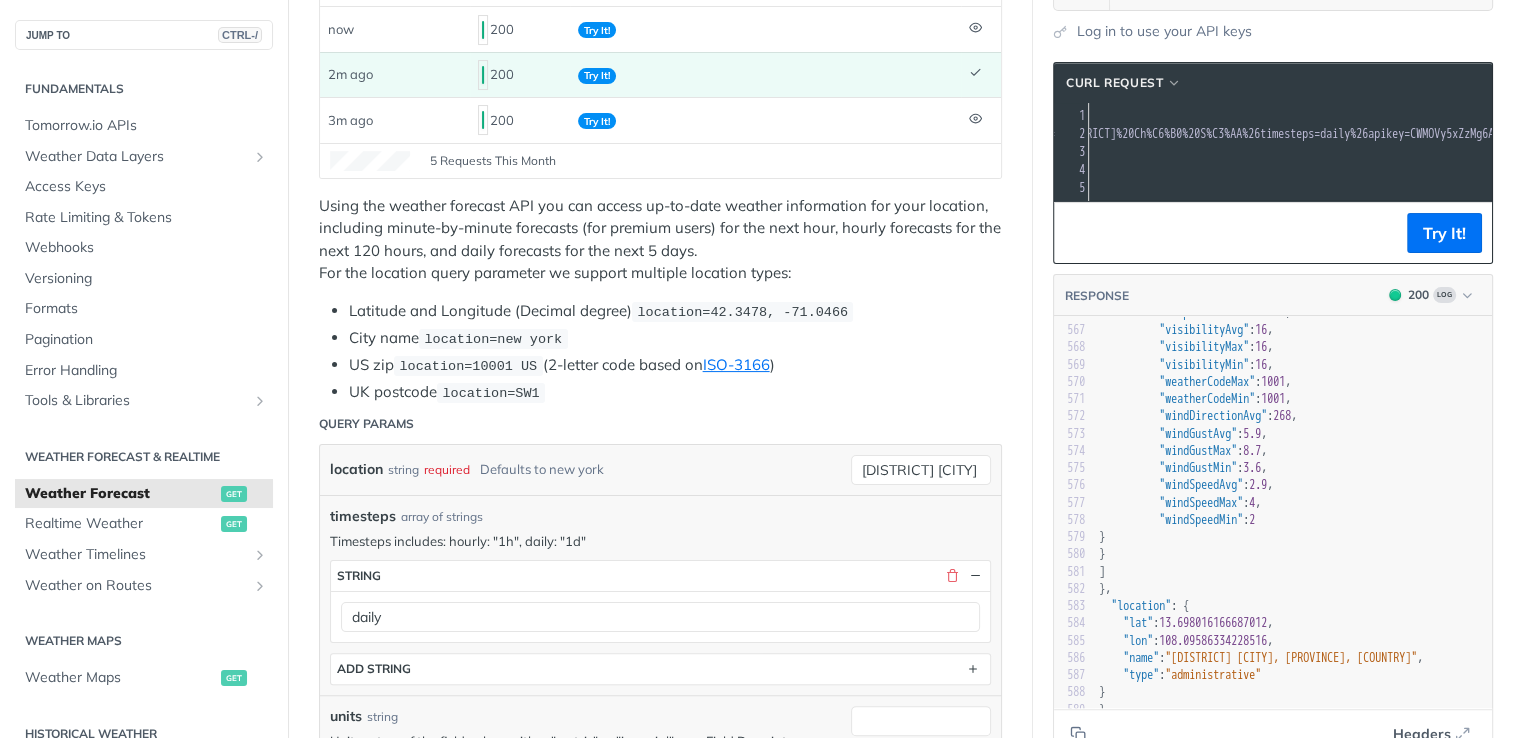 click on "'https://api.tomorrow.io/v4/weather/forecast?location=Huy%E1%BB%87n%20Ch%C6%B0%20S%C3%AA&timesteps=daily&apikey=CWMOVy5xZzMg6AGxeNNrg6DHw9JJLy9h'" at bounding box center (1170, 134) 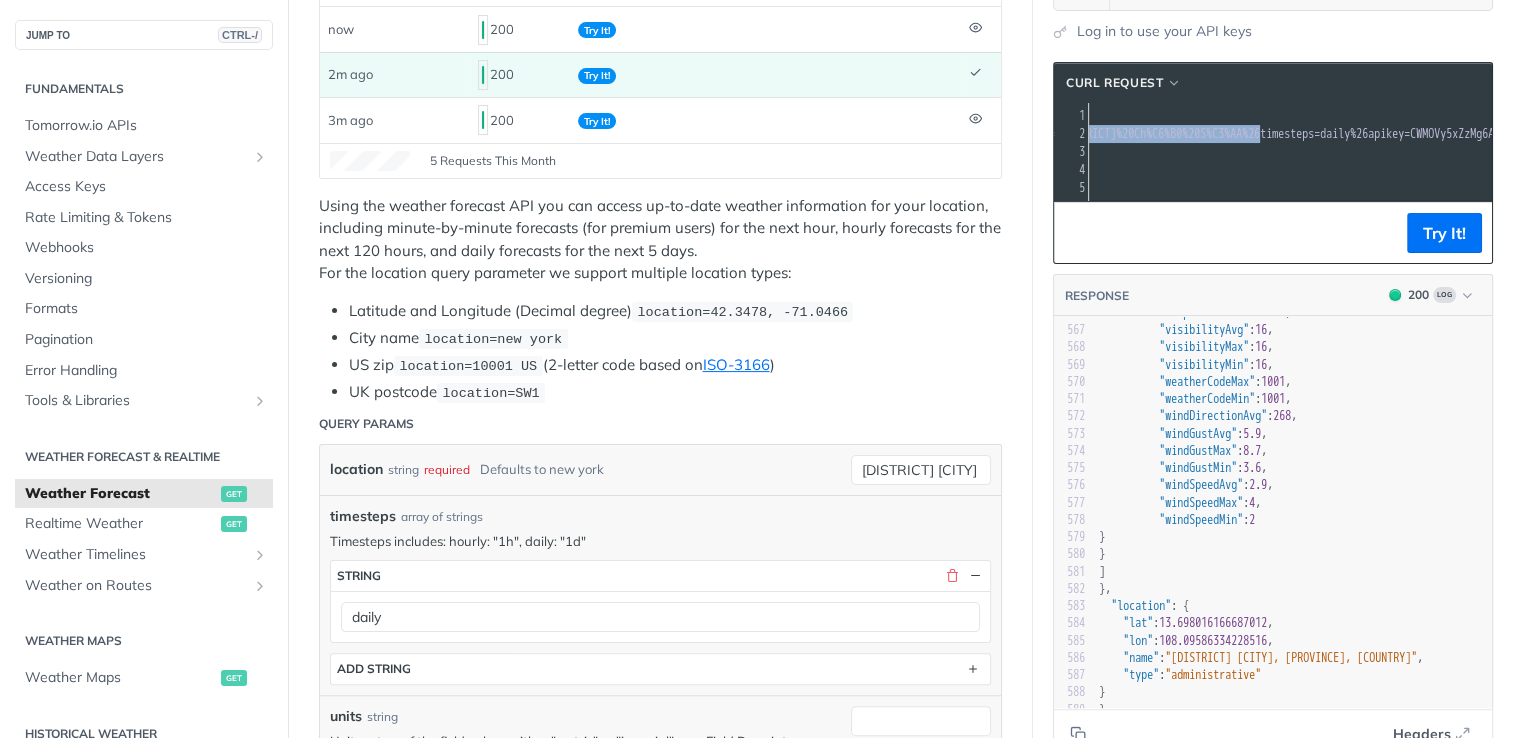 drag, startPoint x: 1317, startPoint y: 134, endPoint x: 1097, endPoint y: 135, distance: 220.00227 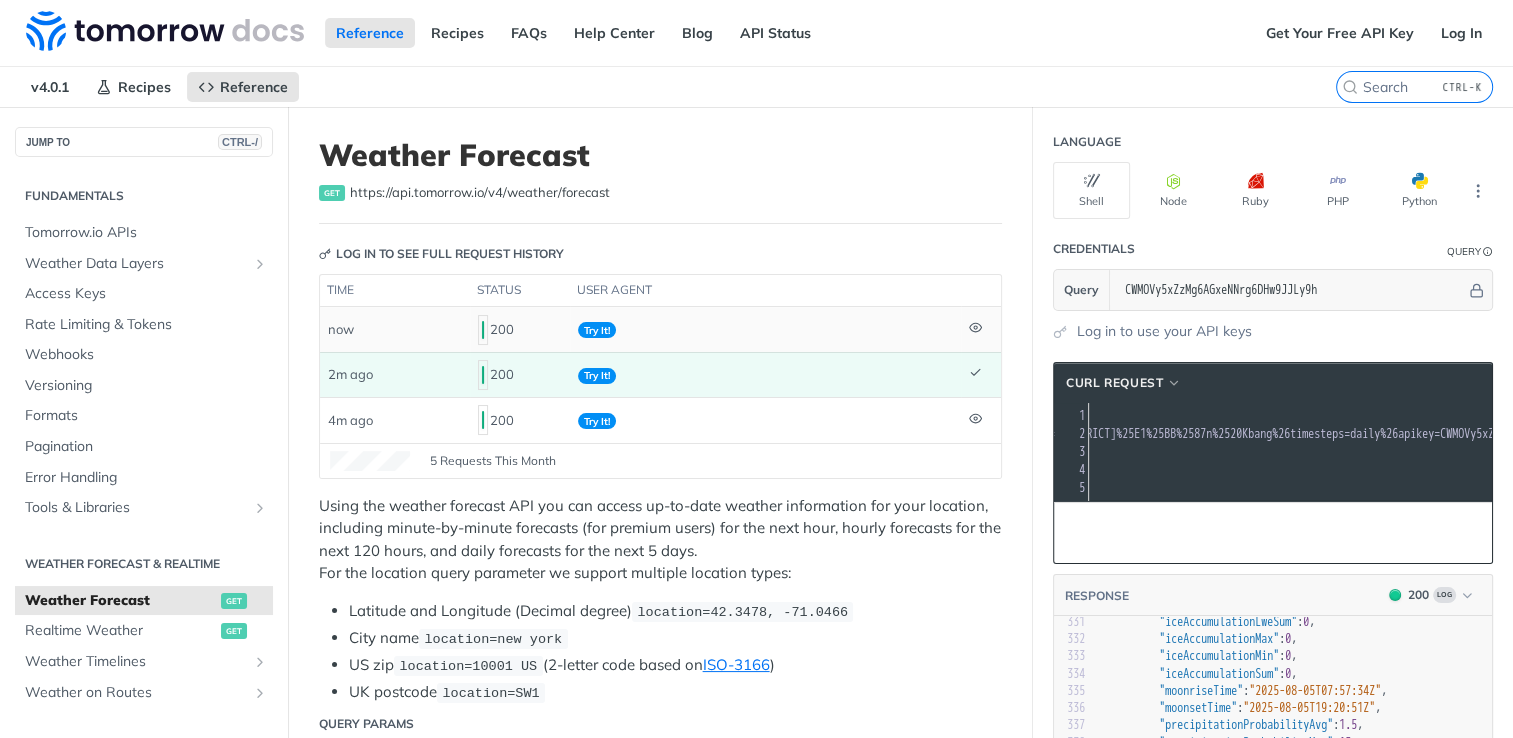 click on "Try It!" at bounding box center (765, 329) 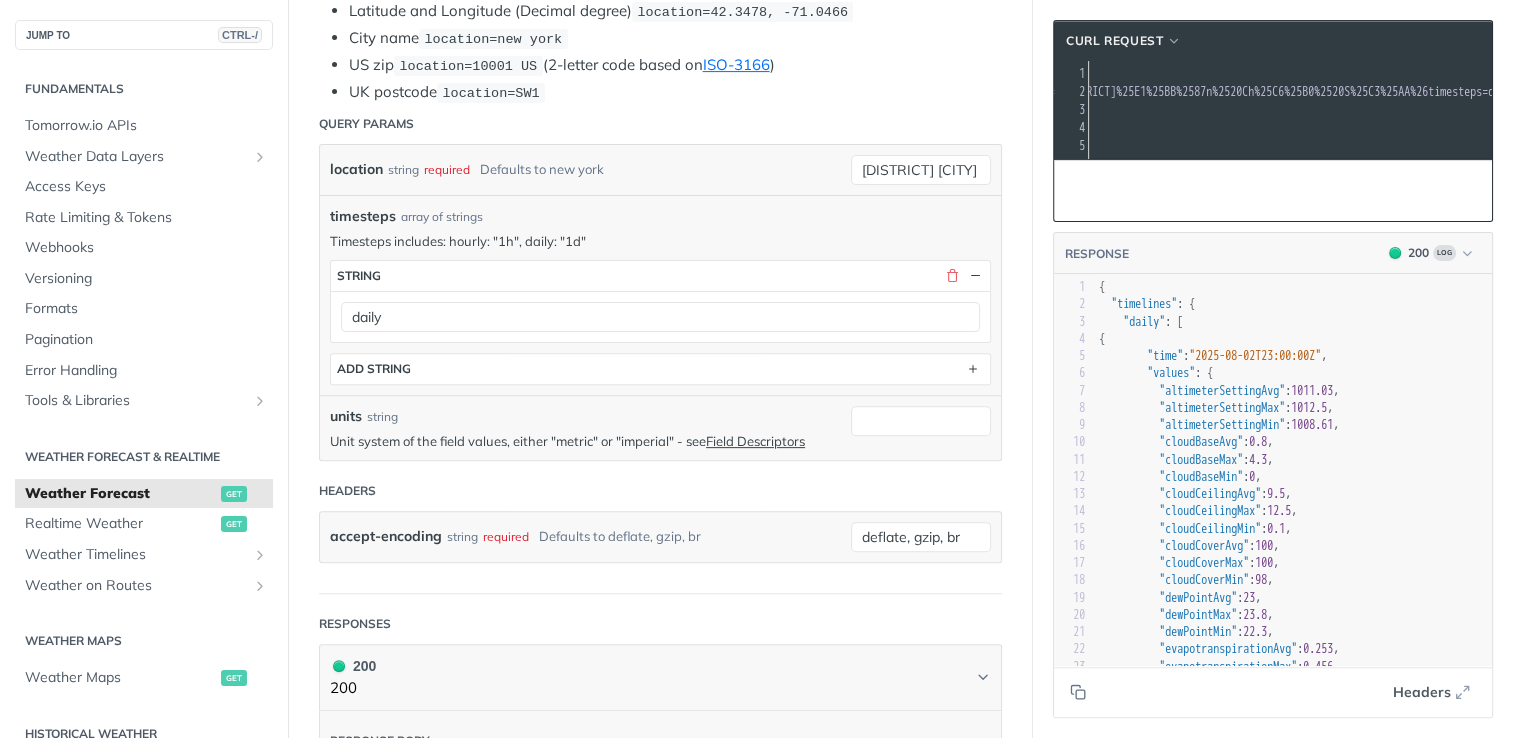 click on "timesteps   string daily ADD    string" at bounding box center [660, 317] 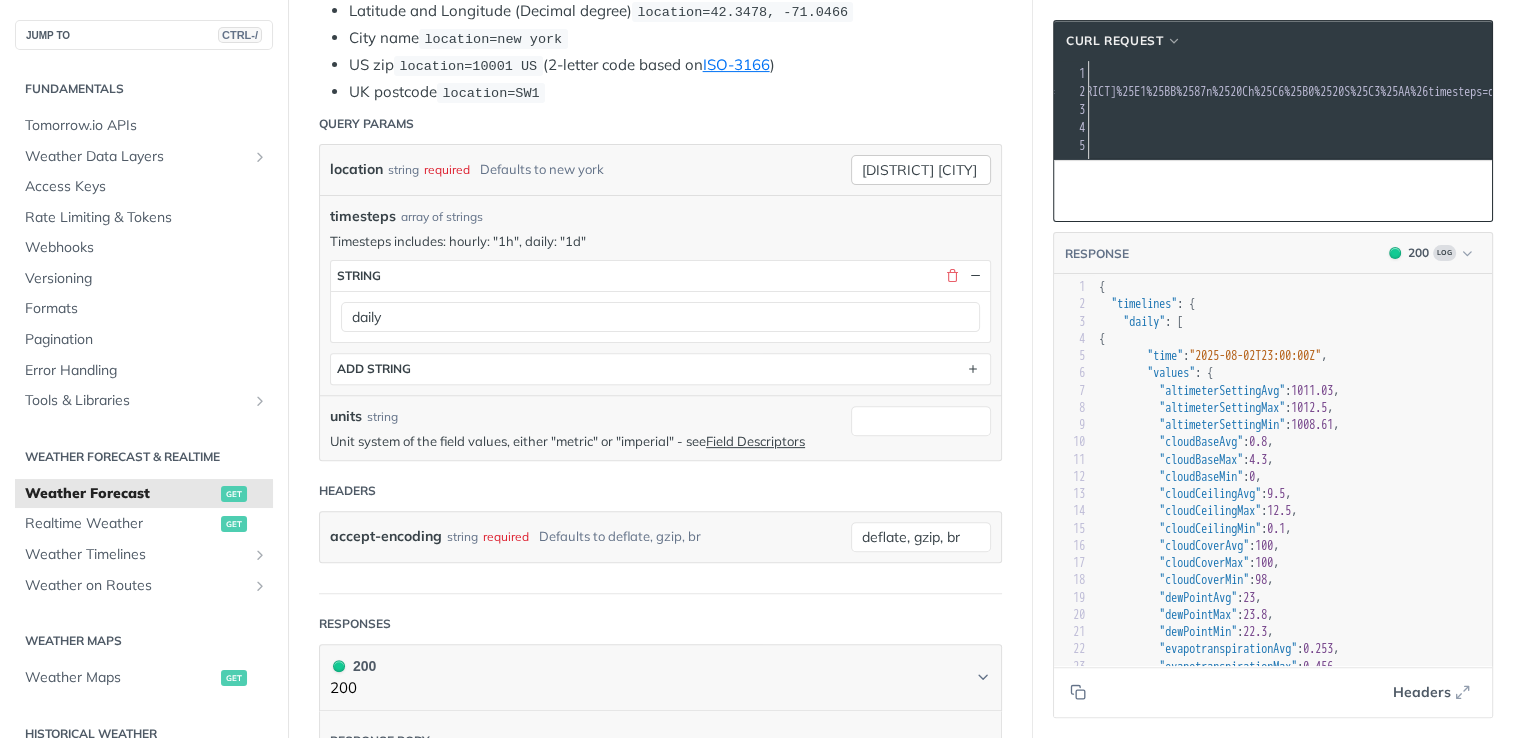 click on "location string required Defaults to new york Huyện Chư Sê" at bounding box center [660, 170] 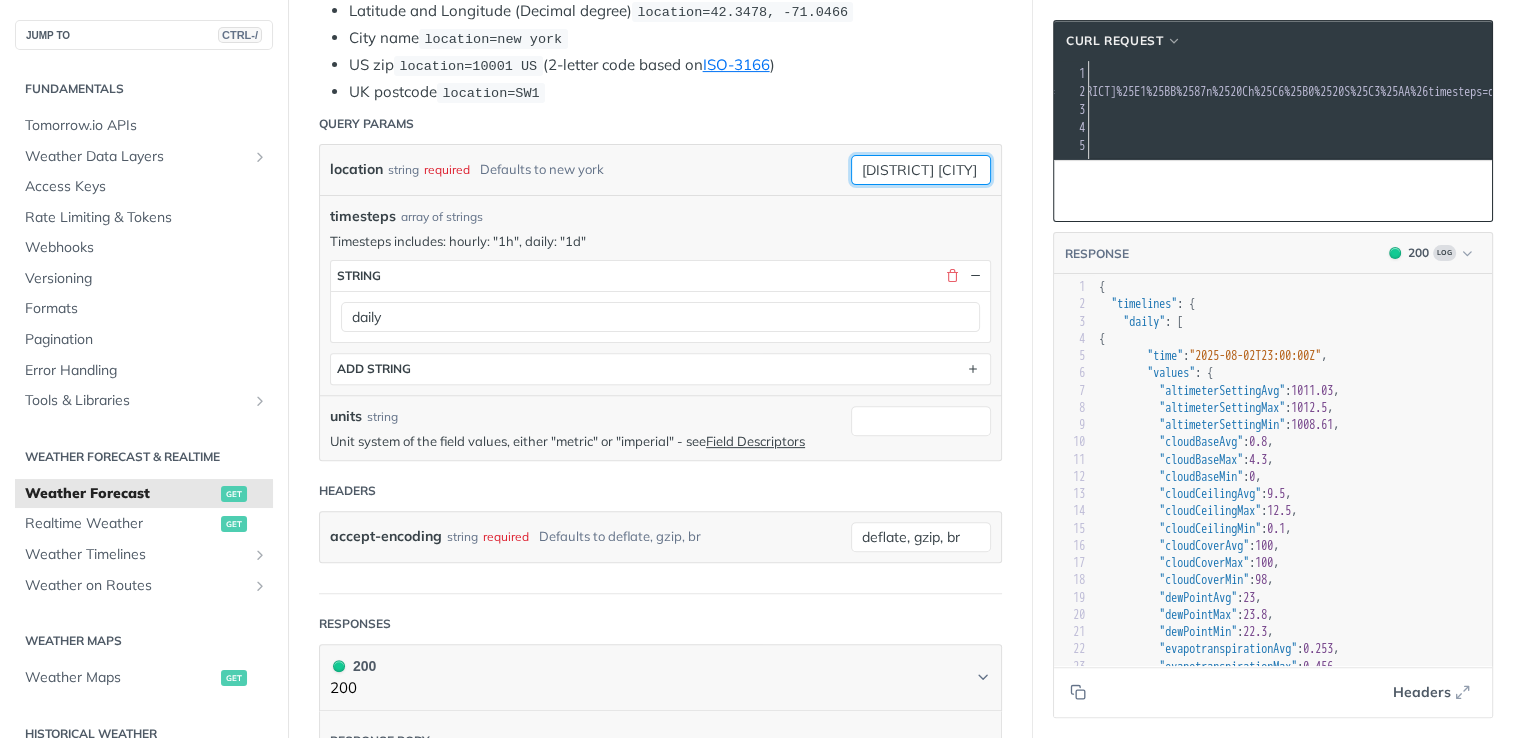 click on "Huyện Chư Sê" at bounding box center [921, 170] 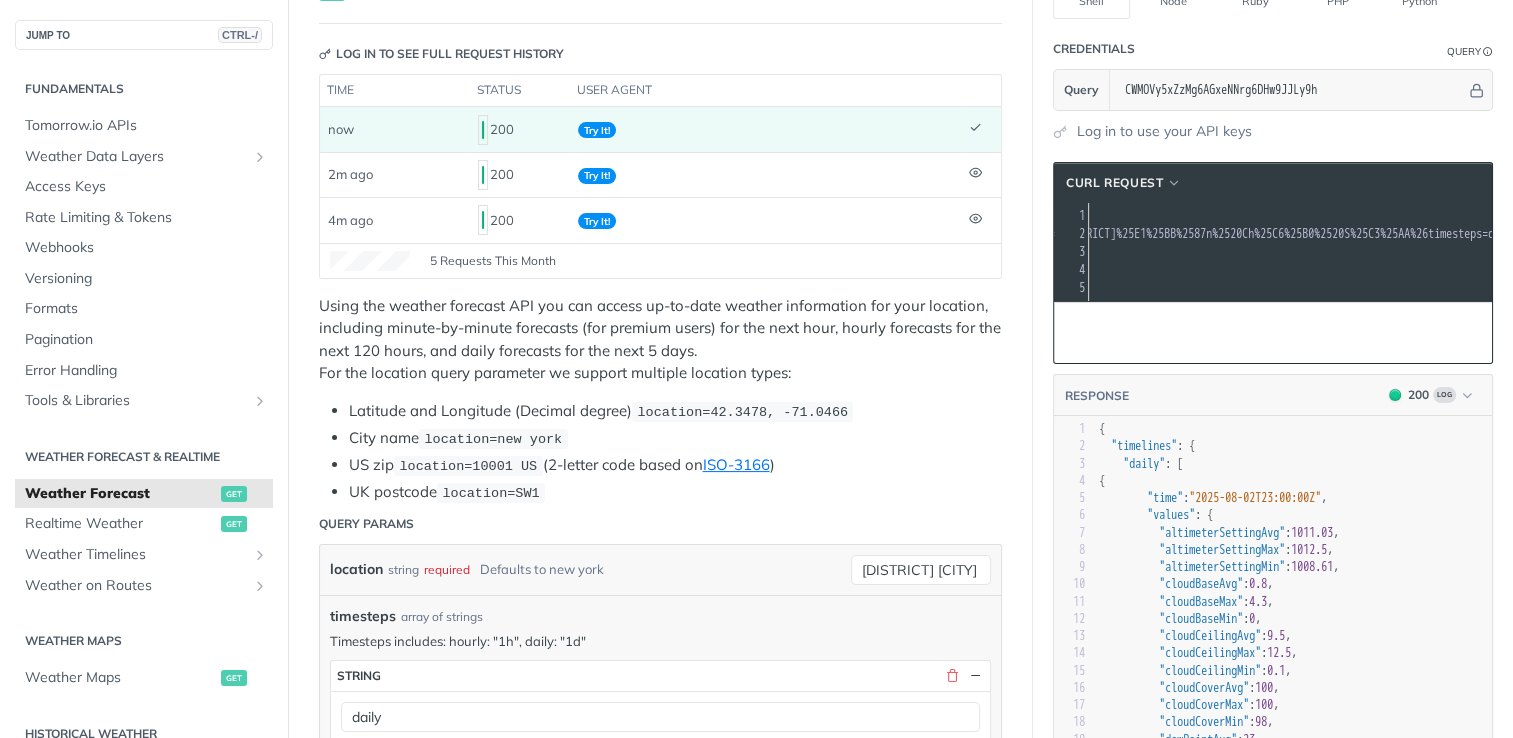 click on "City name  location=new york" at bounding box center [675, 438] 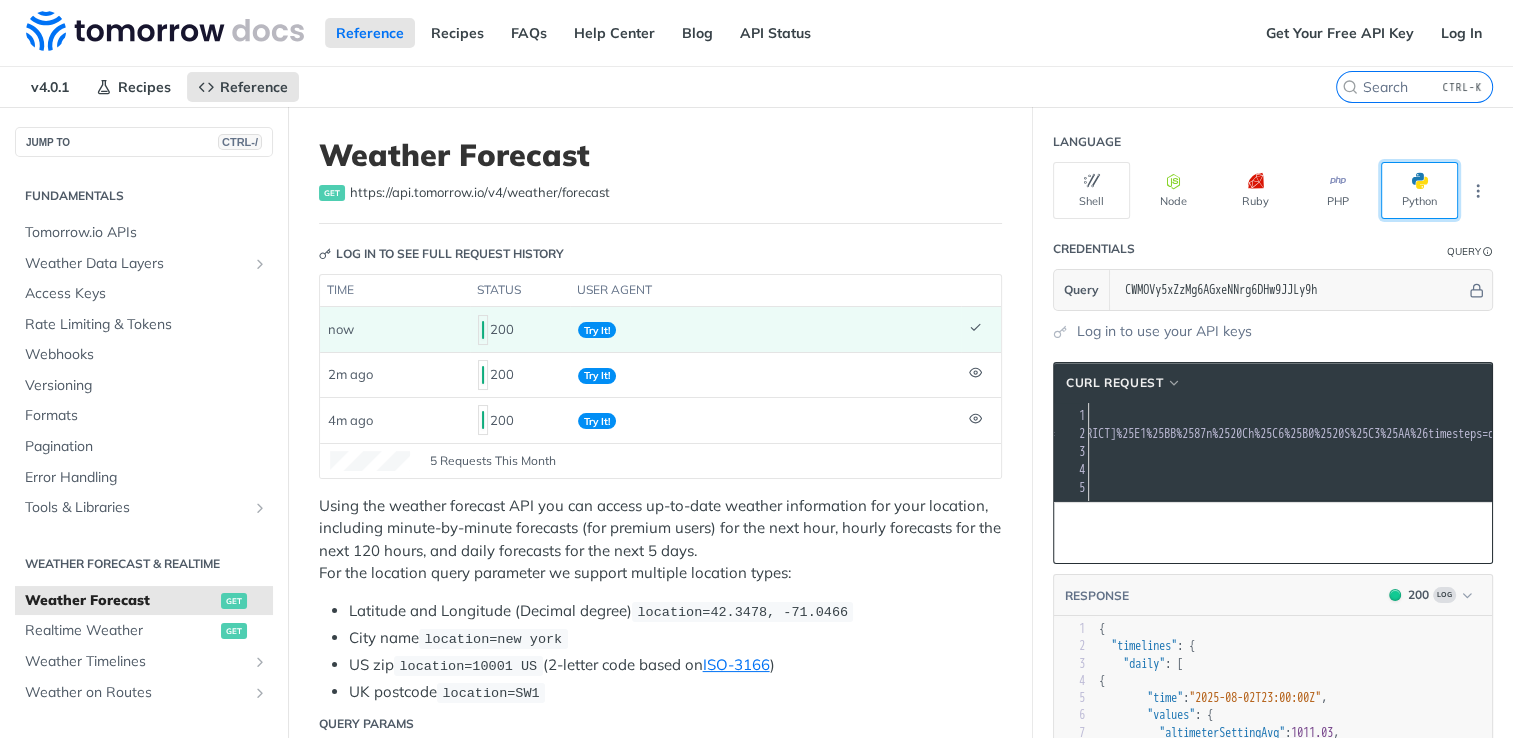 click on "Python" at bounding box center (1419, 190) 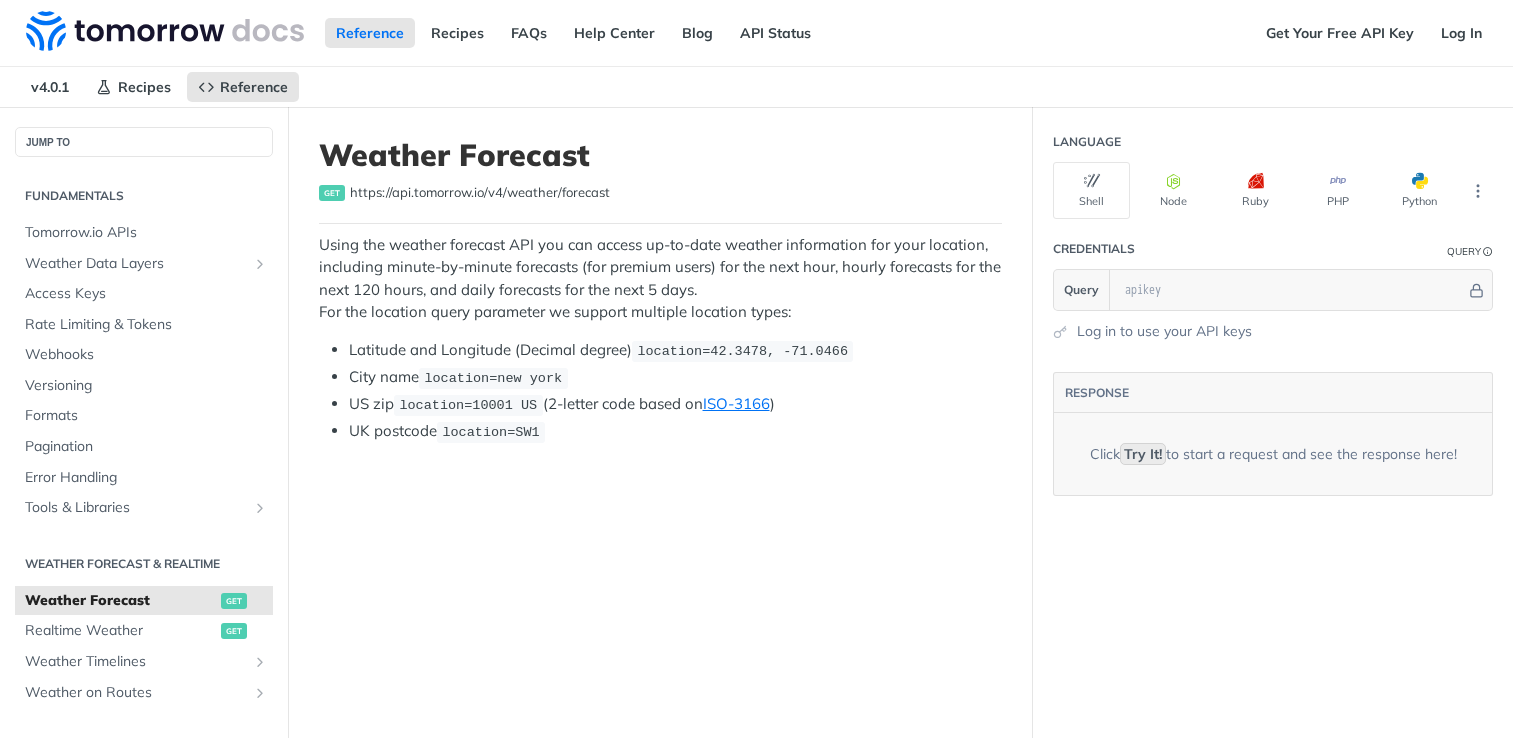 scroll, scrollTop: 0, scrollLeft: 0, axis: both 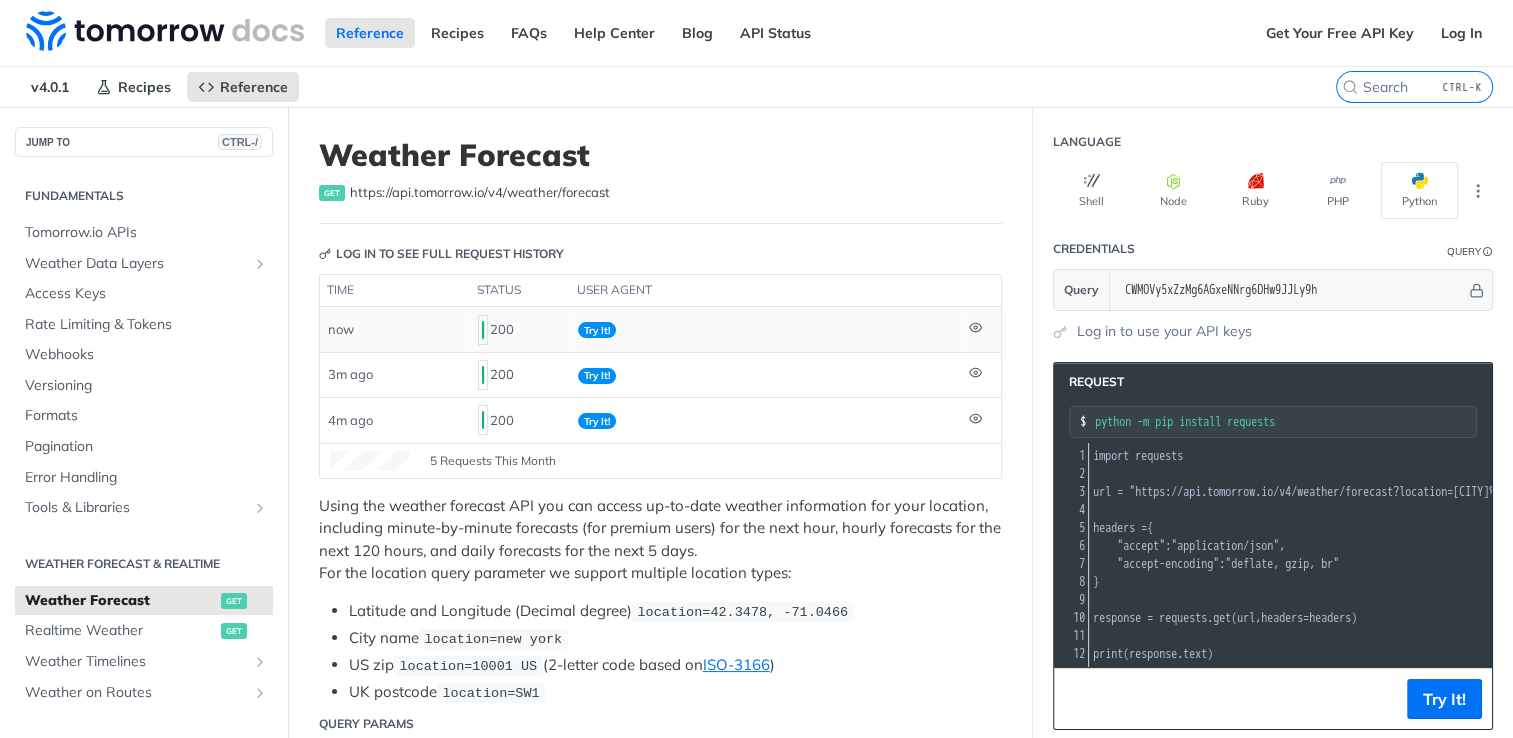 click on "Try It!" at bounding box center (765, 329) 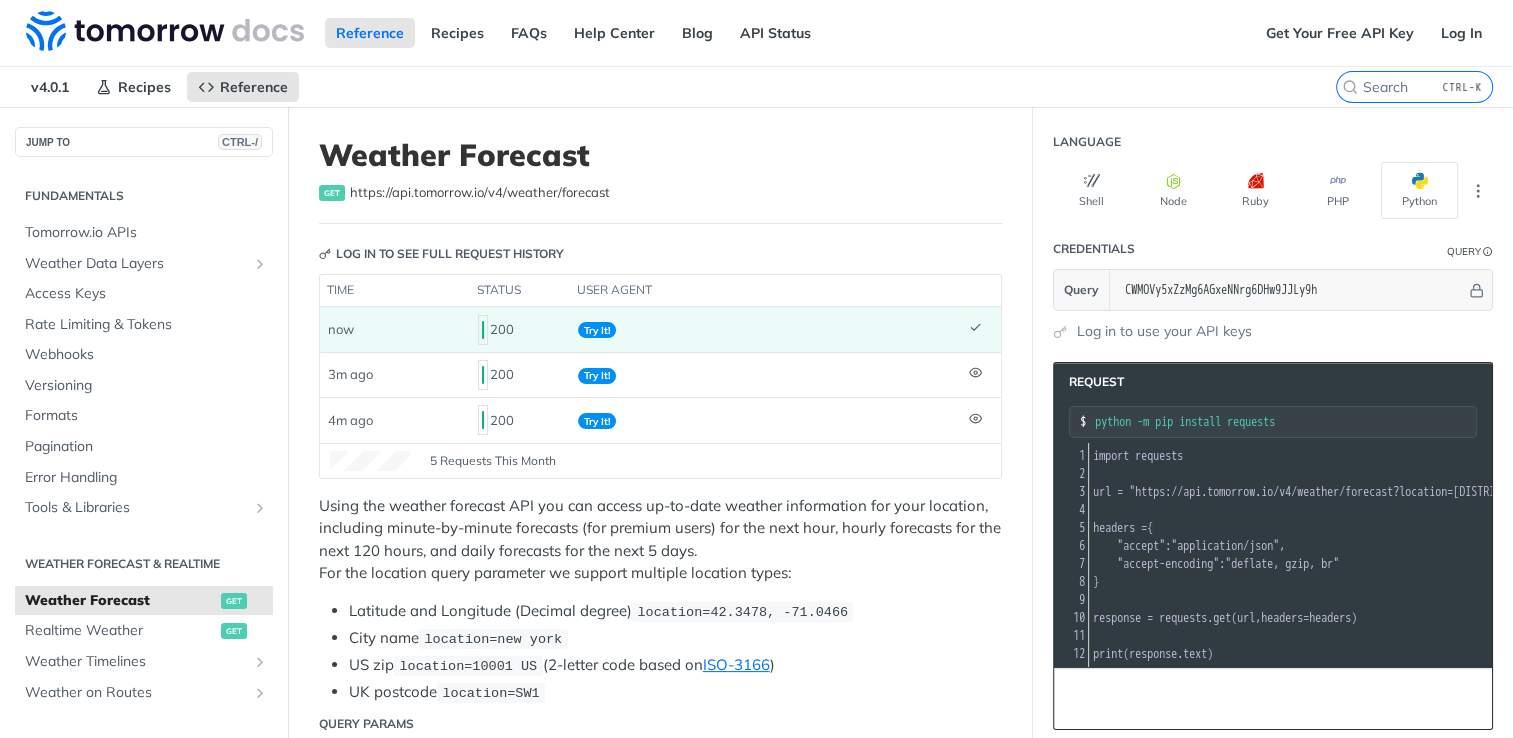 scroll, scrollTop: 0, scrollLeft: 49, axis: horizontal 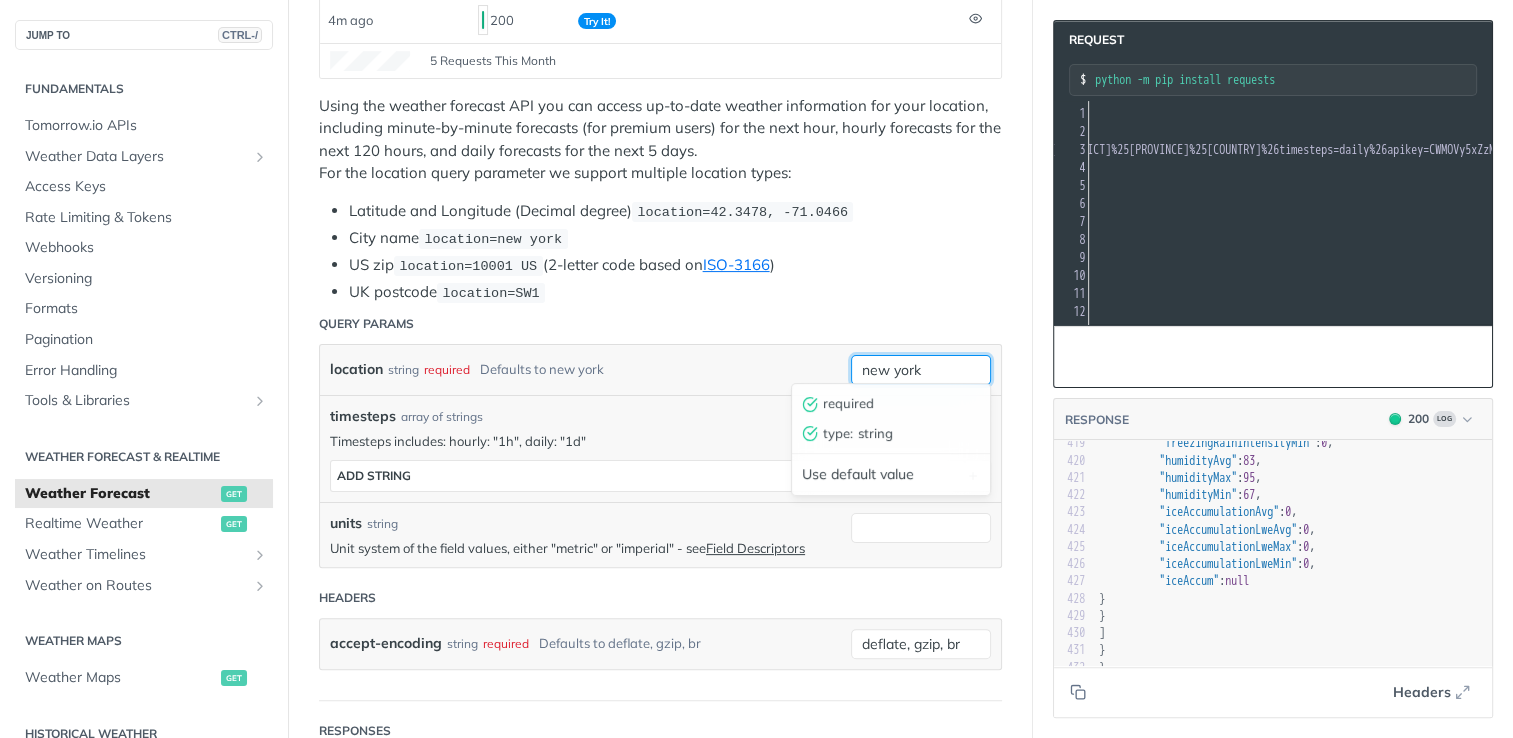 drag, startPoint x: 919, startPoint y: 366, endPoint x: 798, endPoint y: 366, distance: 121 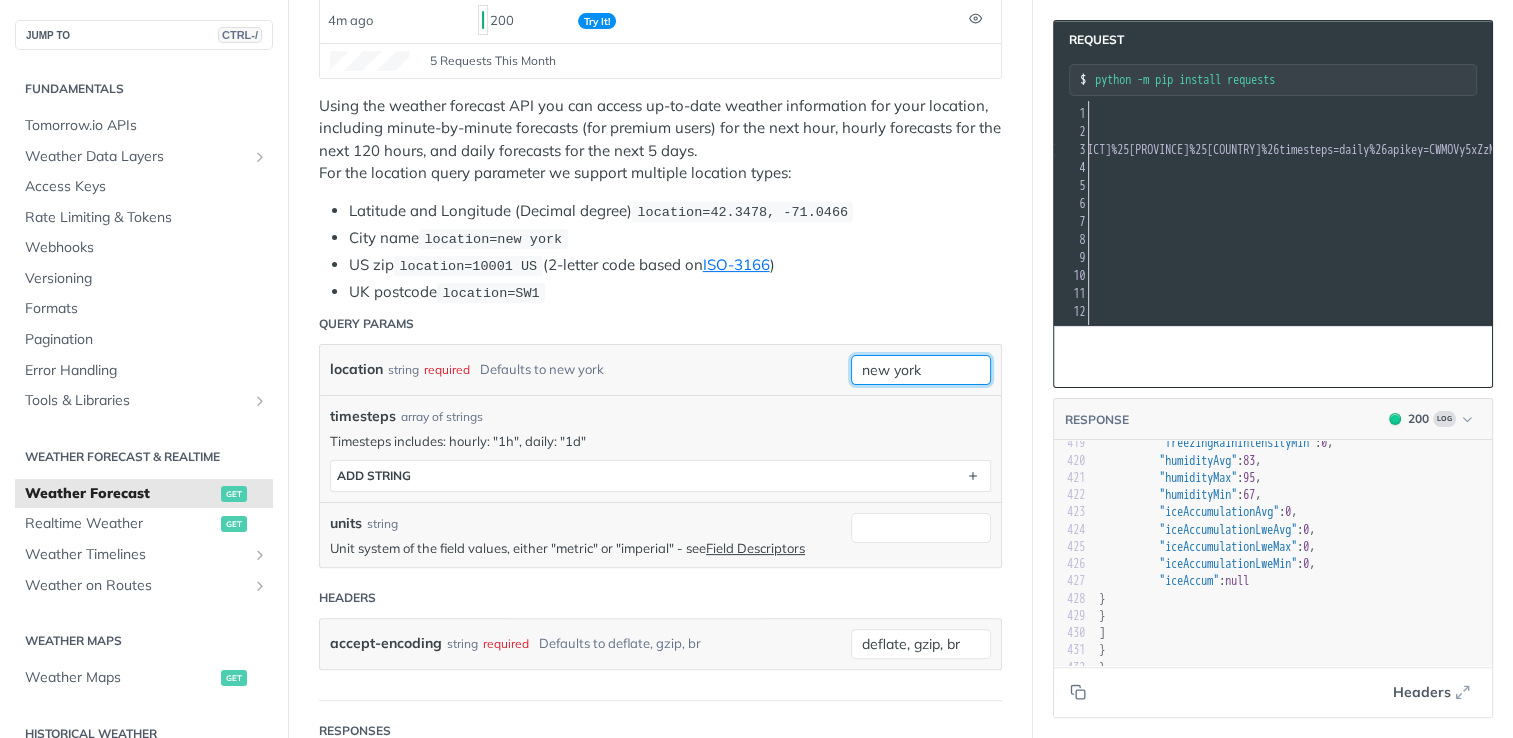 paste on "[DISTRICT]%20Ch%C6%B0%20S%C3%AA" 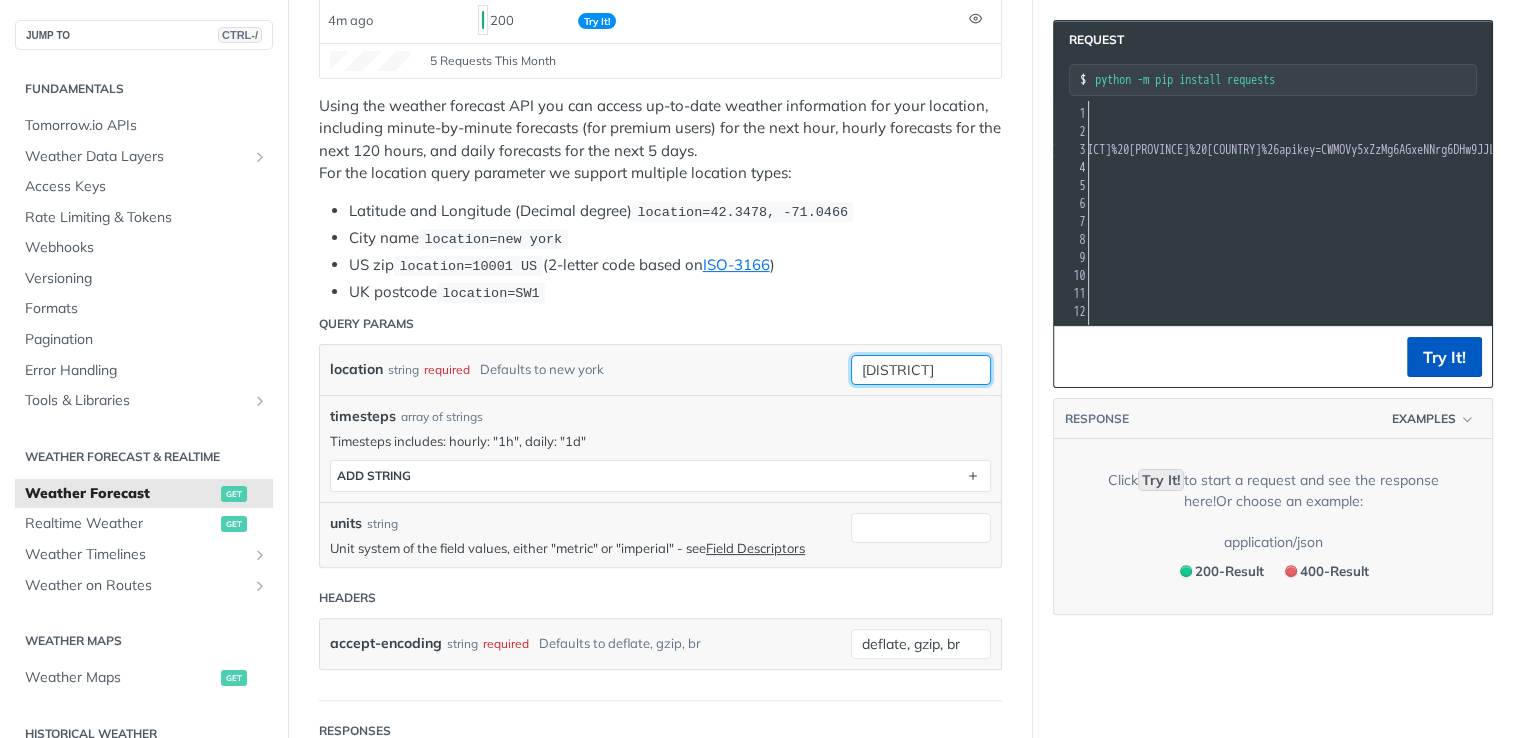 type on "[DISTRICT]%20Ch%C6%B0%20S%C3%AA" 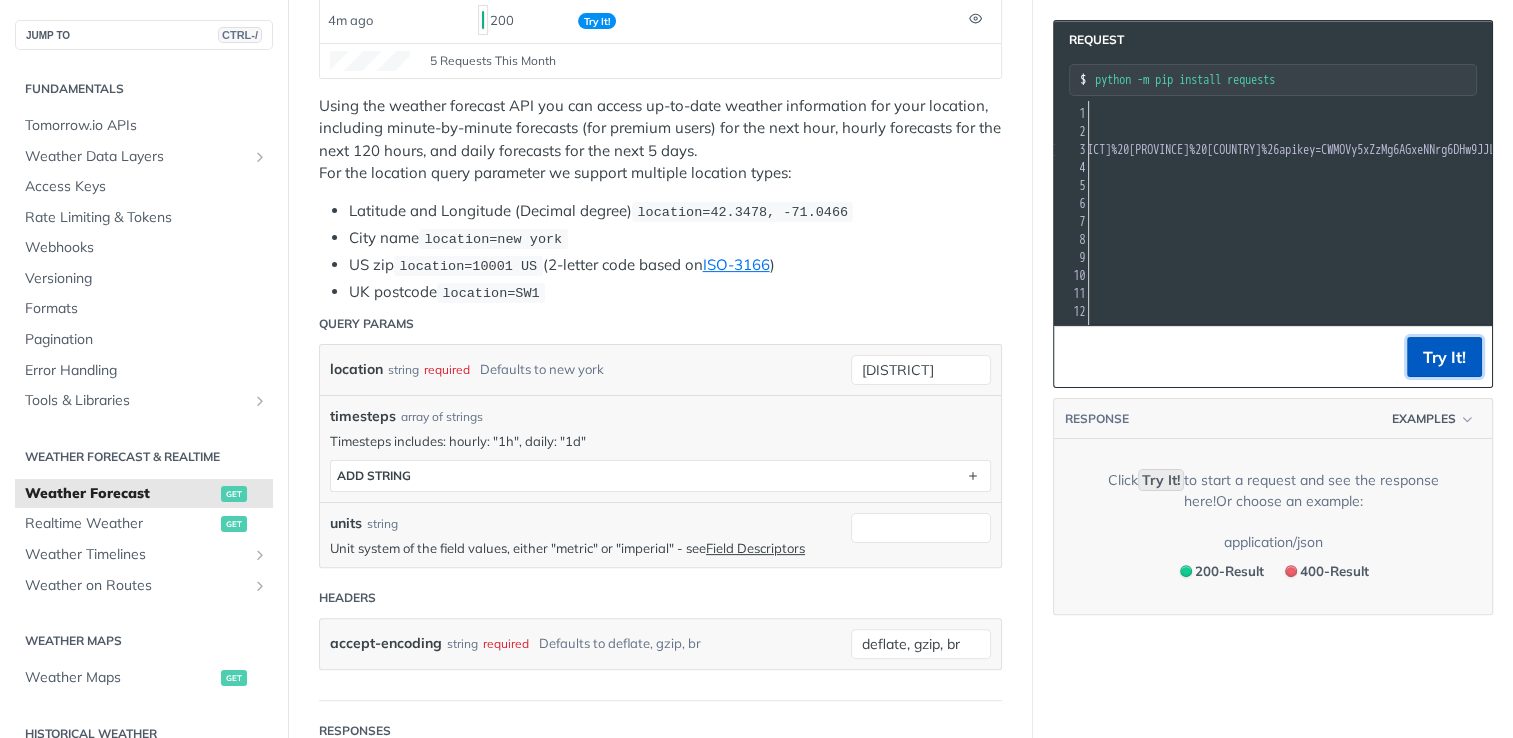 click on "Try It!" at bounding box center [1444, 357] 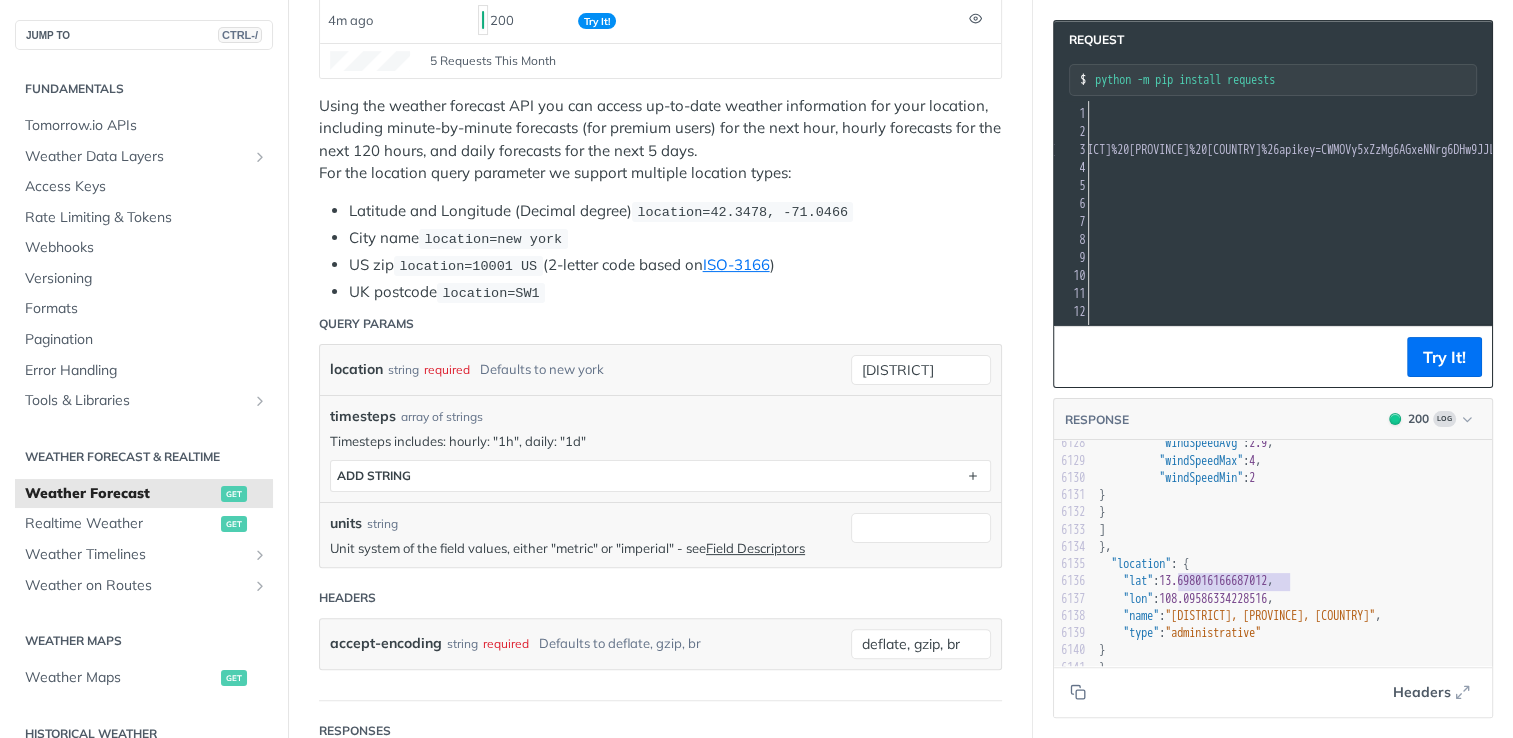 type on "13.698016166687012" 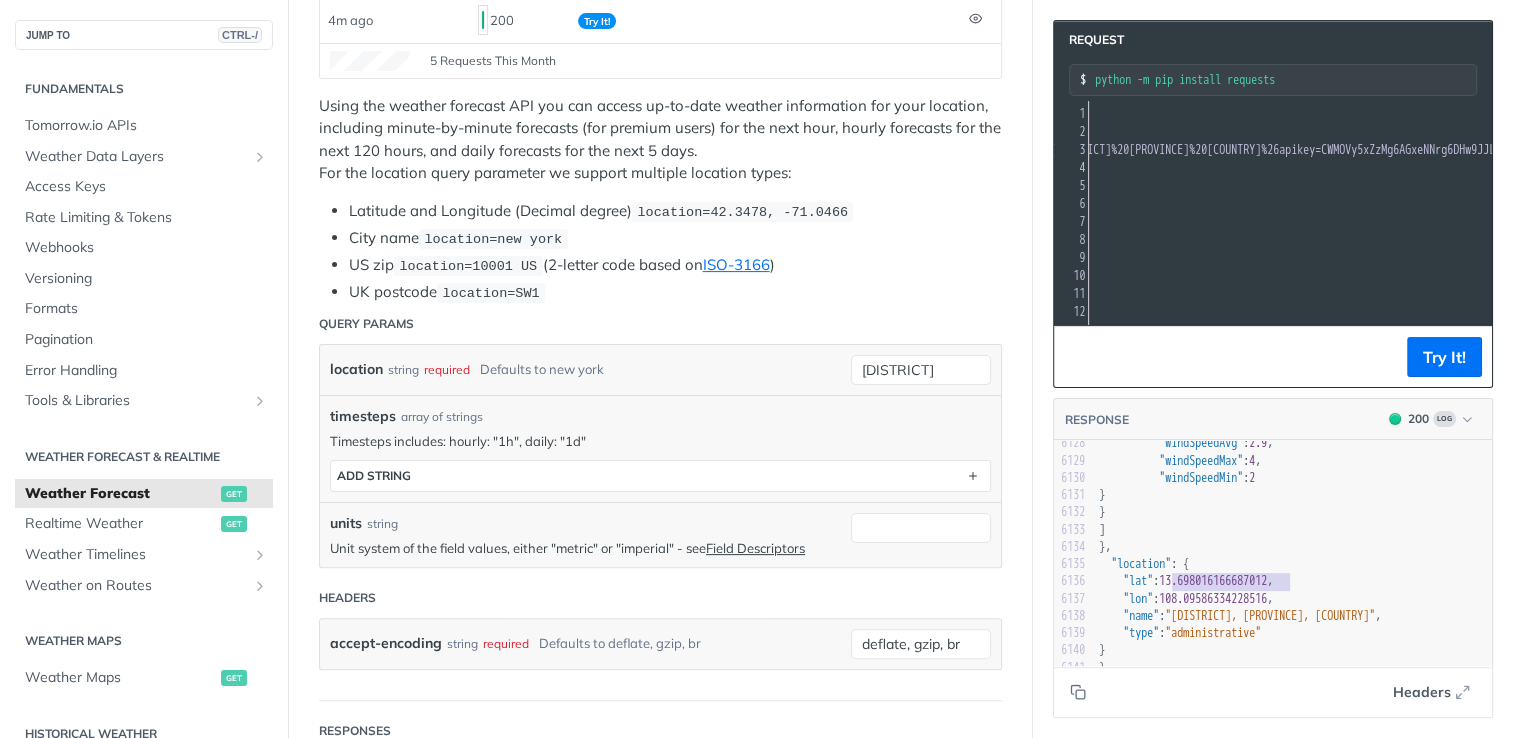 drag, startPoint x: 1287, startPoint y: 568, endPoint x: 1168, endPoint y: 568, distance: 119 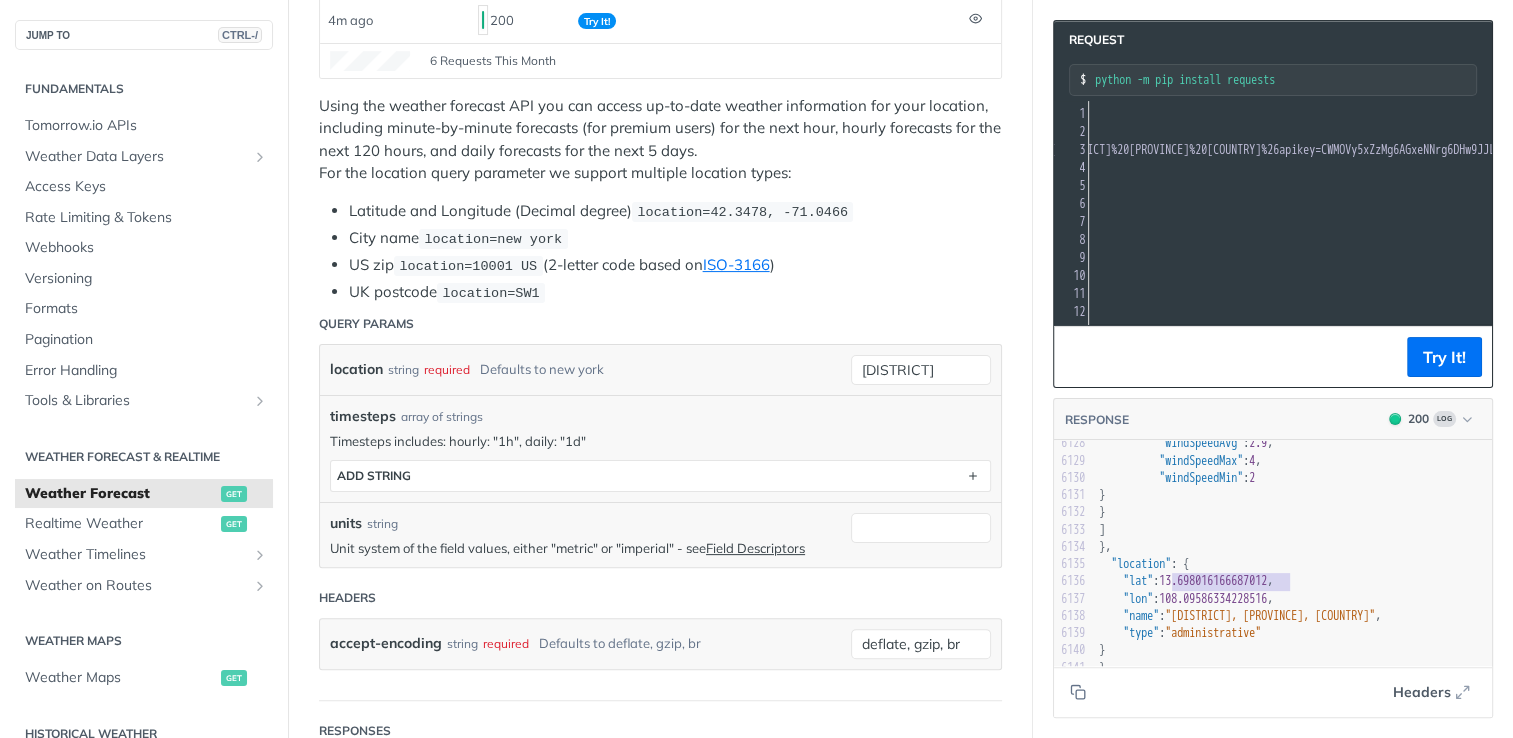 type 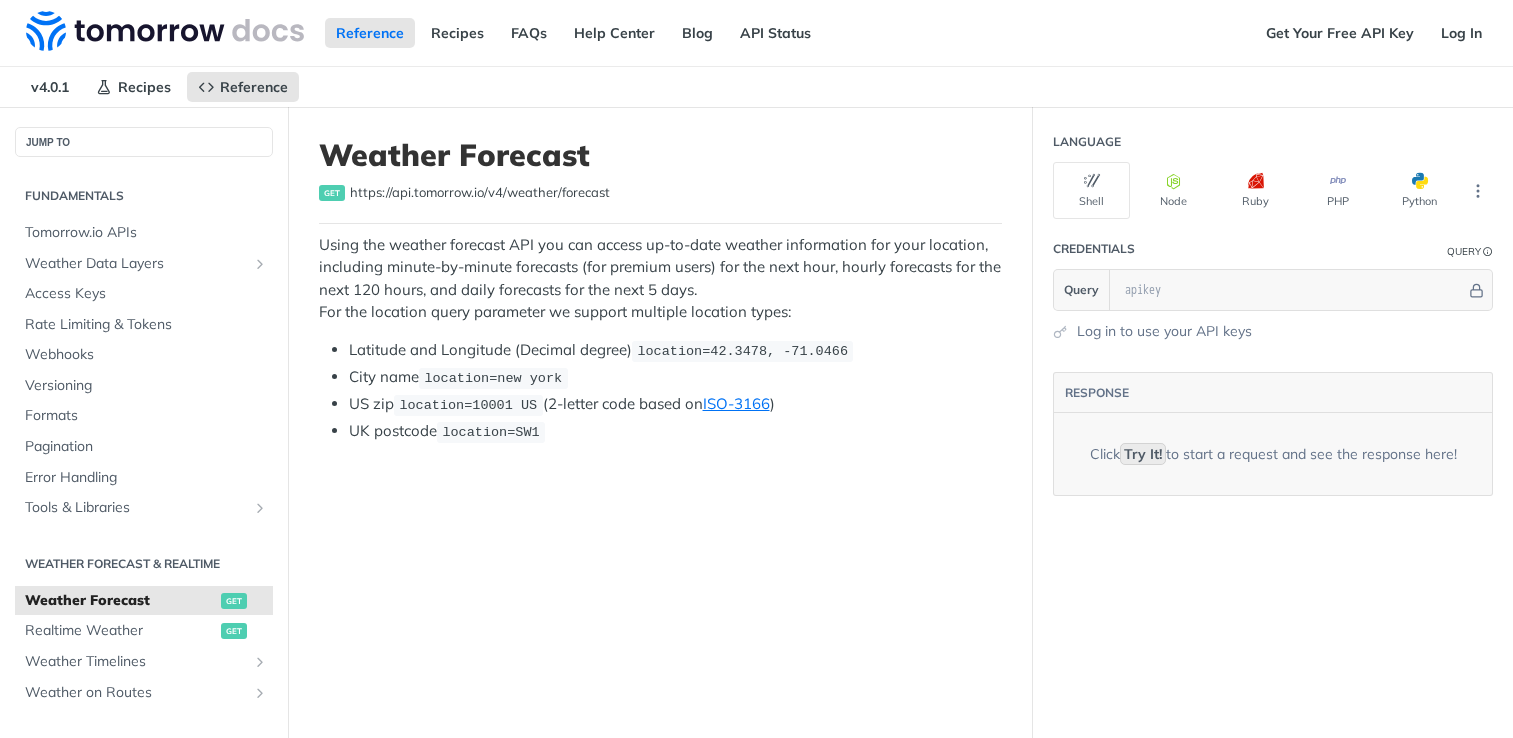 scroll, scrollTop: 0, scrollLeft: 0, axis: both 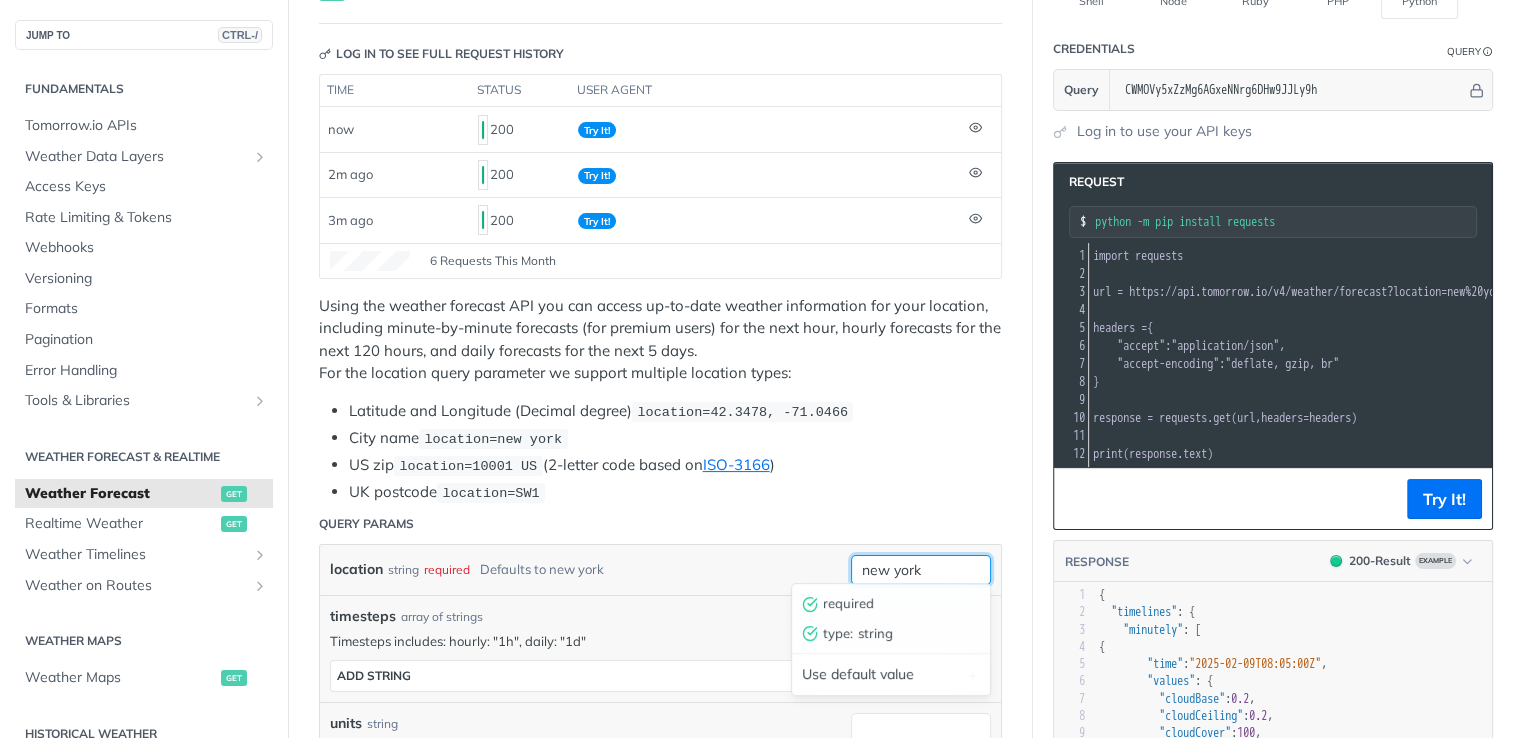 drag, startPoint x: 938, startPoint y: 558, endPoint x: 709, endPoint y: 556, distance: 229.00873 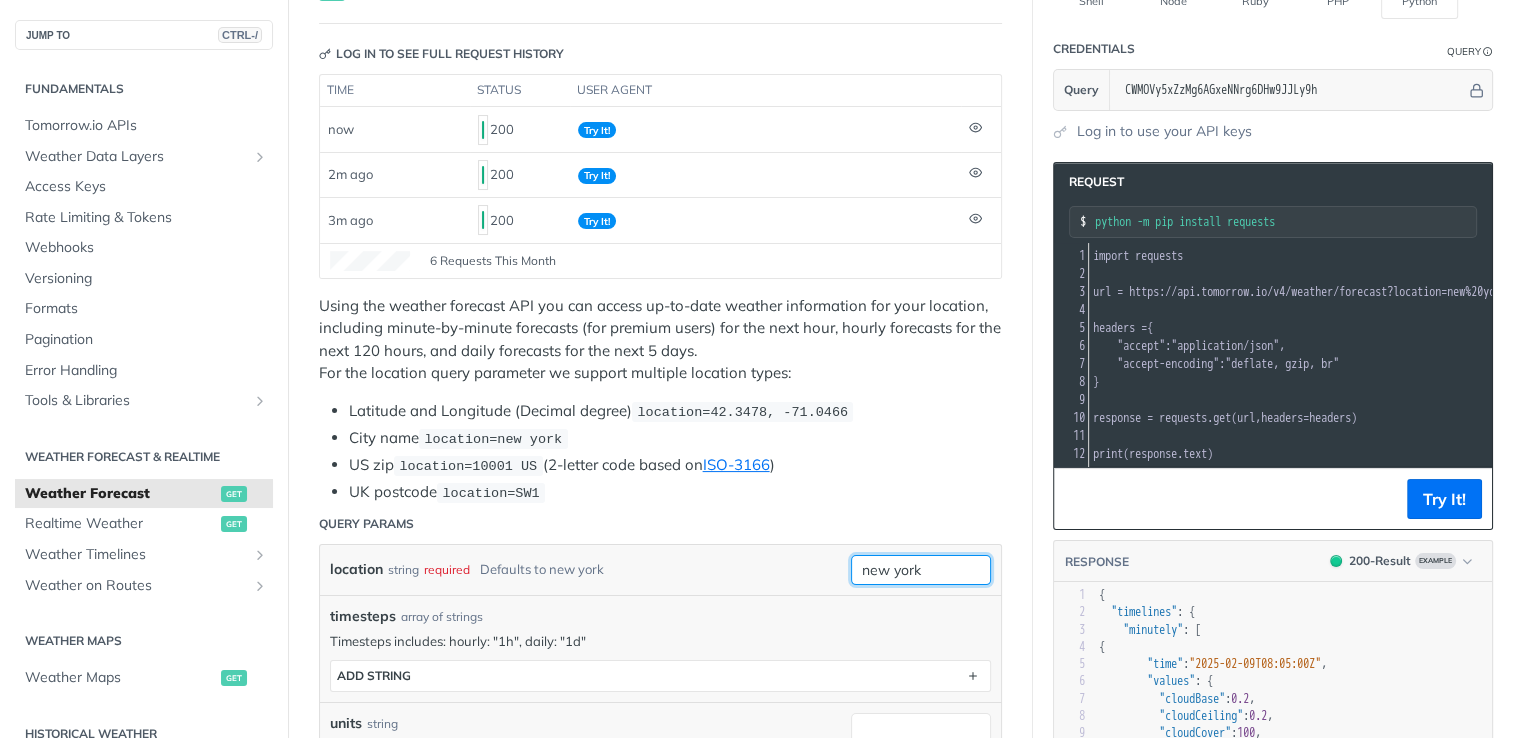 paste on "13.698016166687012" 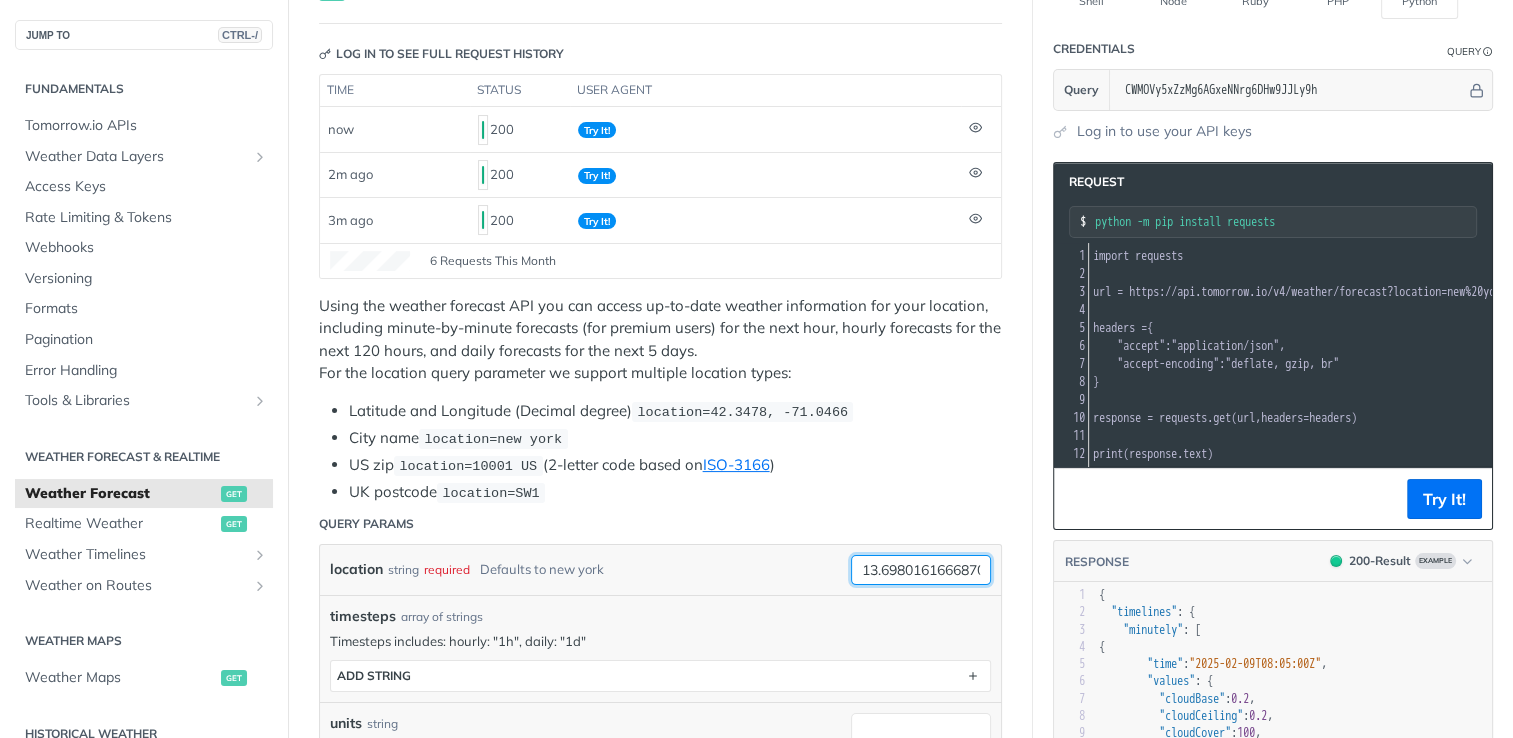 type on "13.698016166687012" 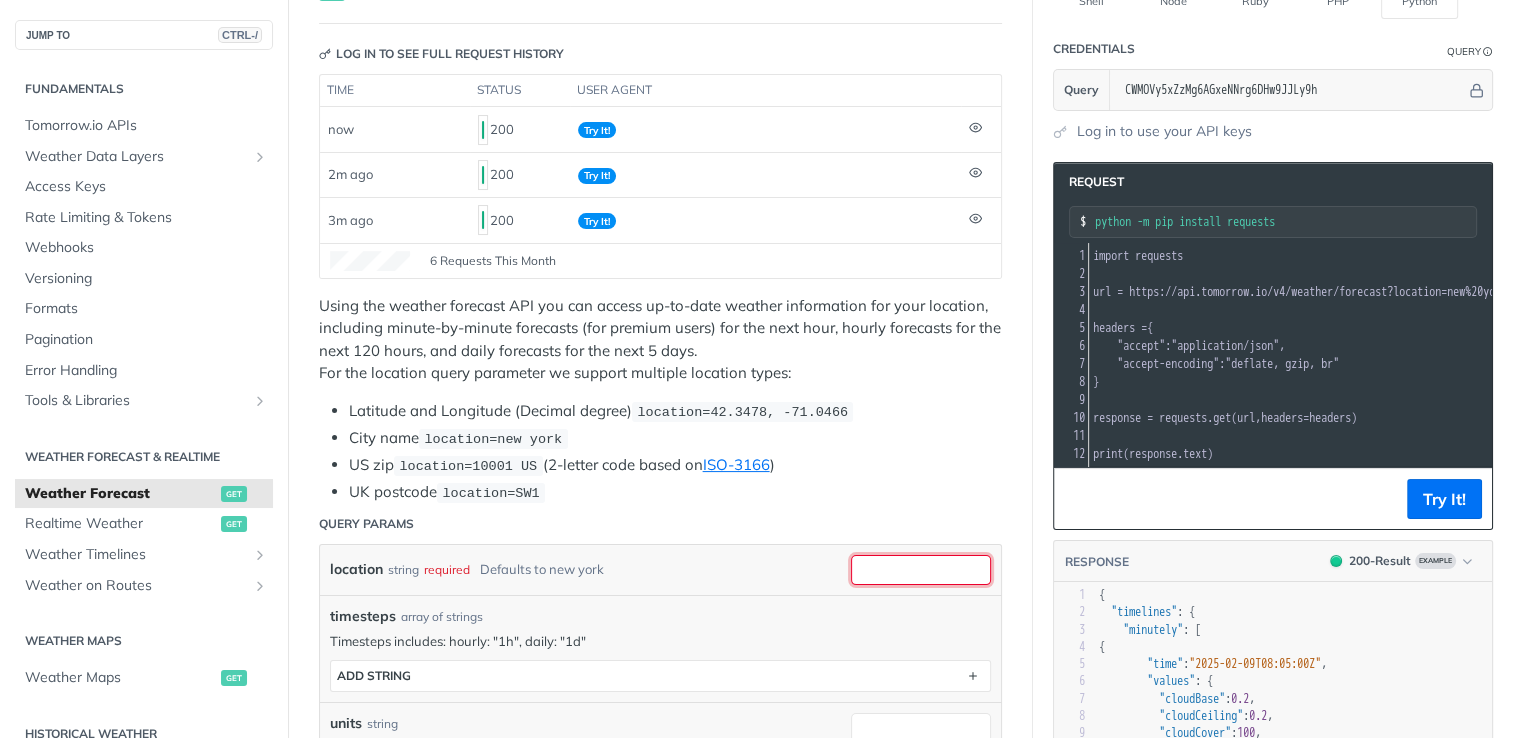 scroll, scrollTop: 0, scrollLeft: 0, axis: both 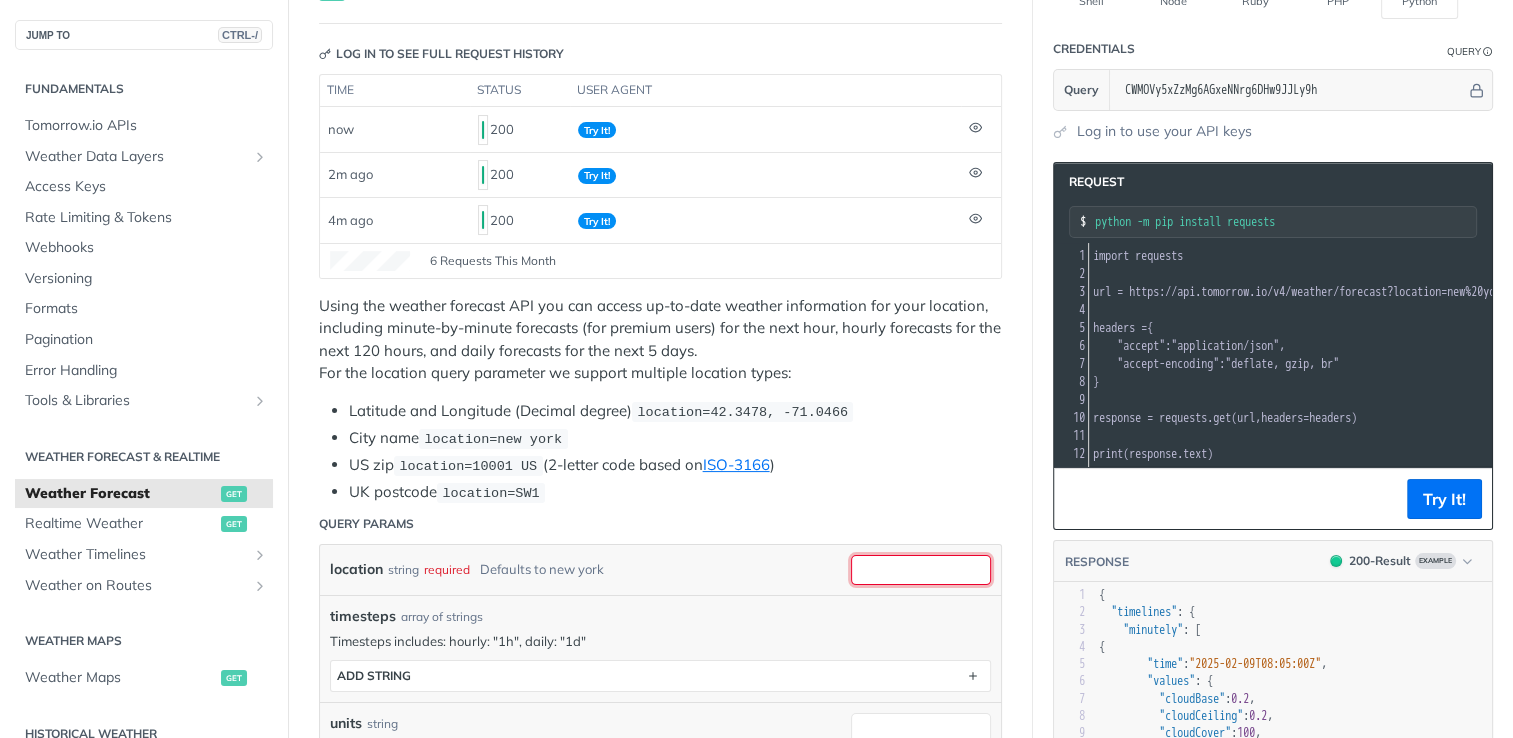click on "location" at bounding box center [921, 570] 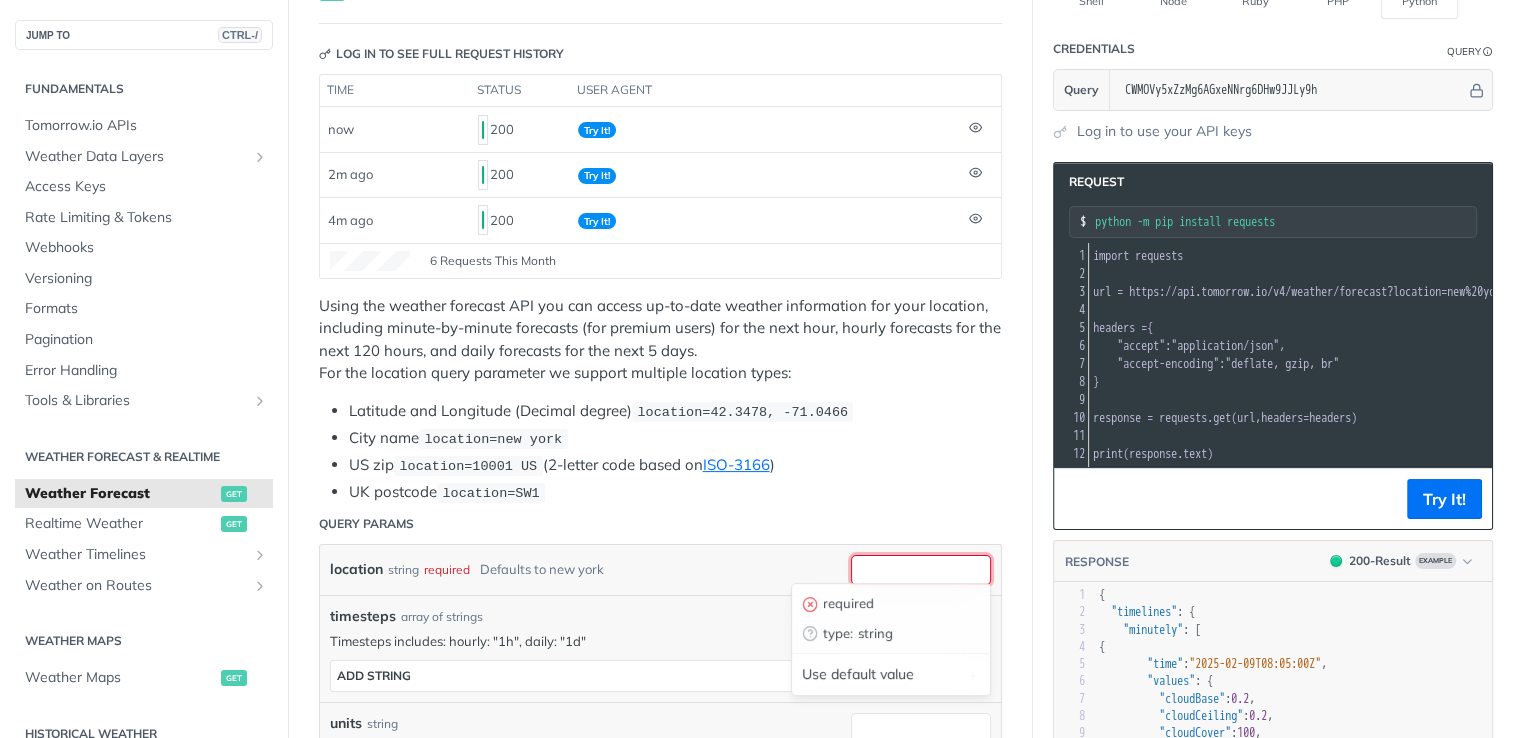 paste on "Huy%25E1%25BB%2587n%2520Kbang" 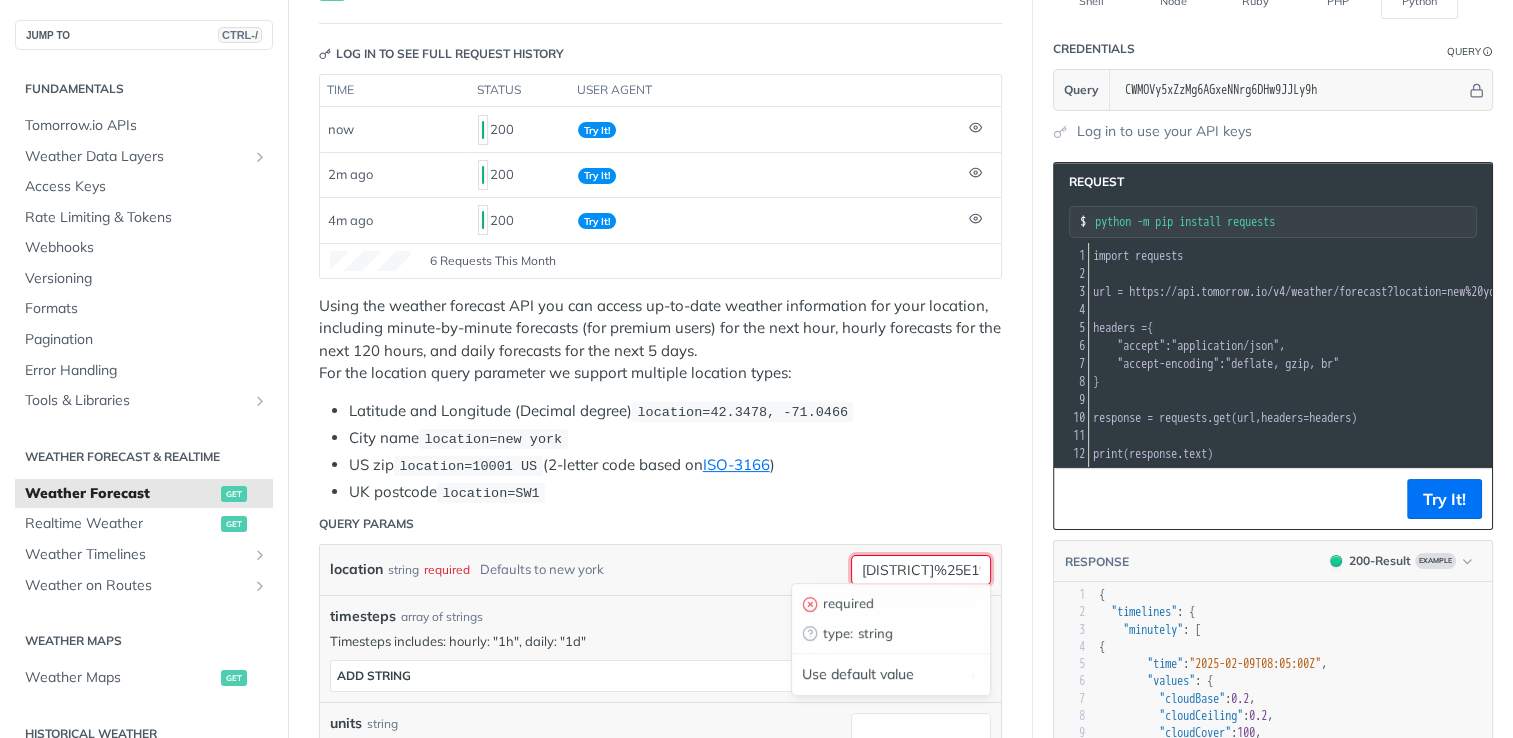 scroll, scrollTop: 0, scrollLeft: 147, axis: horizontal 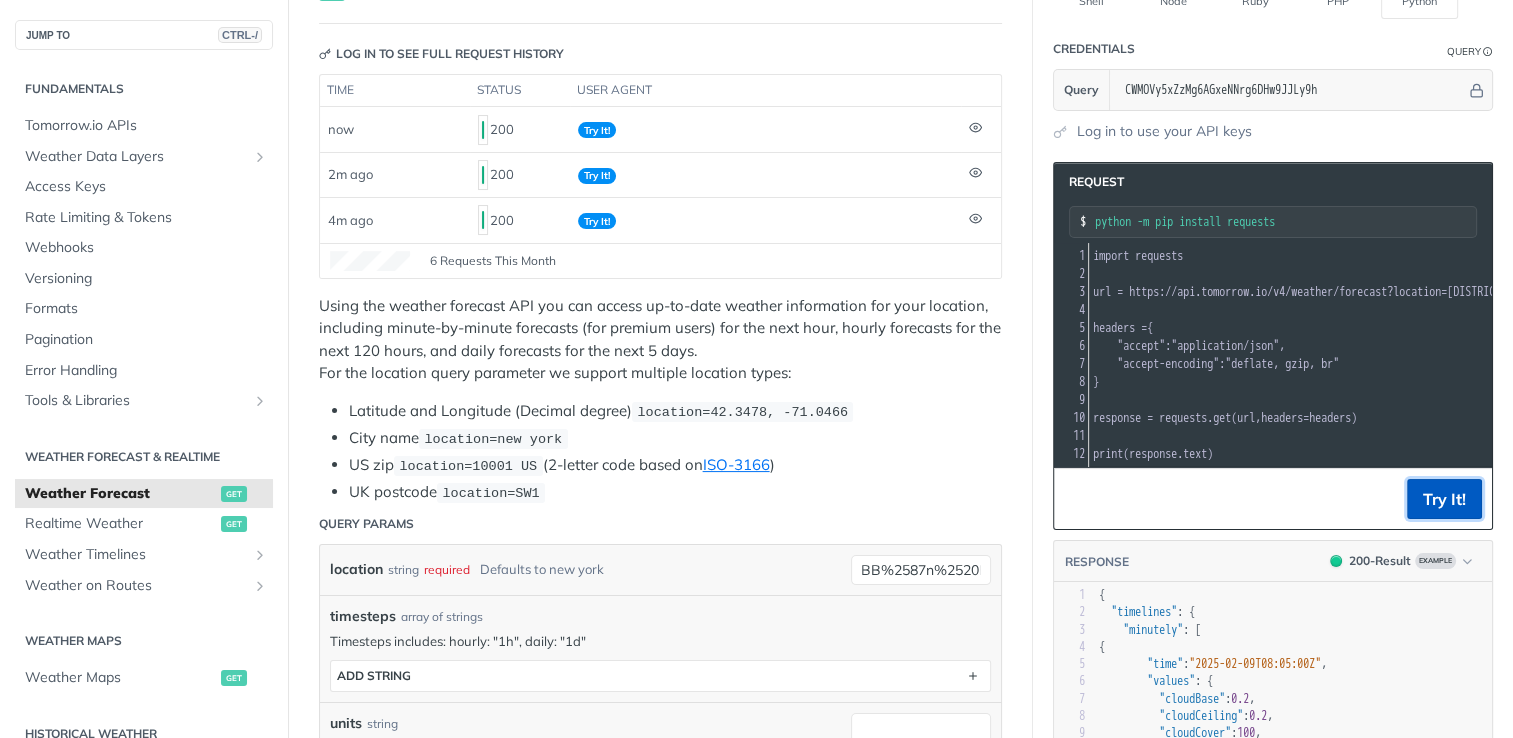 click on "Try It!" at bounding box center [1444, 499] 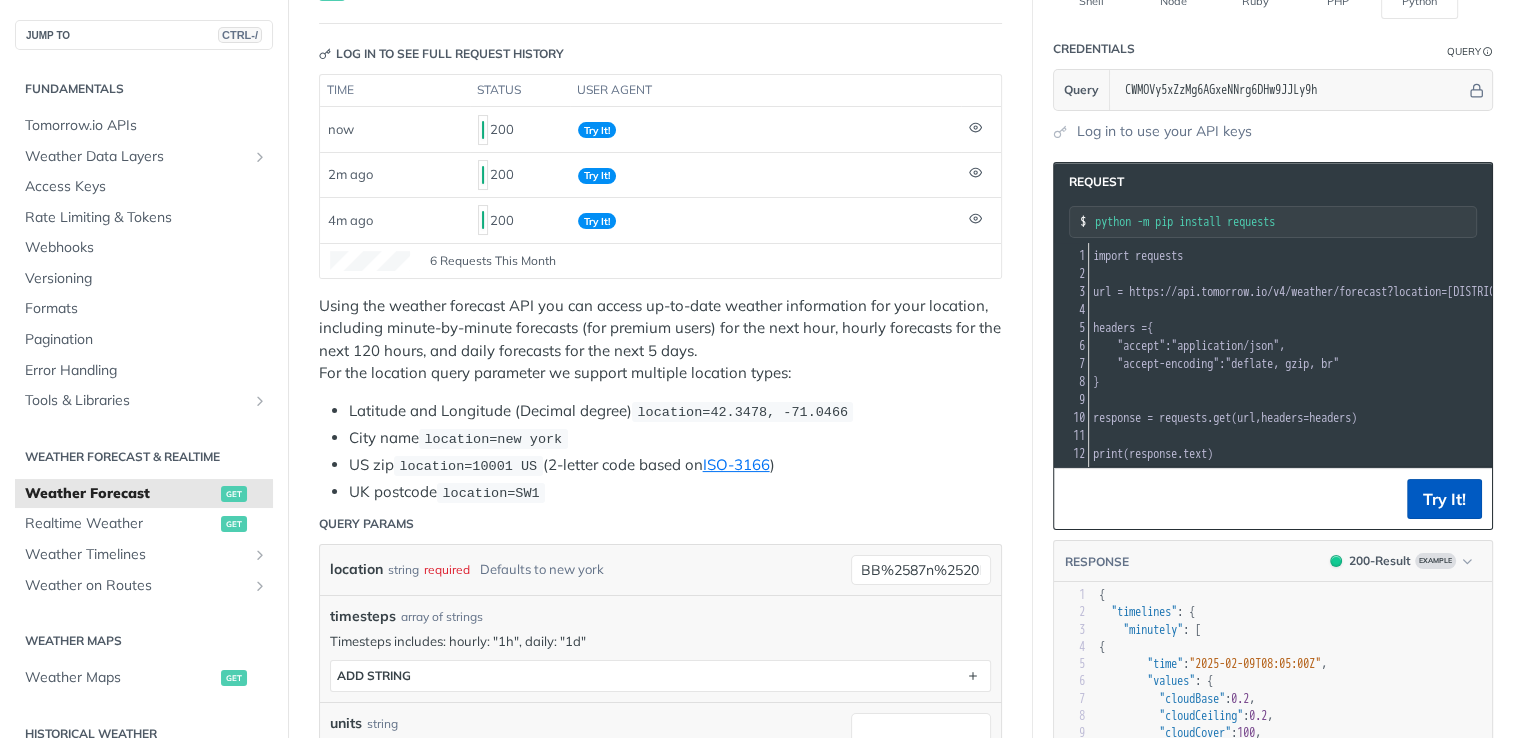 scroll, scrollTop: 0, scrollLeft: 0, axis: both 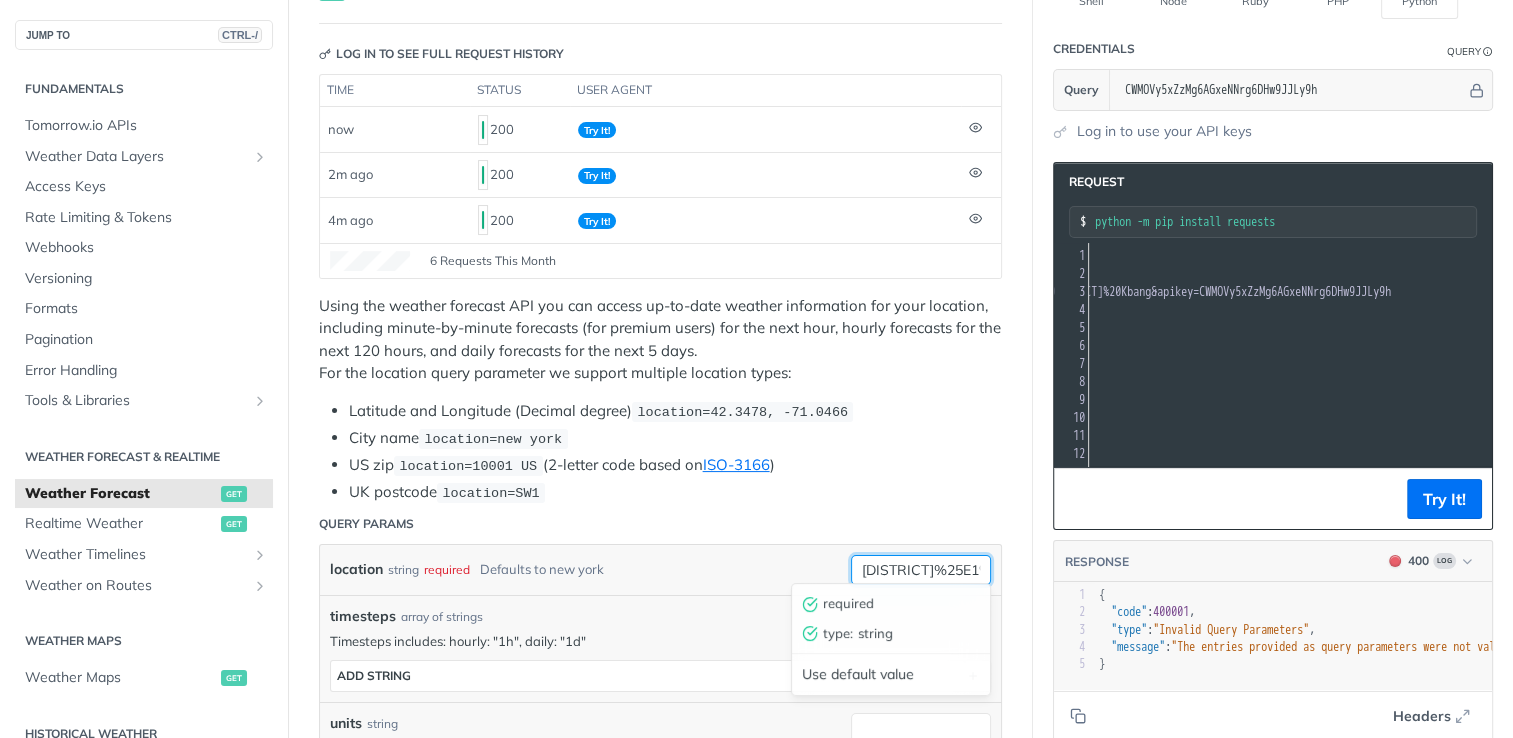 click on "Huy%25E1%25BB%2587n%2520Kbang" at bounding box center (921, 570) 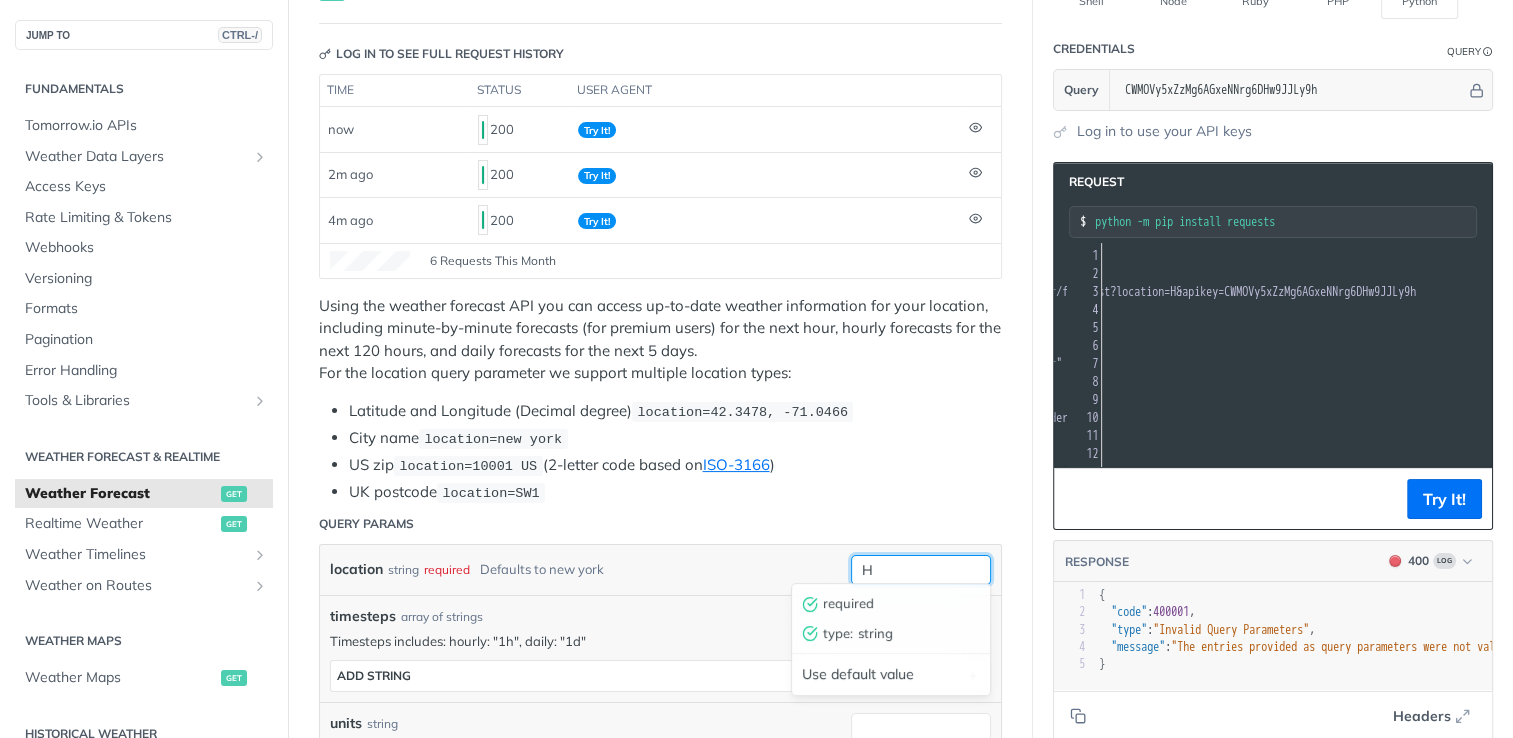 scroll, scrollTop: 0, scrollLeft: 290, axis: horizontal 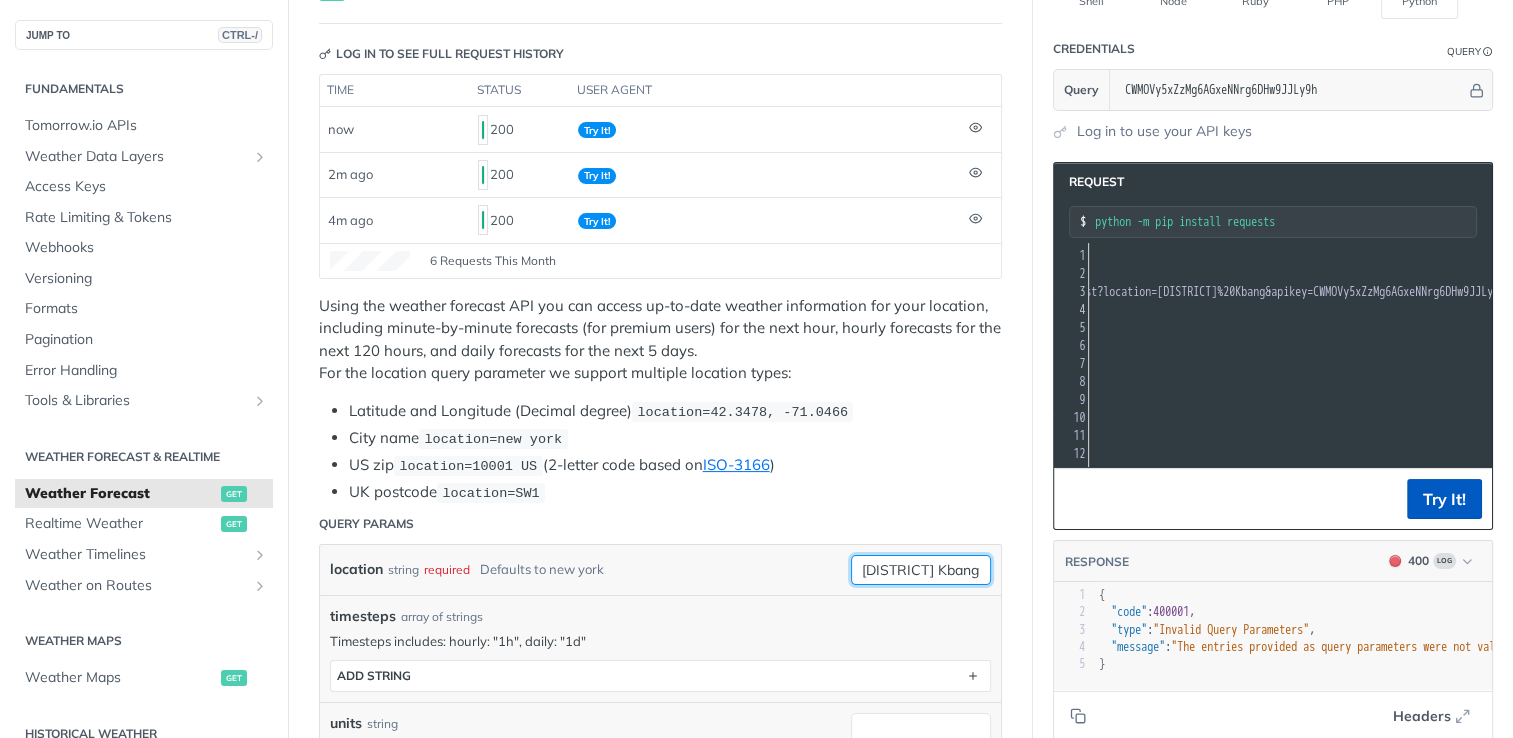 type on "Huyện Kbang" 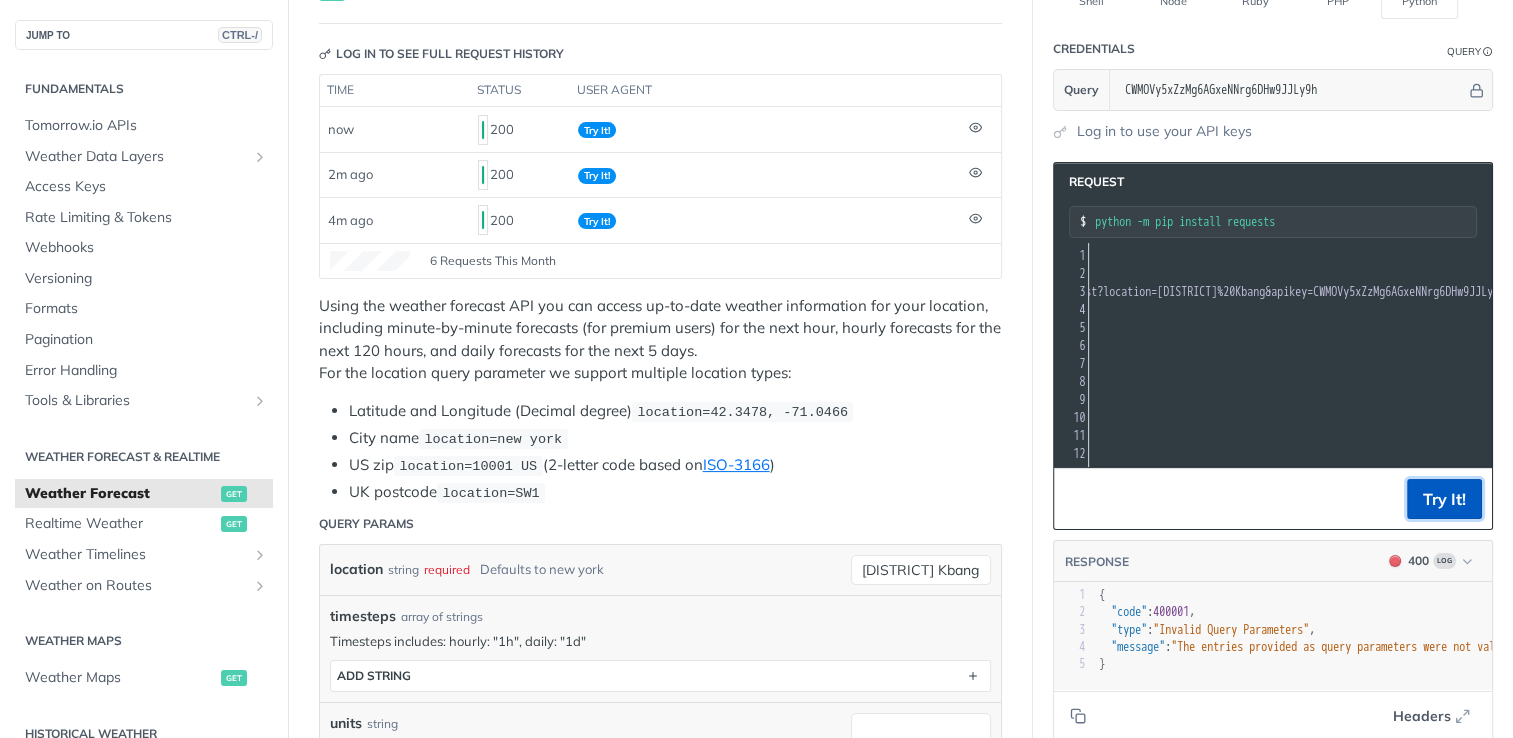 click on "Try It!" at bounding box center (1444, 499) 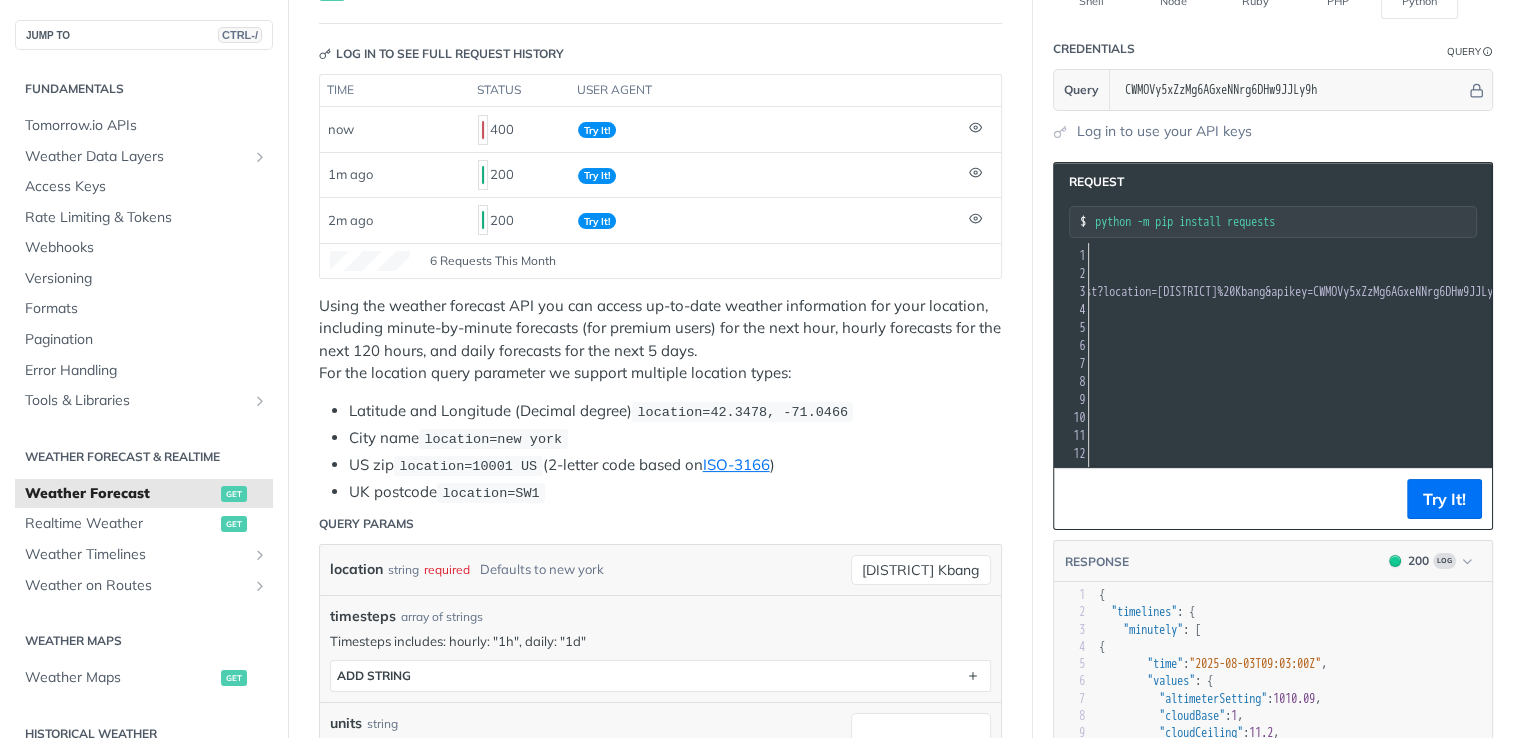 scroll, scrollTop: 298, scrollLeft: 0, axis: vertical 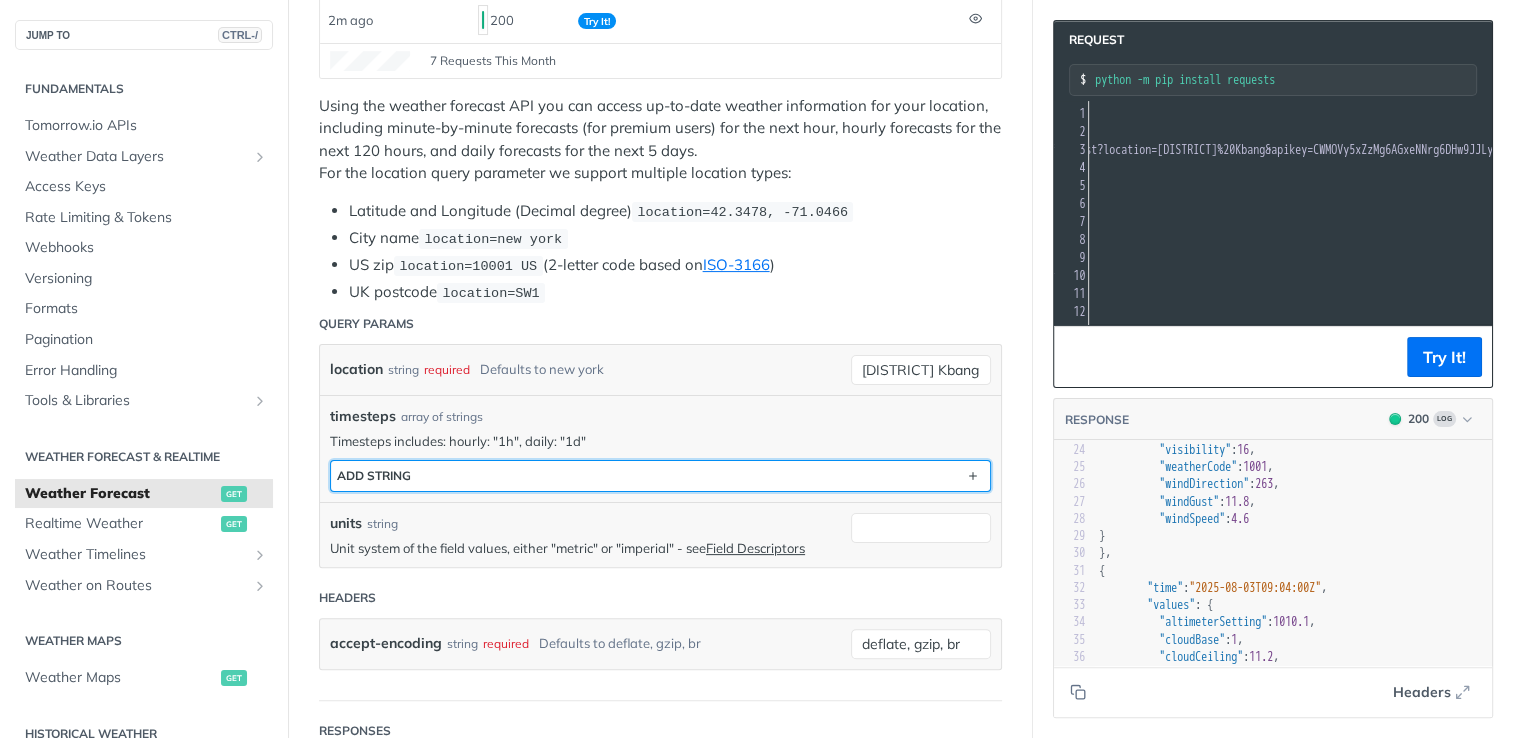 click on "ADD    string" at bounding box center [660, 476] 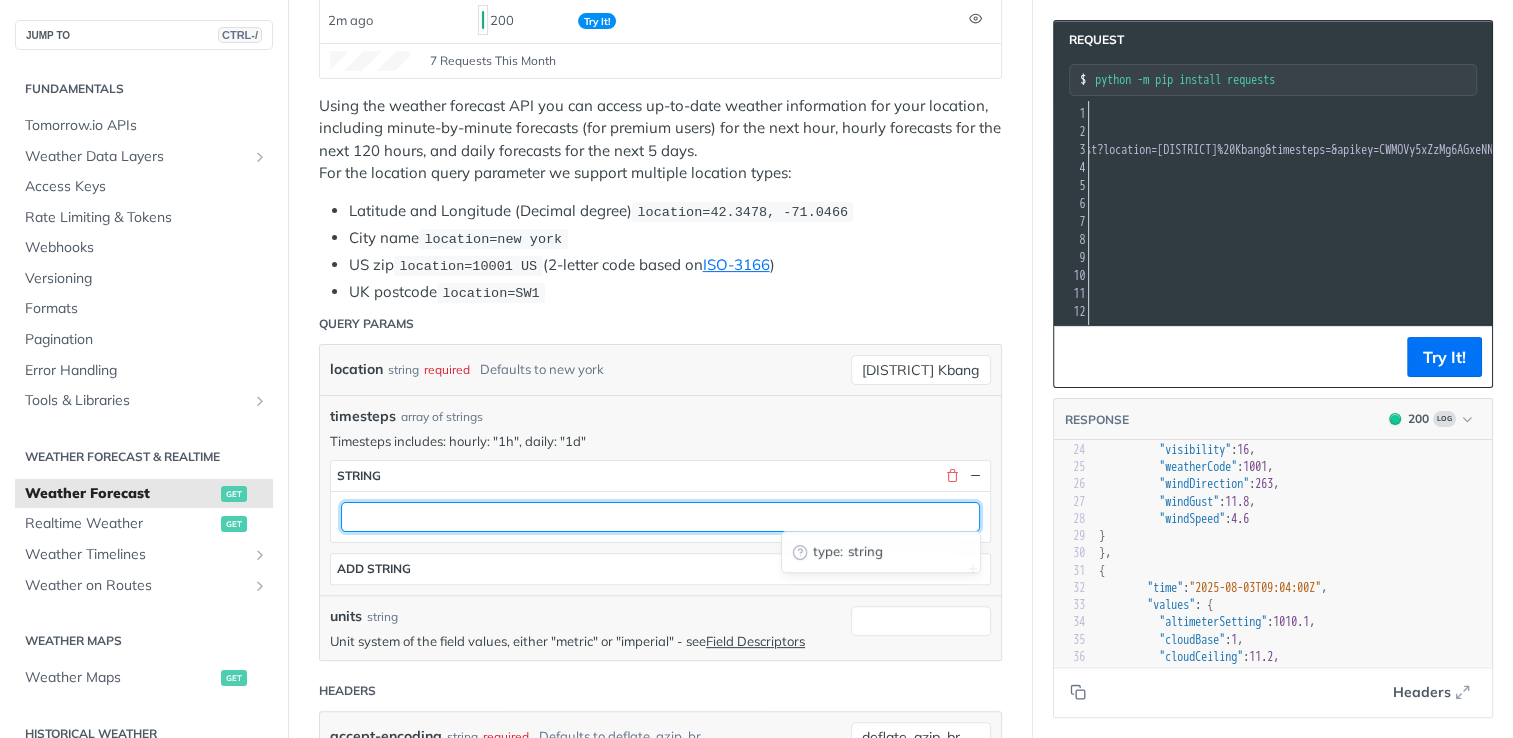 click at bounding box center [660, 517] 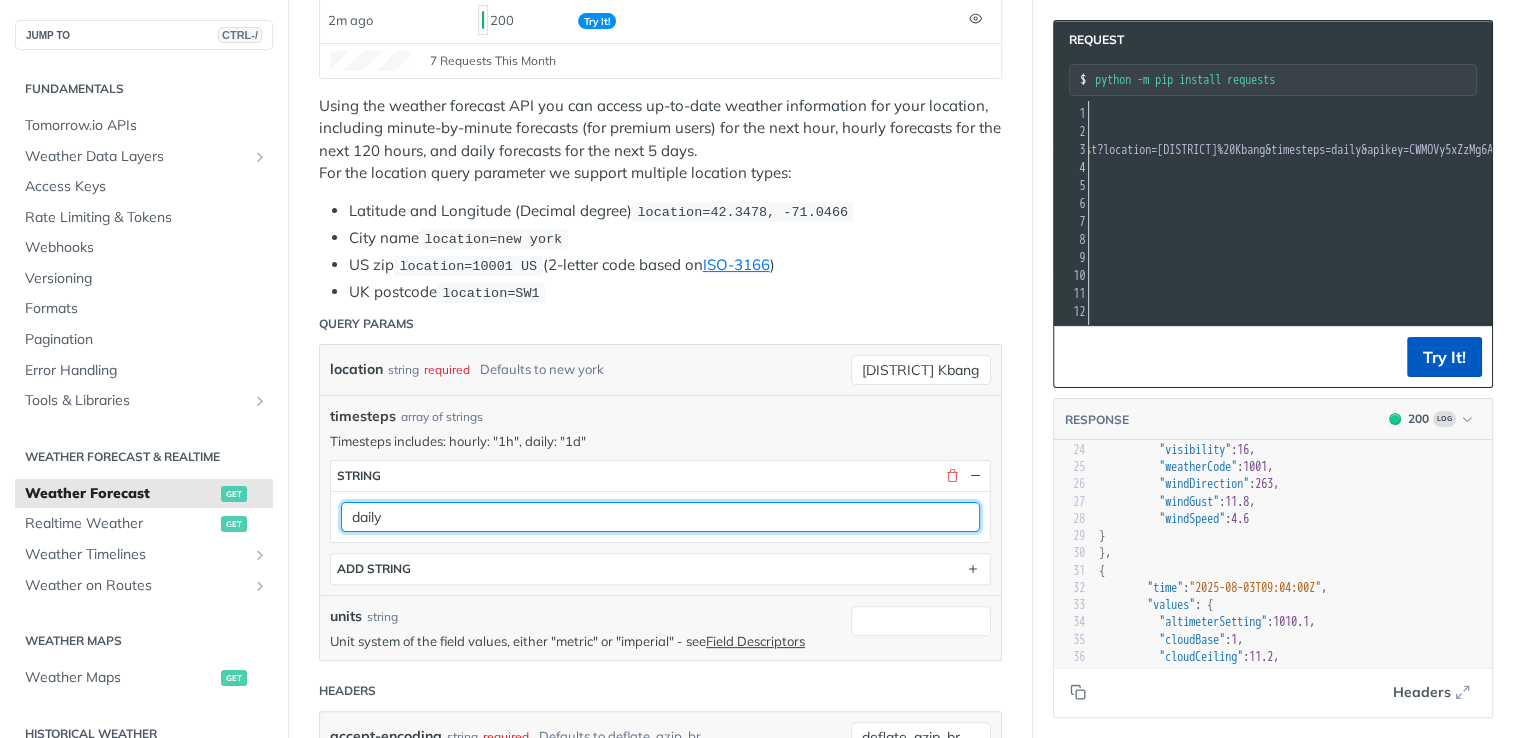 type on "daily" 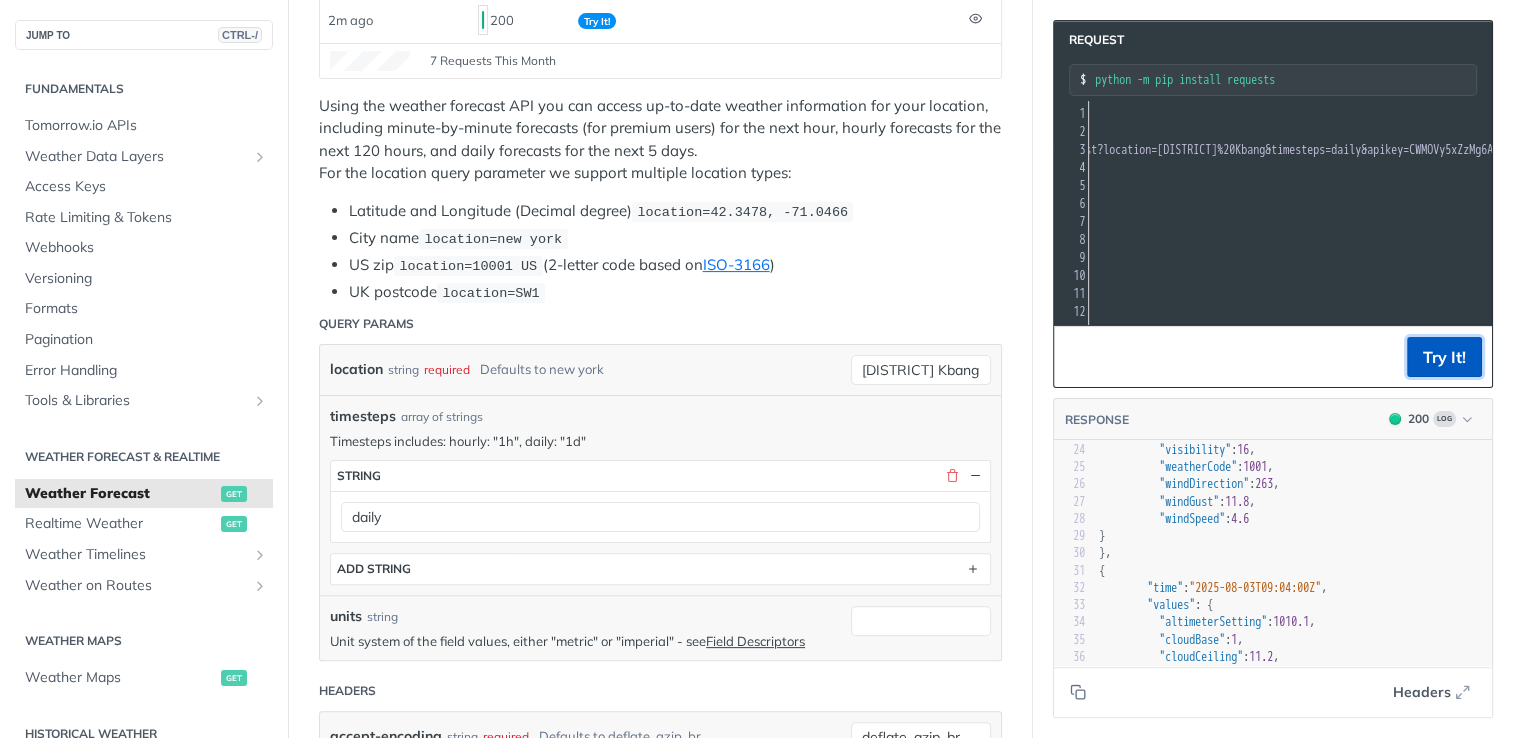 click on "Try It!" at bounding box center (1444, 357) 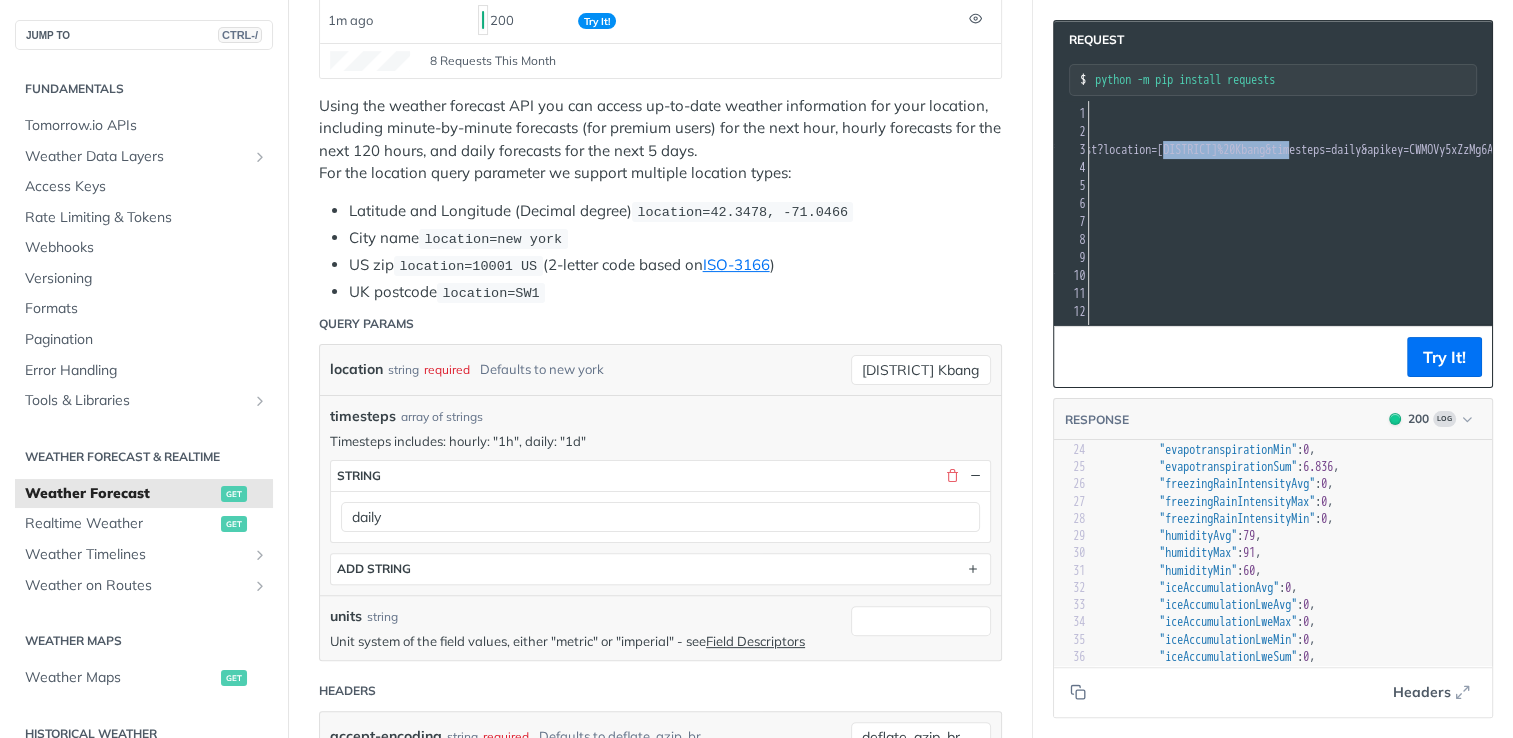 drag, startPoint x: 1334, startPoint y: 152, endPoint x: 1200, endPoint y: 151, distance: 134.00374 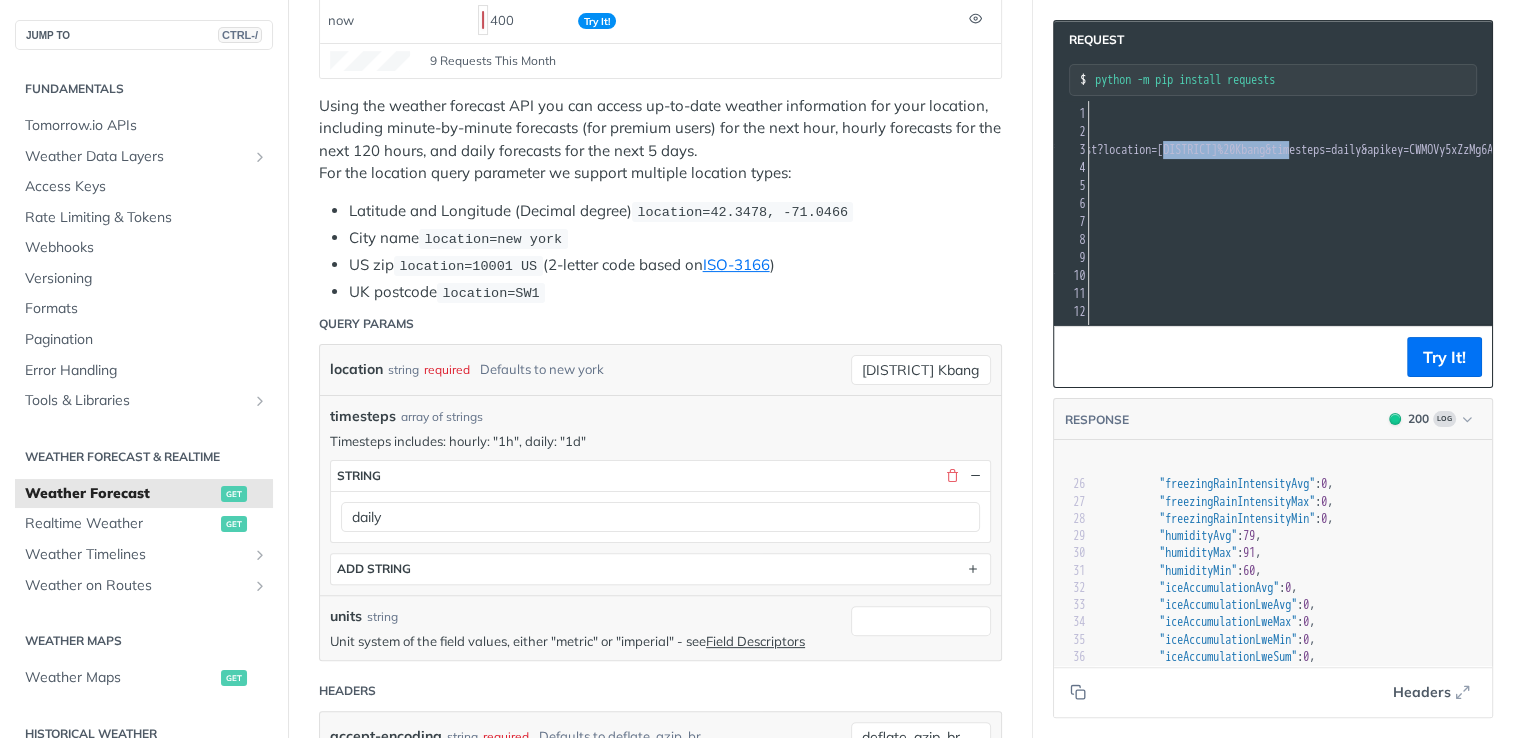scroll, scrollTop: 8988, scrollLeft: 0, axis: vertical 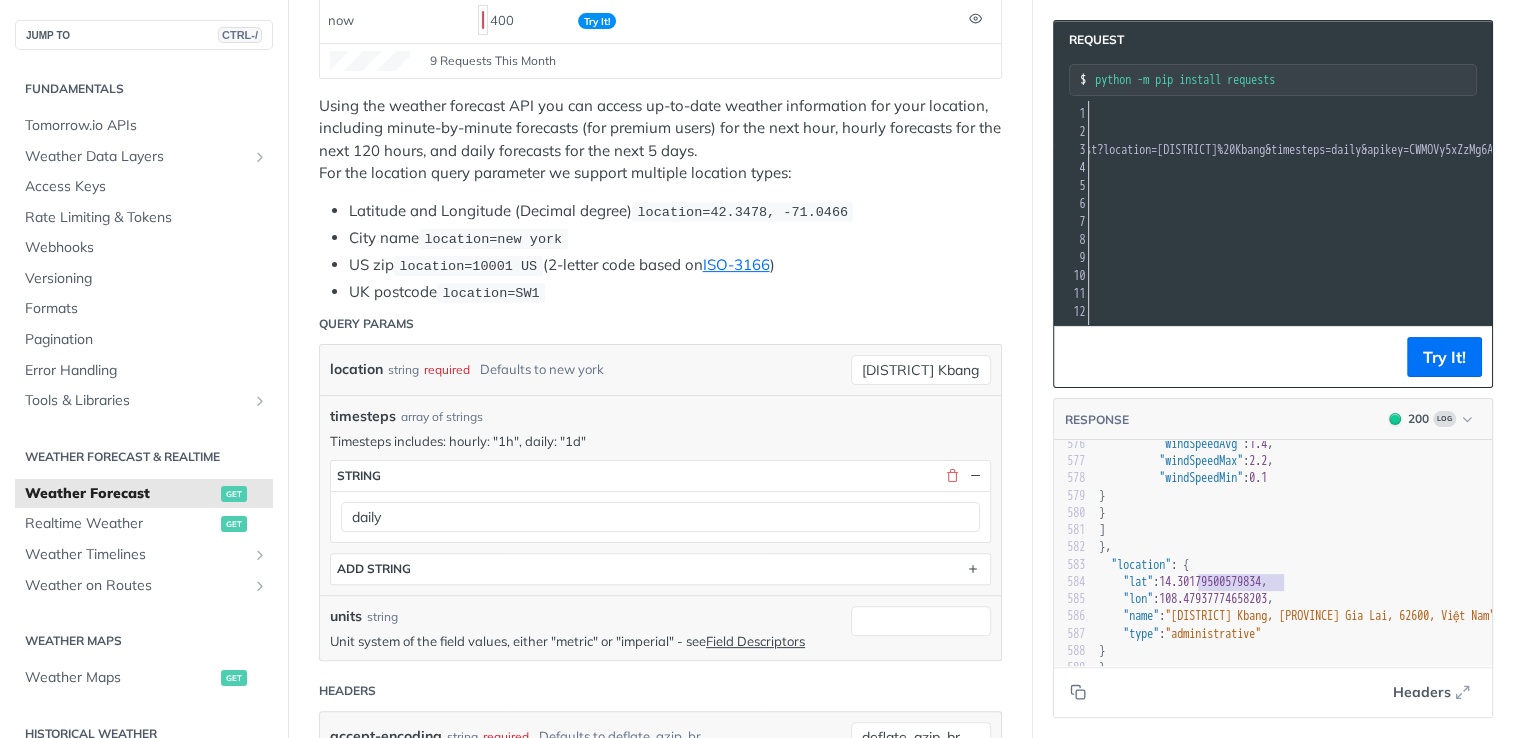 type on "14.30179500579834" 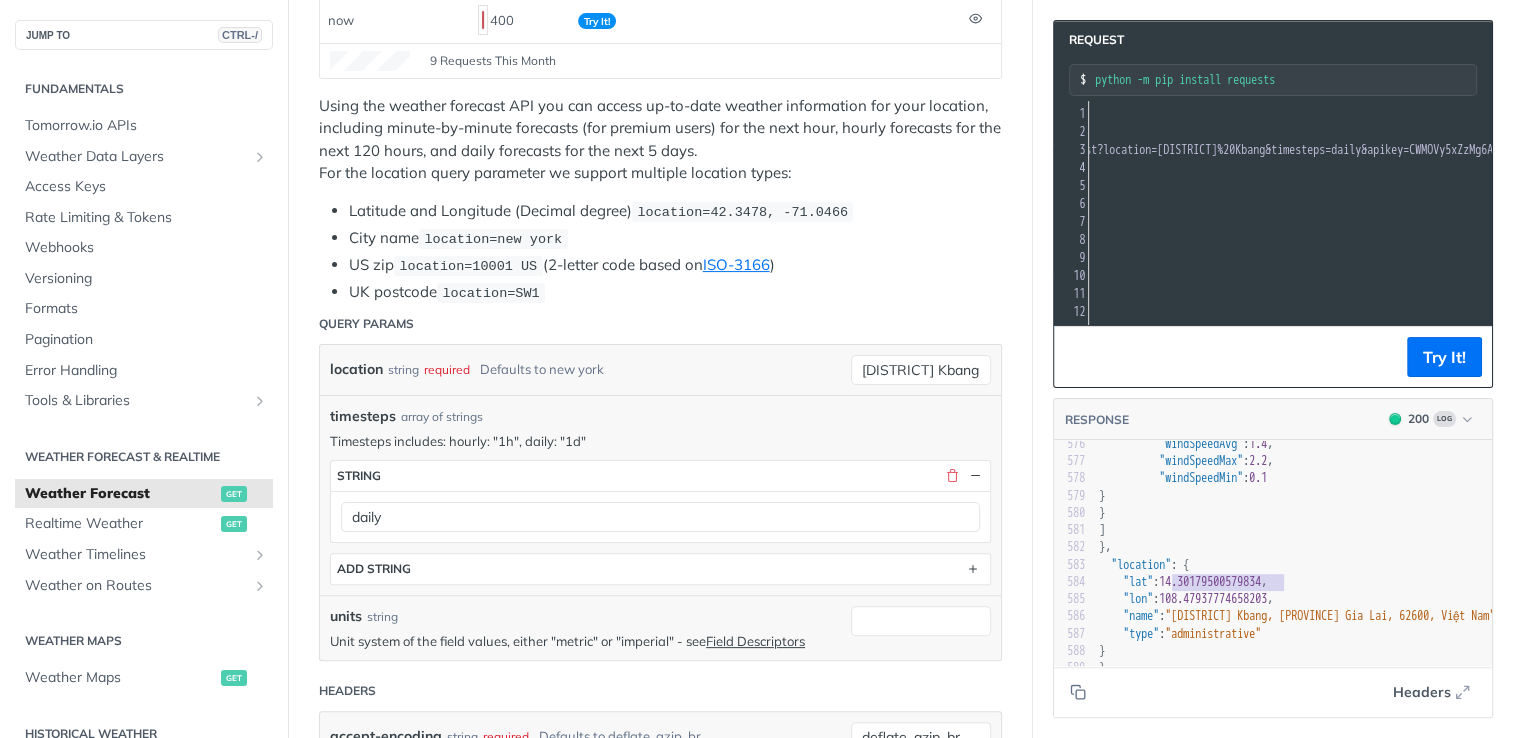 drag, startPoint x: 1281, startPoint y: 567, endPoint x: 1172, endPoint y: 566, distance: 109.004585 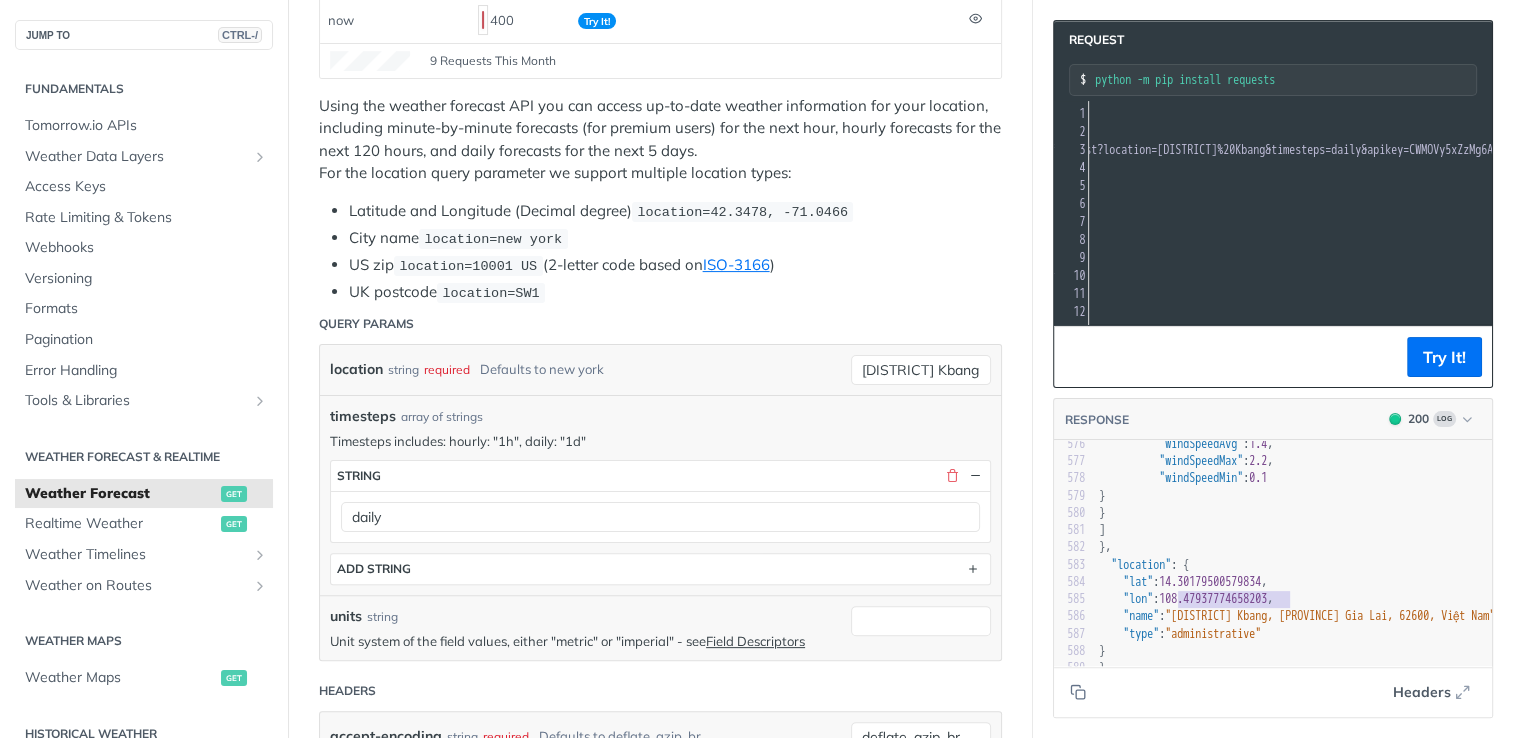 type on "108.47937774658203" 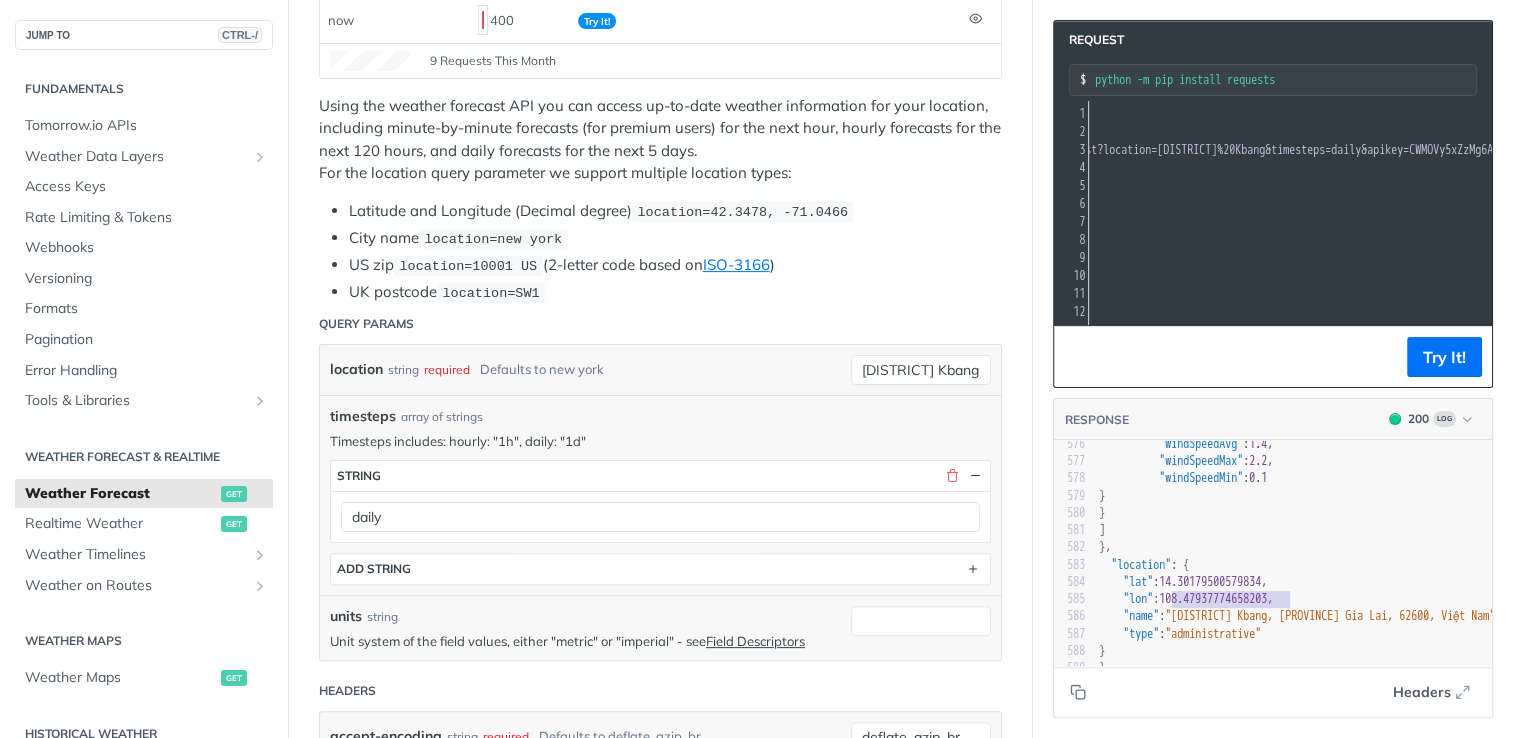 drag, startPoint x: 1288, startPoint y: 582, endPoint x: 1170, endPoint y: 585, distance: 118.03813 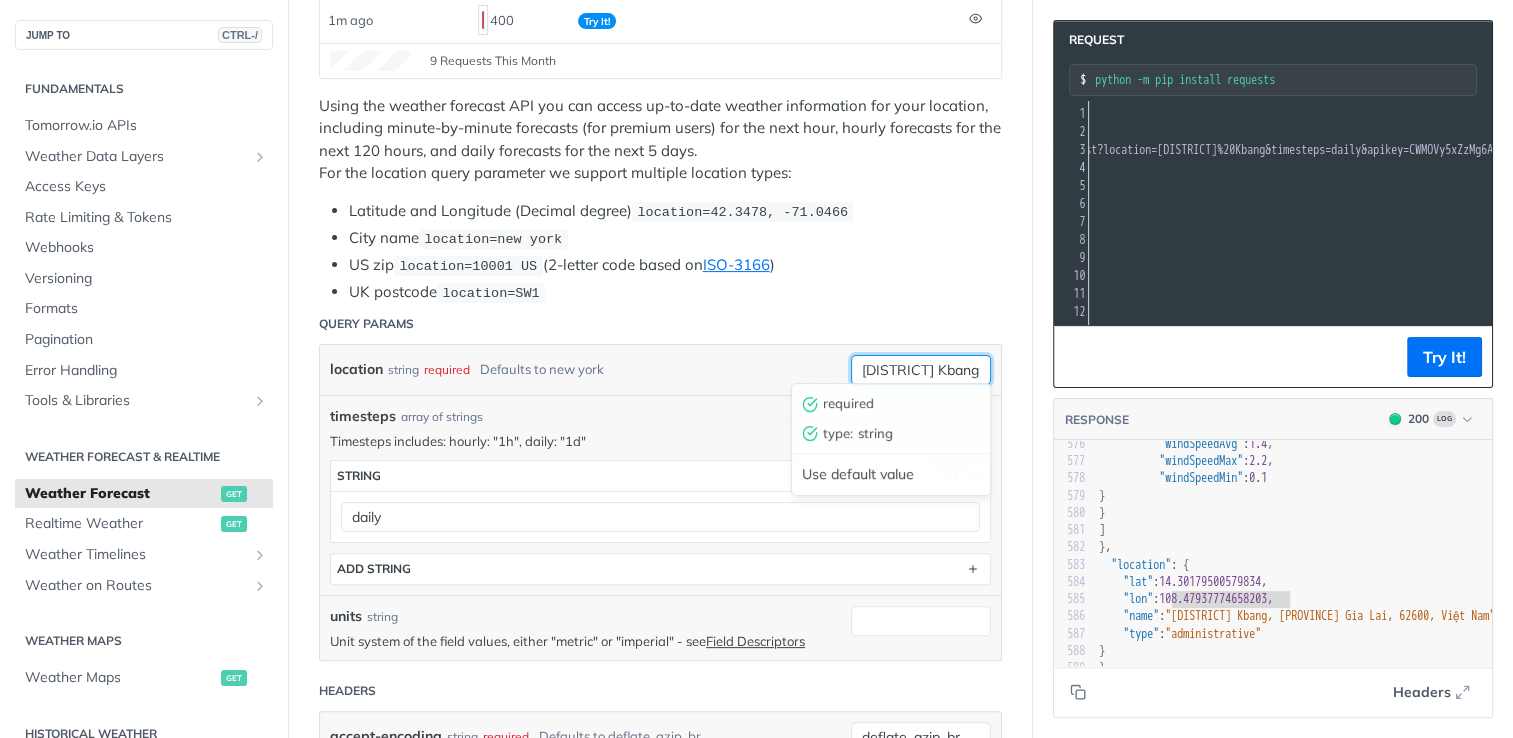 click on "Huyện Kbang" at bounding box center [921, 370] 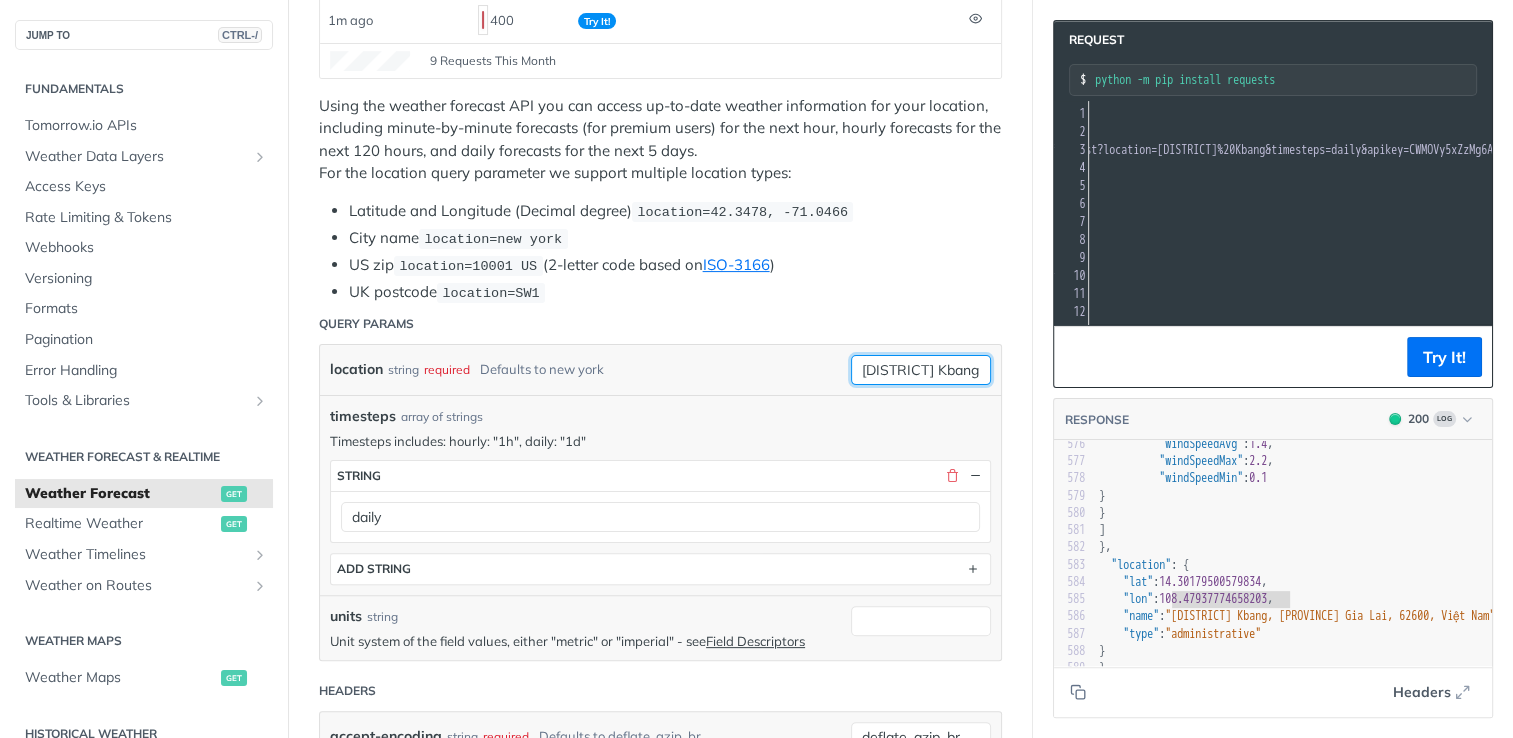 drag, startPoint x: 959, startPoint y: 362, endPoint x: 793, endPoint y: 362, distance: 166 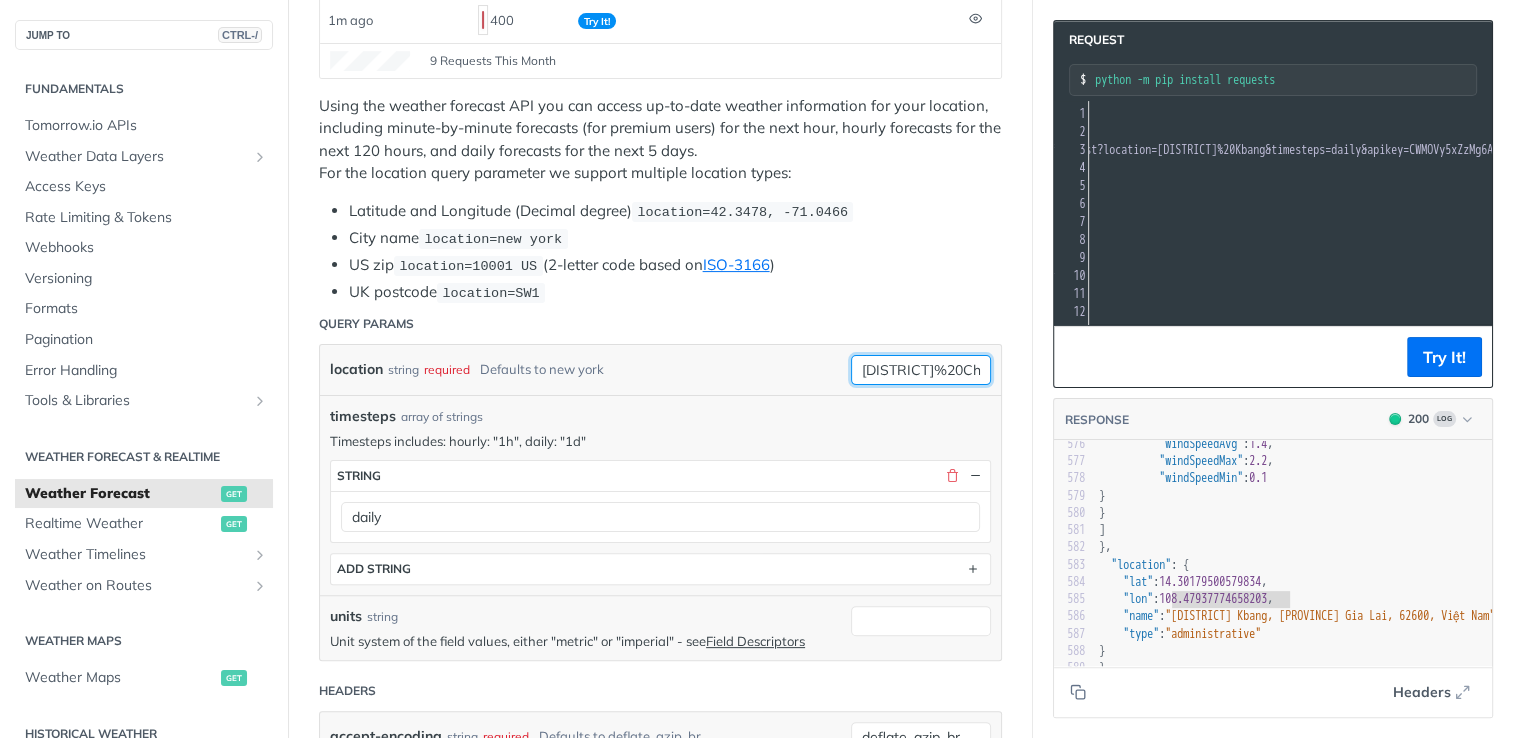 scroll, scrollTop: 0, scrollLeft: 220, axis: horizontal 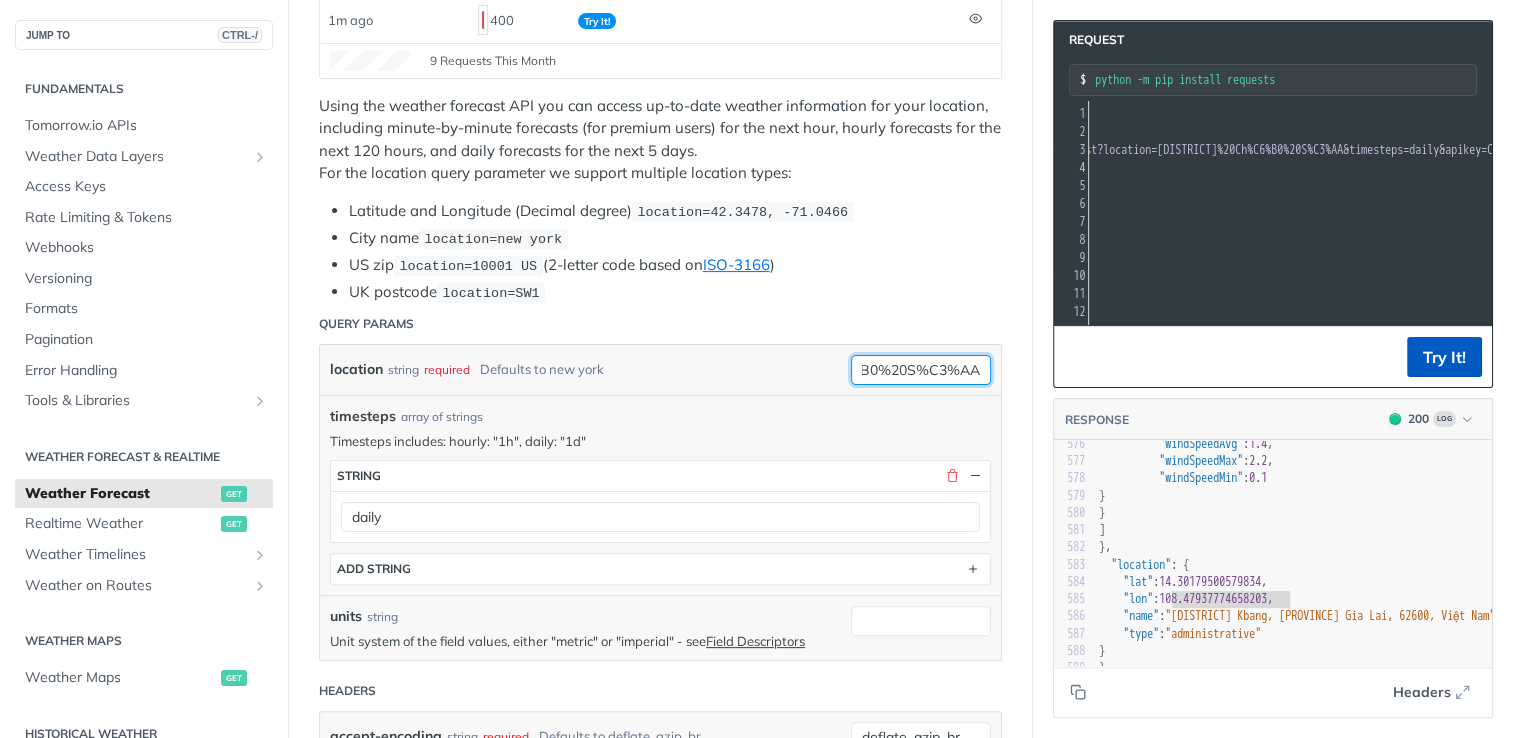 type on "Huy%E1%BB%87n%20Ch%C6%B0%20S%C3%AA" 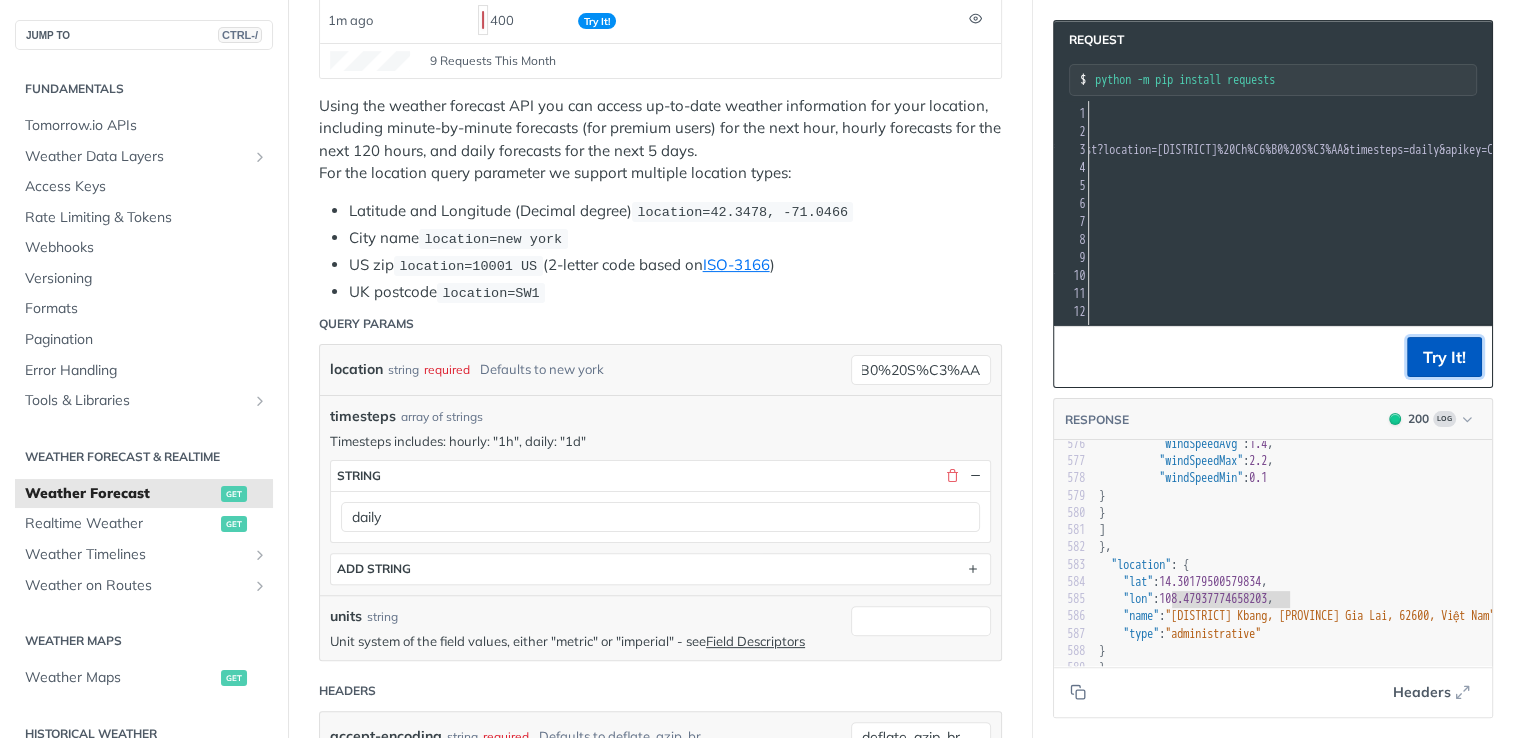 click on "Try It!" at bounding box center [1444, 357] 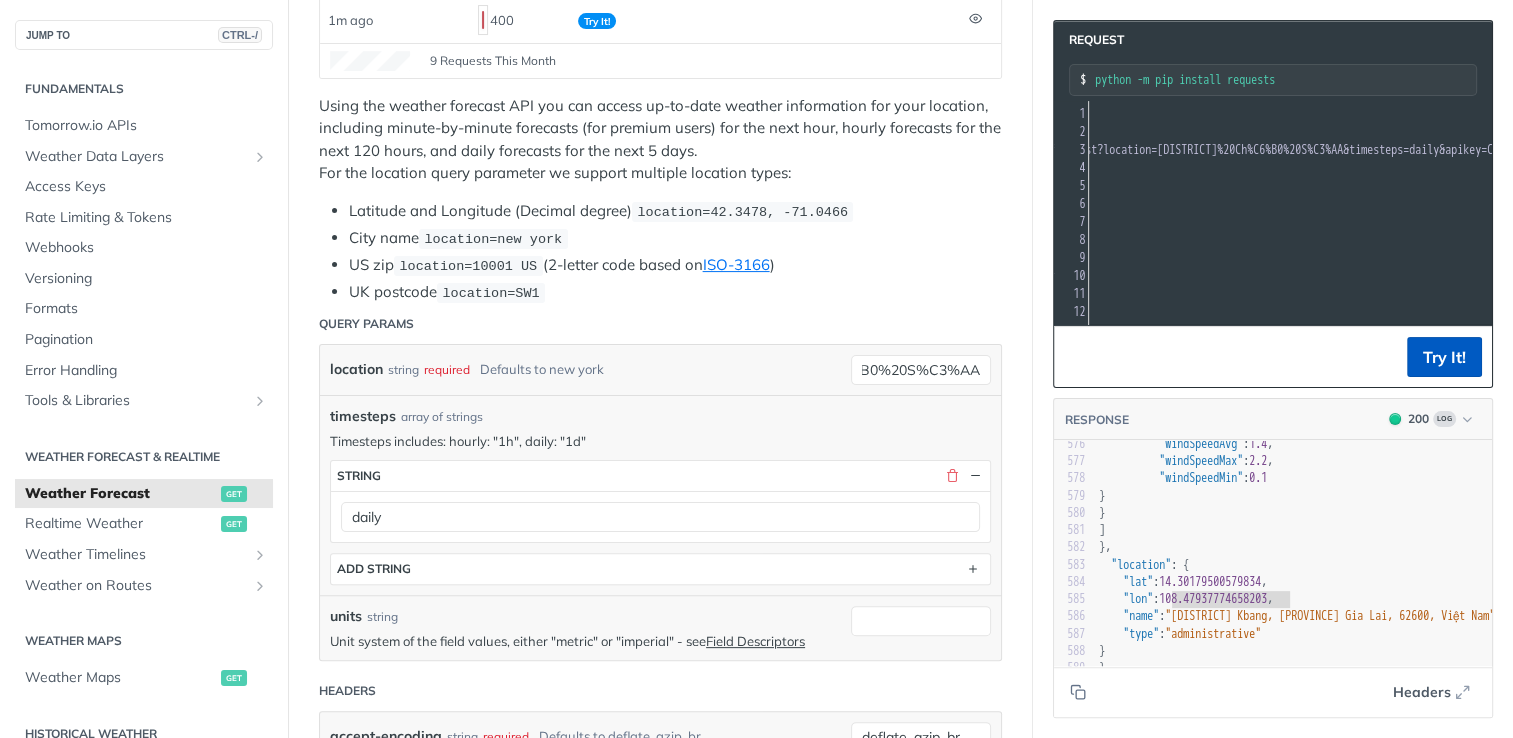 scroll, scrollTop: 0, scrollLeft: 0, axis: both 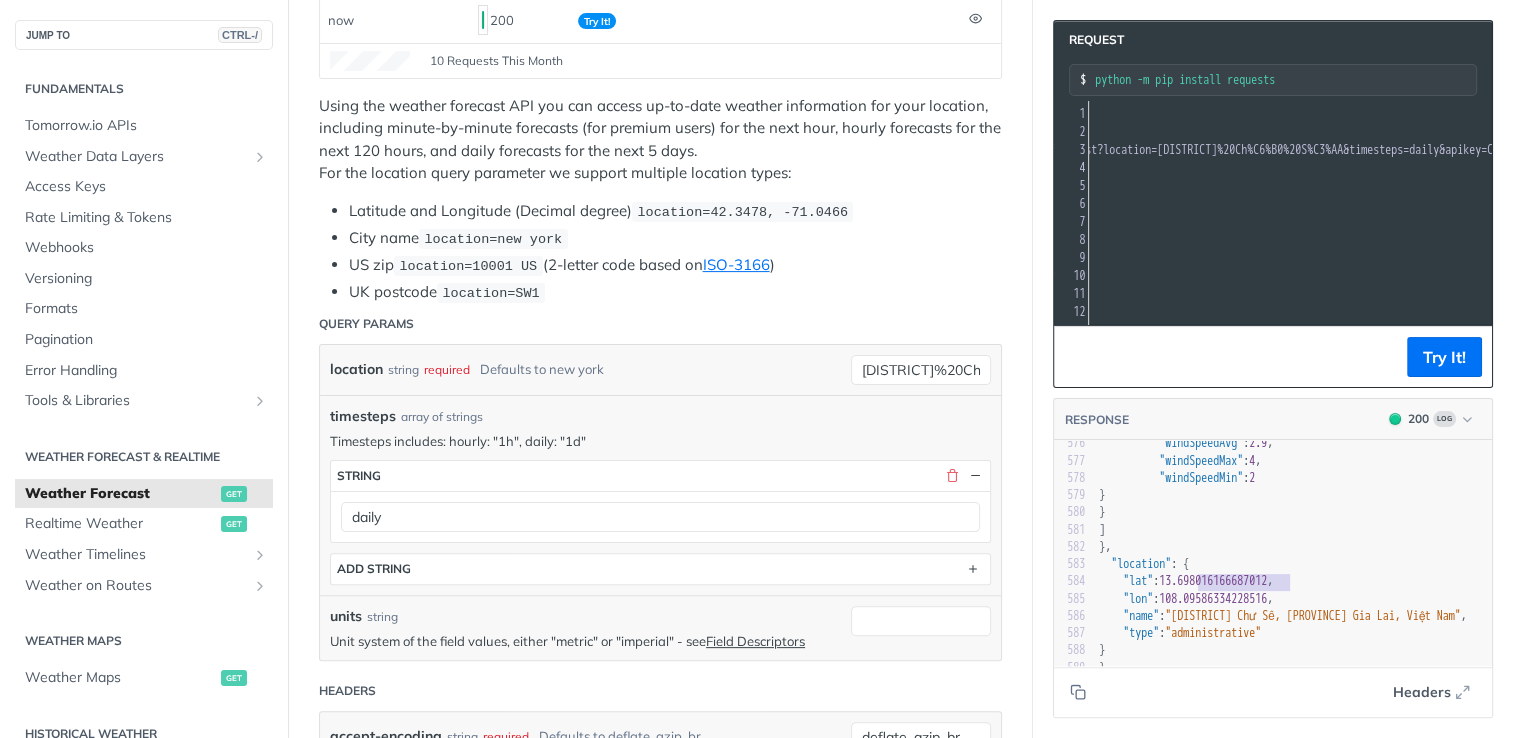 type on "13.698016166687012" 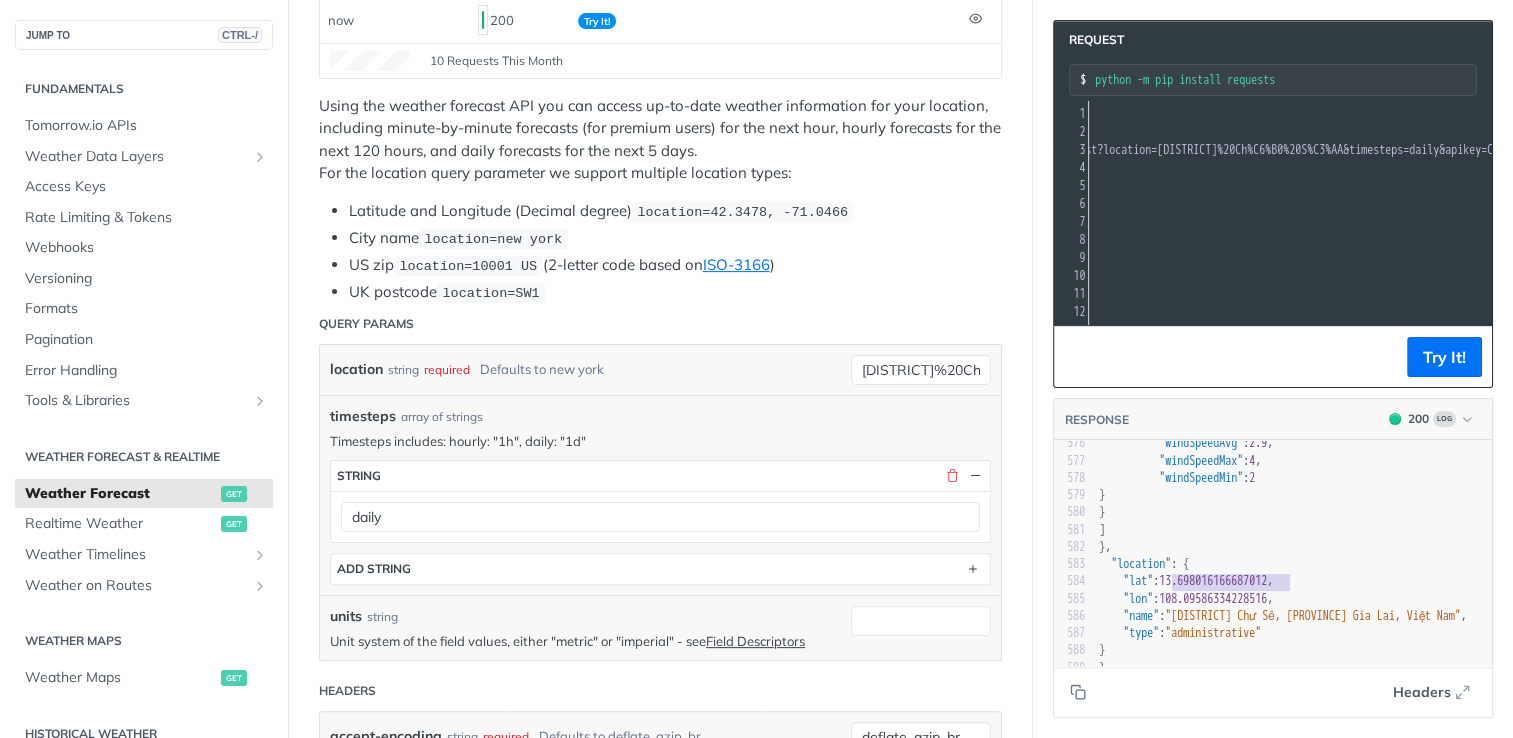 drag, startPoint x: 1288, startPoint y: 571, endPoint x: 1174, endPoint y: 570, distance: 114.00439 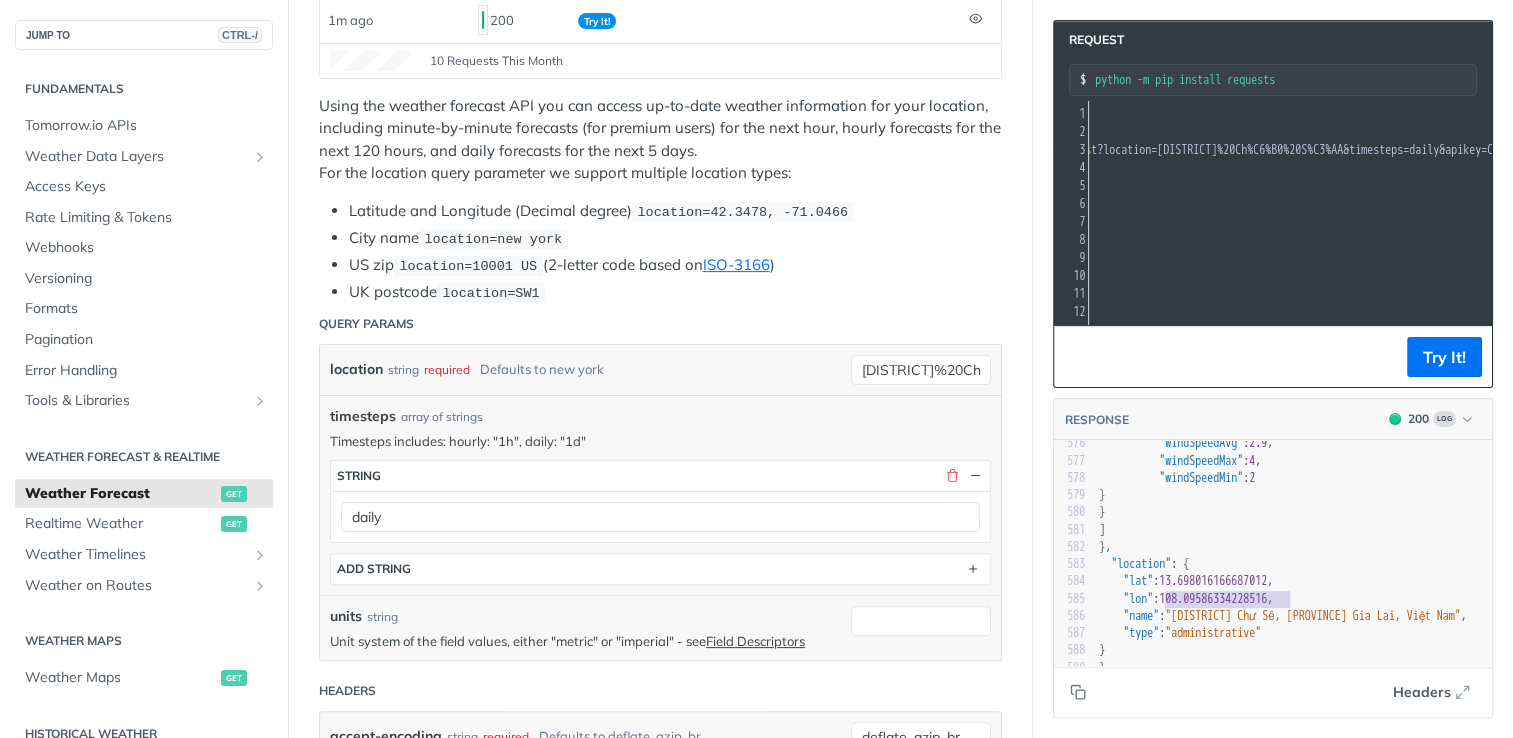 type on "108.09586334228516" 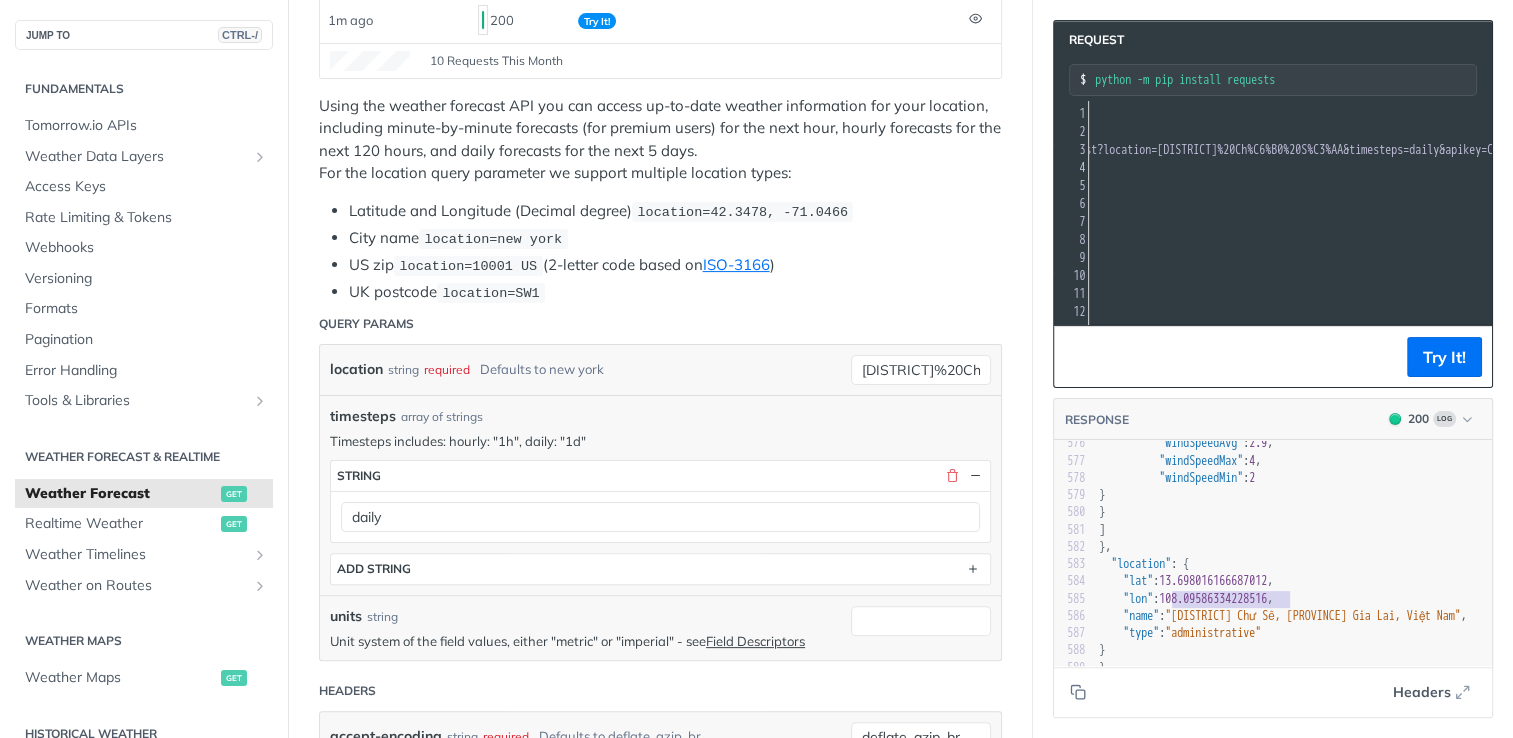drag, startPoint x: 1288, startPoint y: 590, endPoint x: 1169, endPoint y: 587, distance: 119.03781 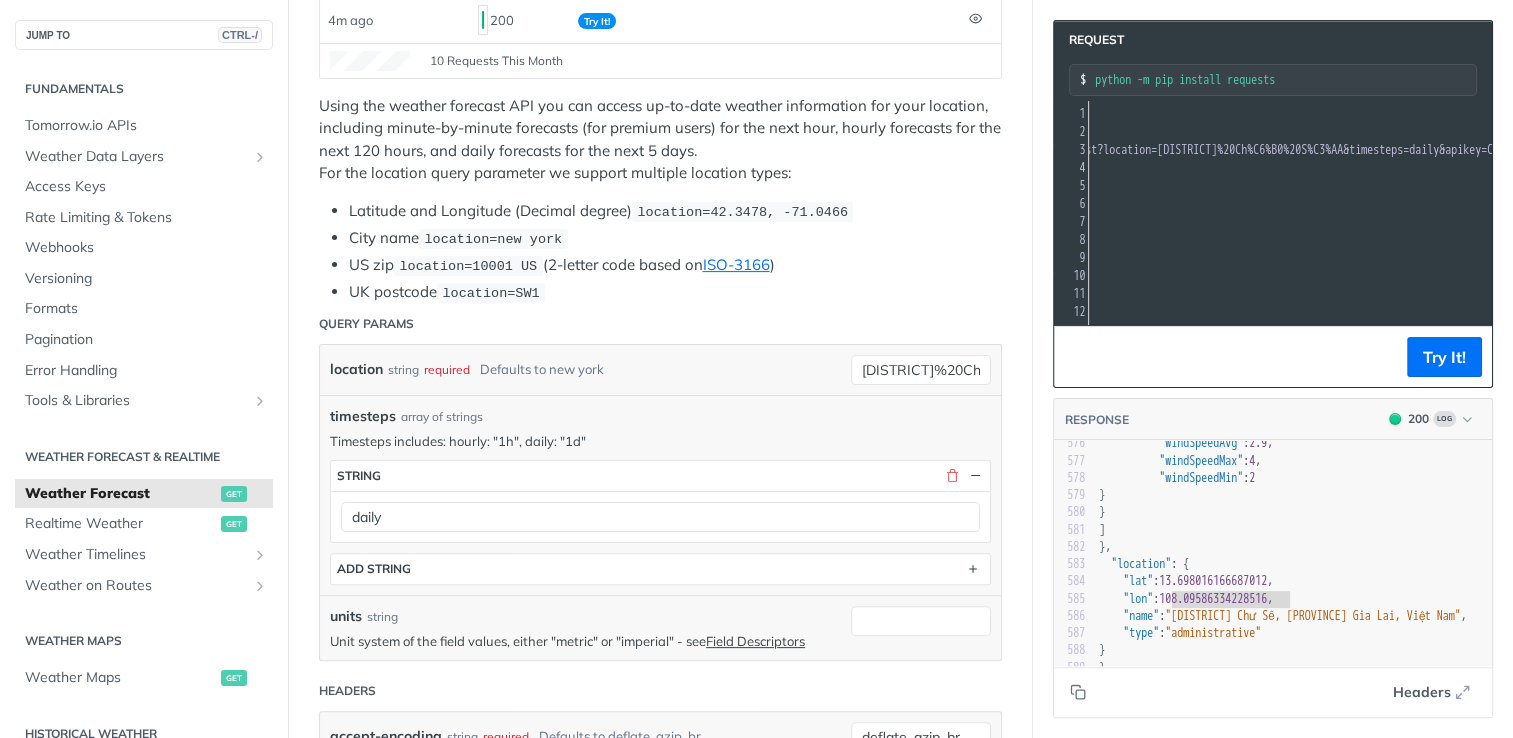 scroll, scrollTop: 0, scrollLeft: 0, axis: both 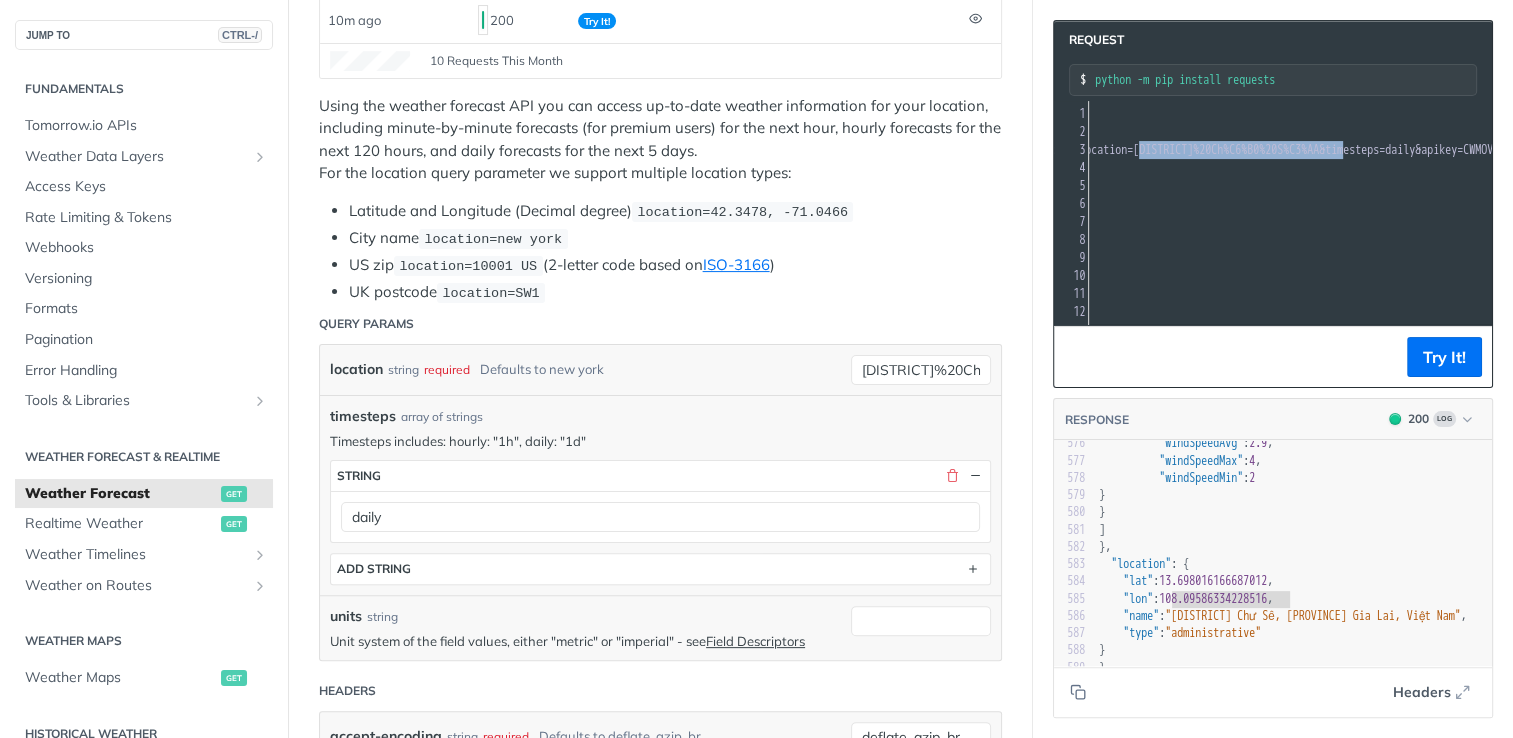 drag, startPoint x: 1396, startPoint y: 148, endPoint x: 1174, endPoint y: 146, distance: 222.009 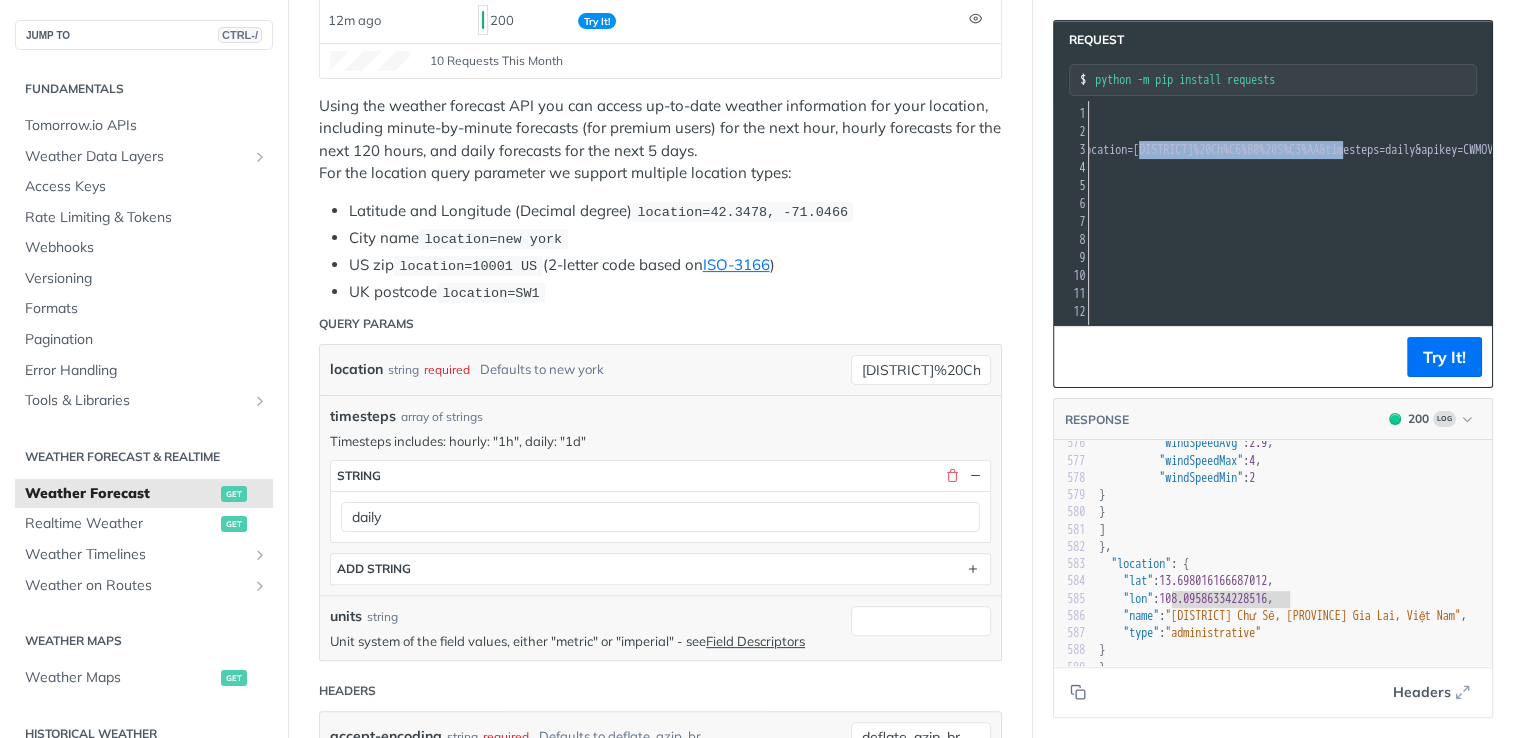 copy on "Huy%E1%BB%87n%20Ch%C6%B0%20S%C3%AA" 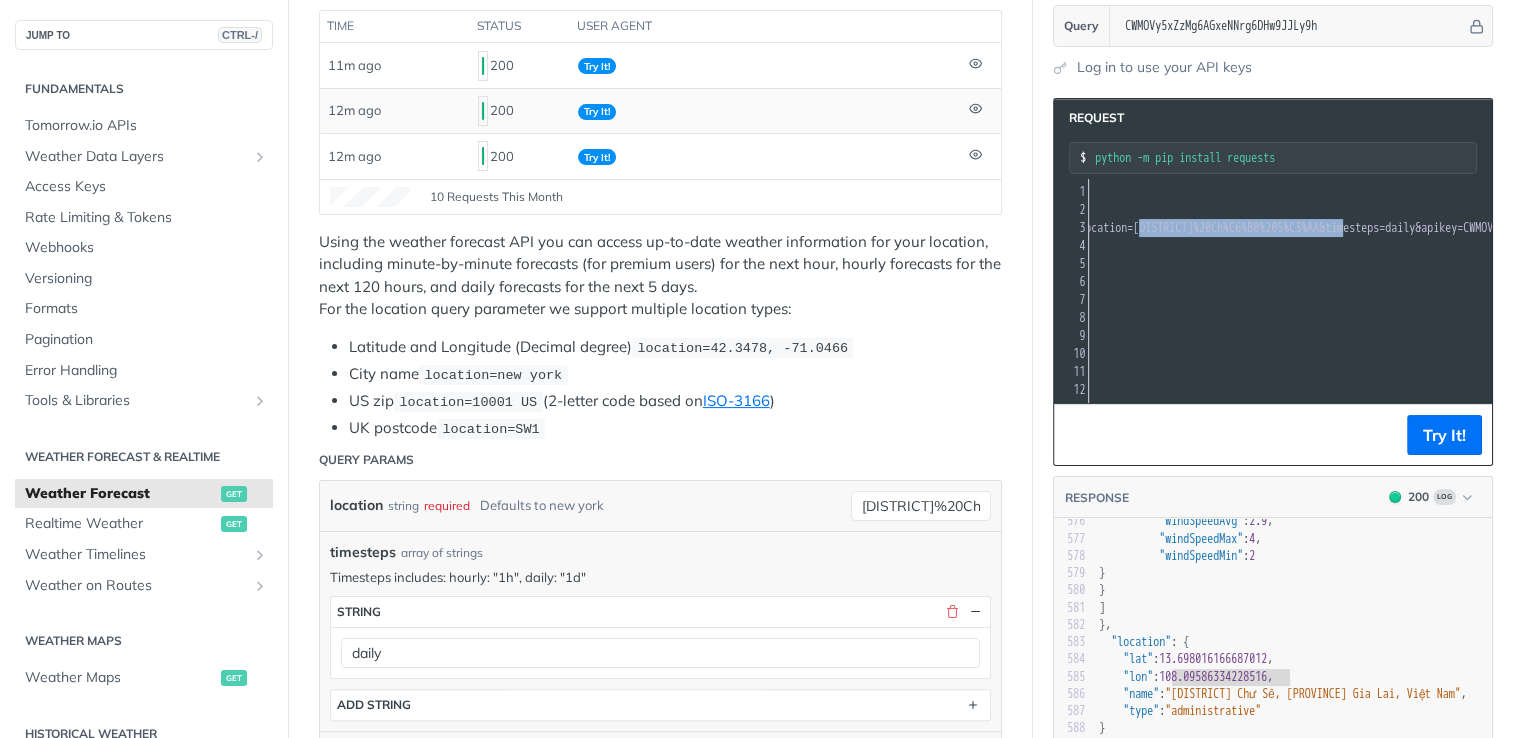 scroll, scrollTop: 0, scrollLeft: 0, axis: both 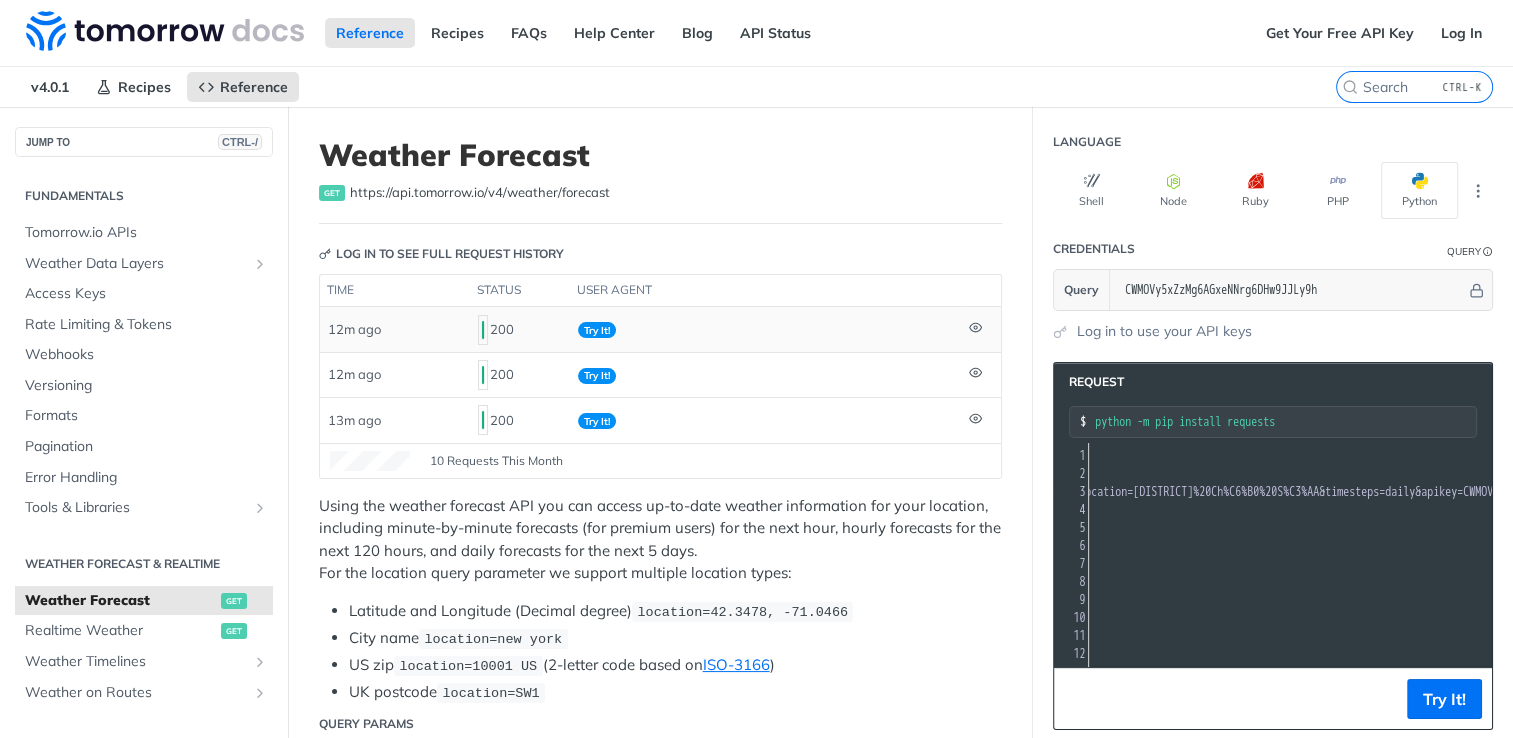 click on "Try It!" at bounding box center [765, 329] 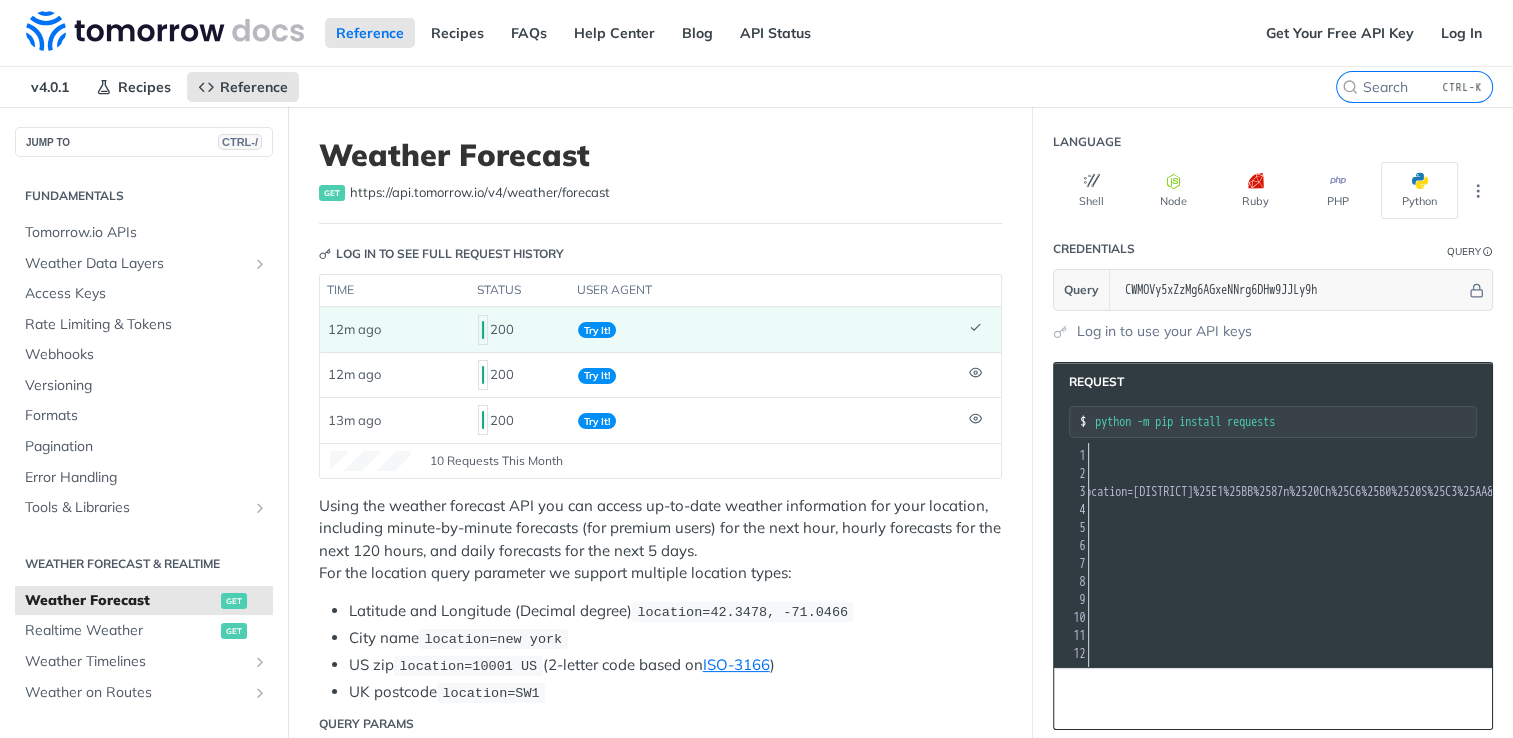 scroll, scrollTop: 7240, scrollLeft: 0, axis: vertical 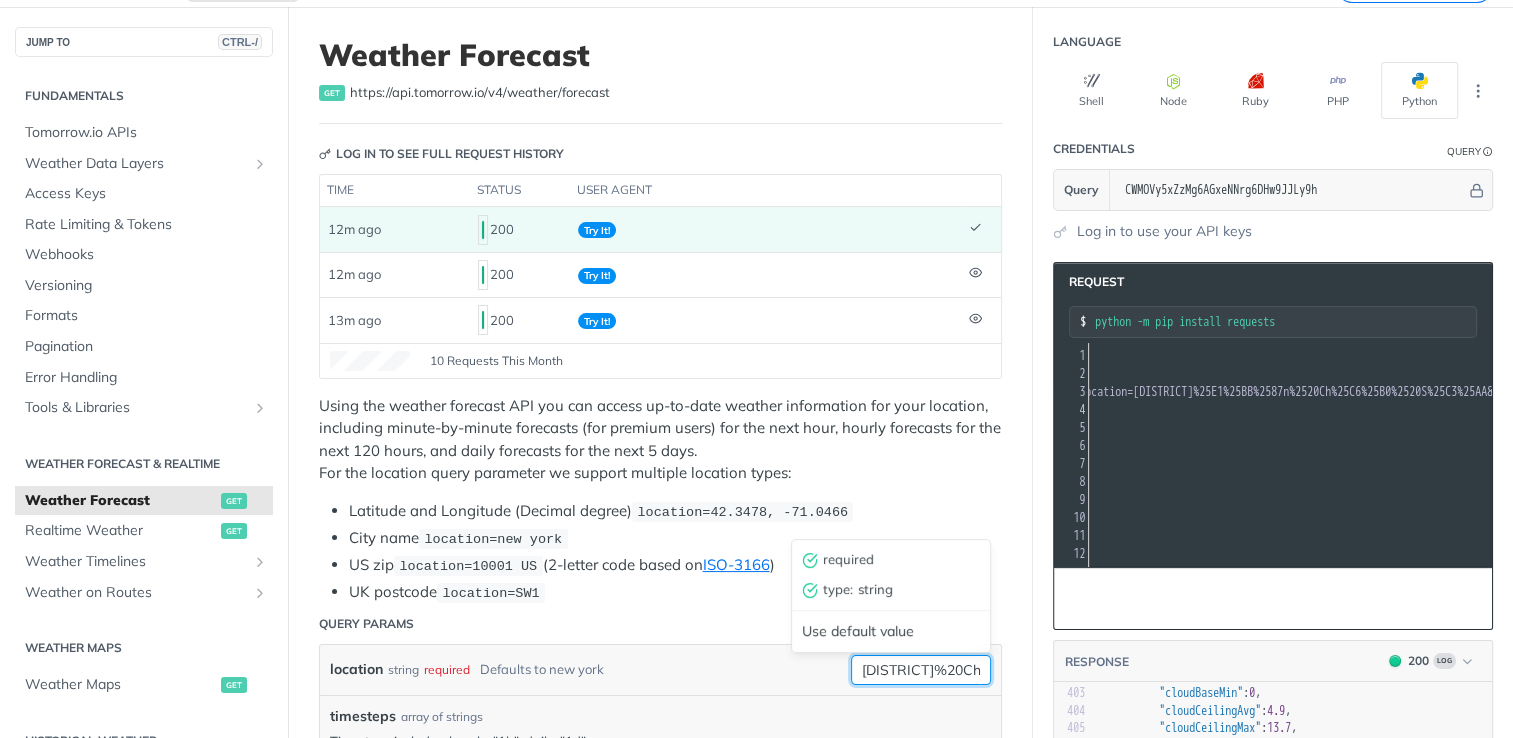 click on "Huy%E1%BB%87n%20Ch%C6%B0%20S%C3%AA" at bounding box center (921, 670) 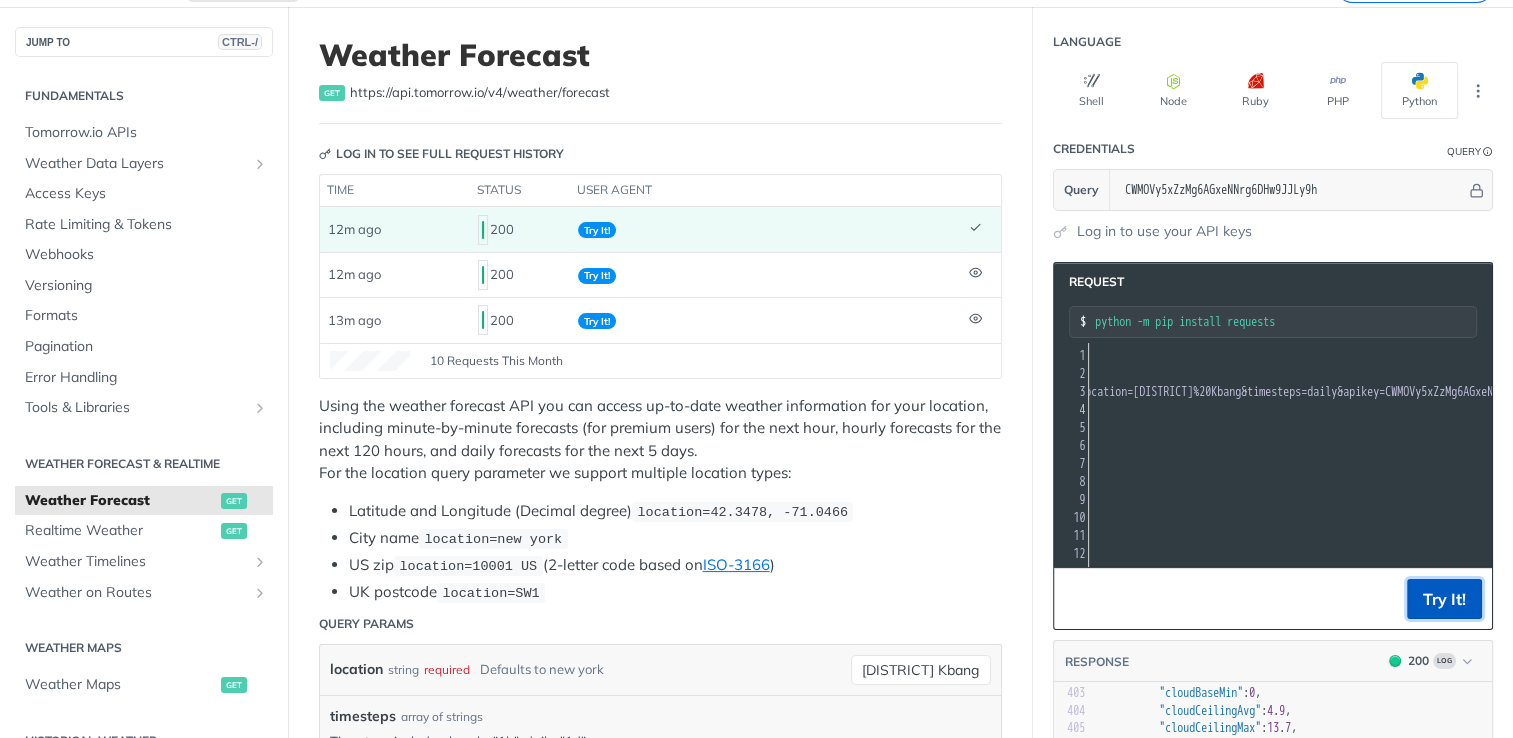 click on "Try It!" at bounding box center (1444, 599) 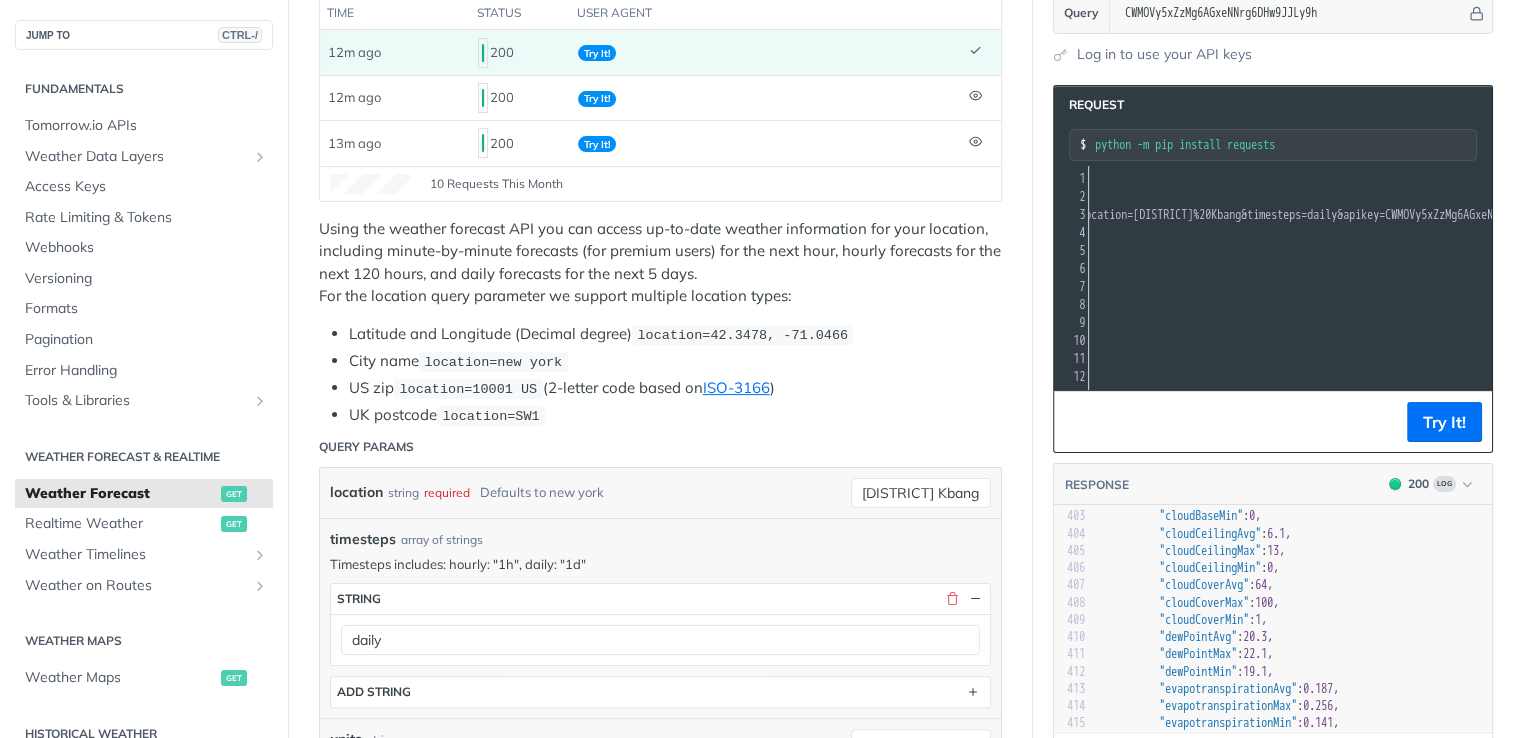 scroll, scrollTop: 300, scrollLeft: 0, axis: vertical 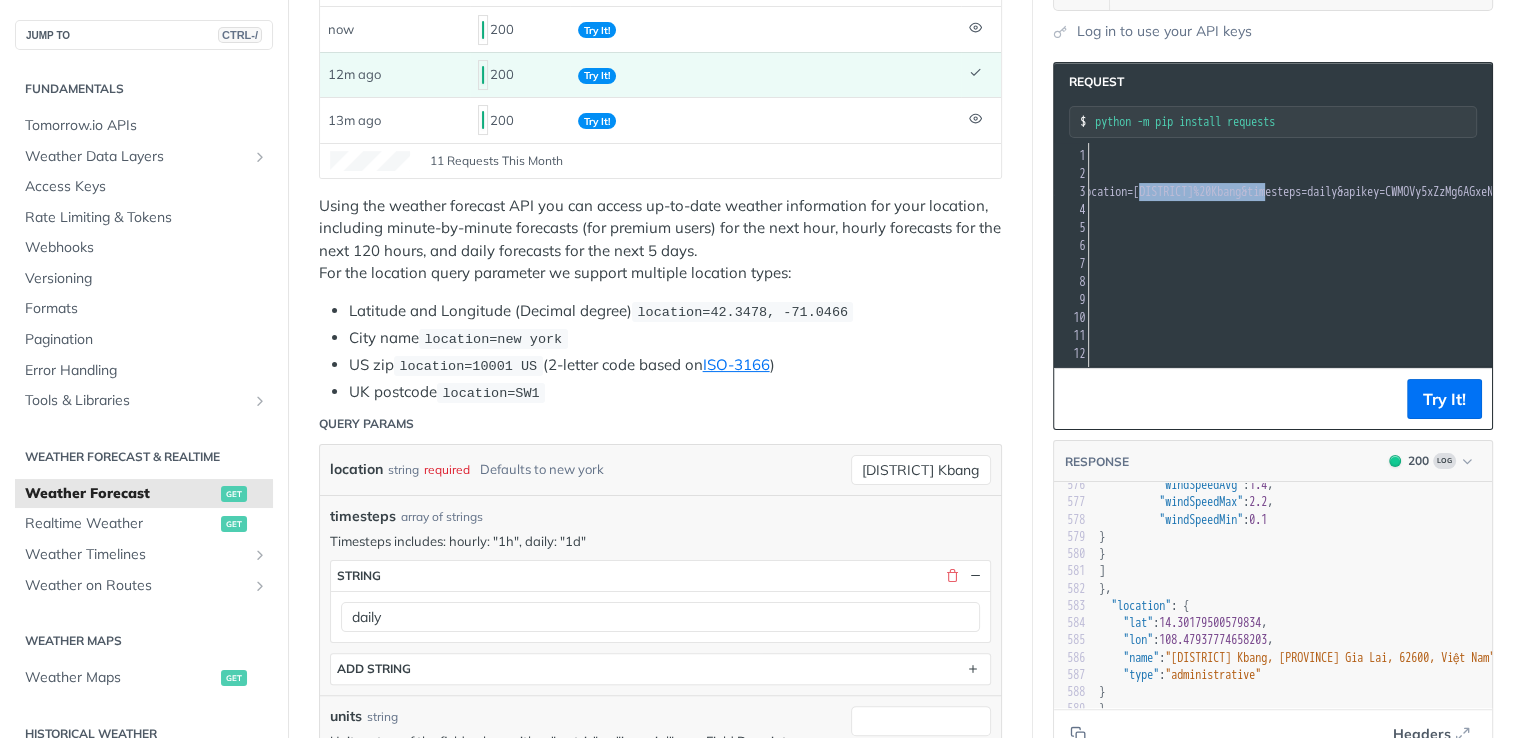 drag, startPoint x: 1310, startPoint y: 180, endPoint x: 1177, endPoint y: 182, distance: 133.01503 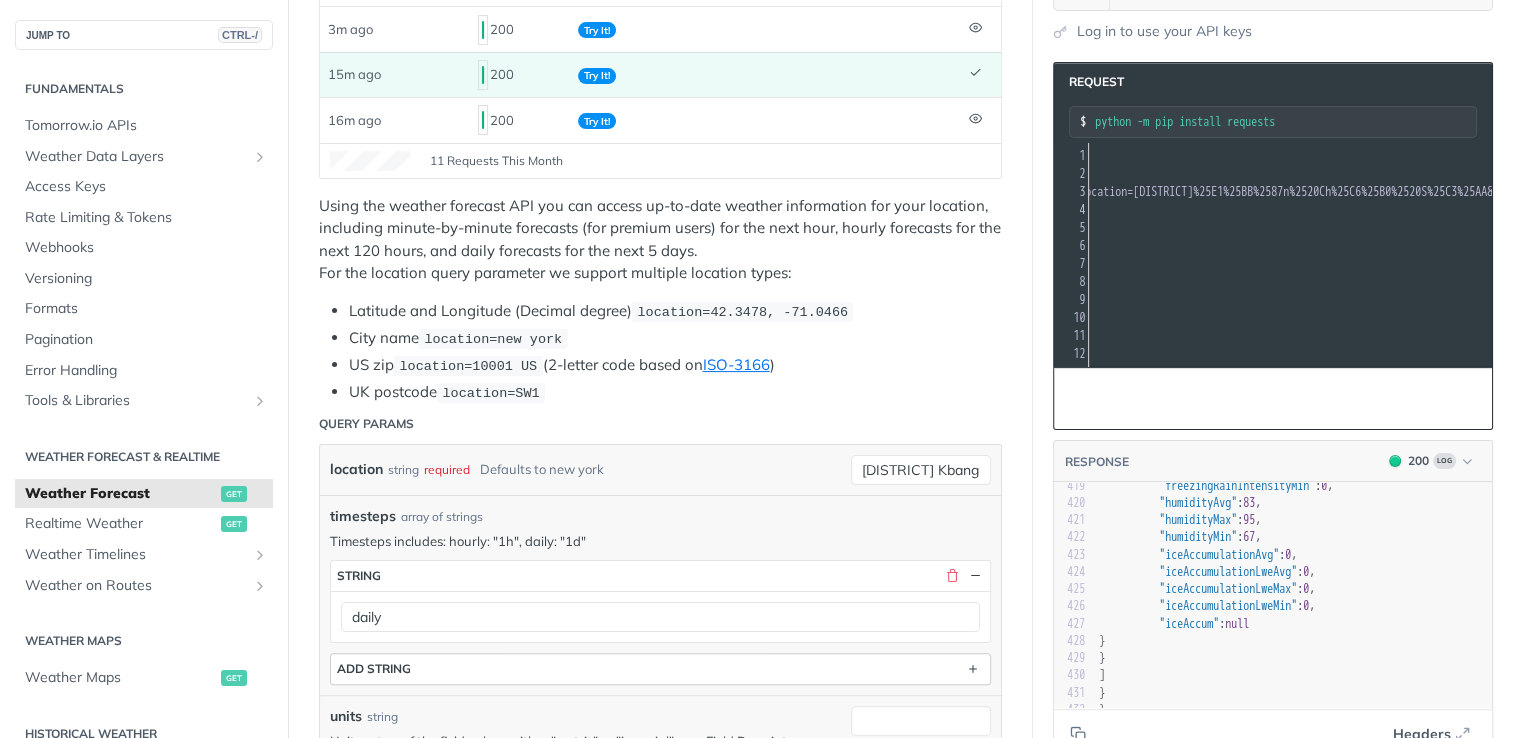 scroll, scrollTop: 7240, scrollLeft: 0, axis: vertical 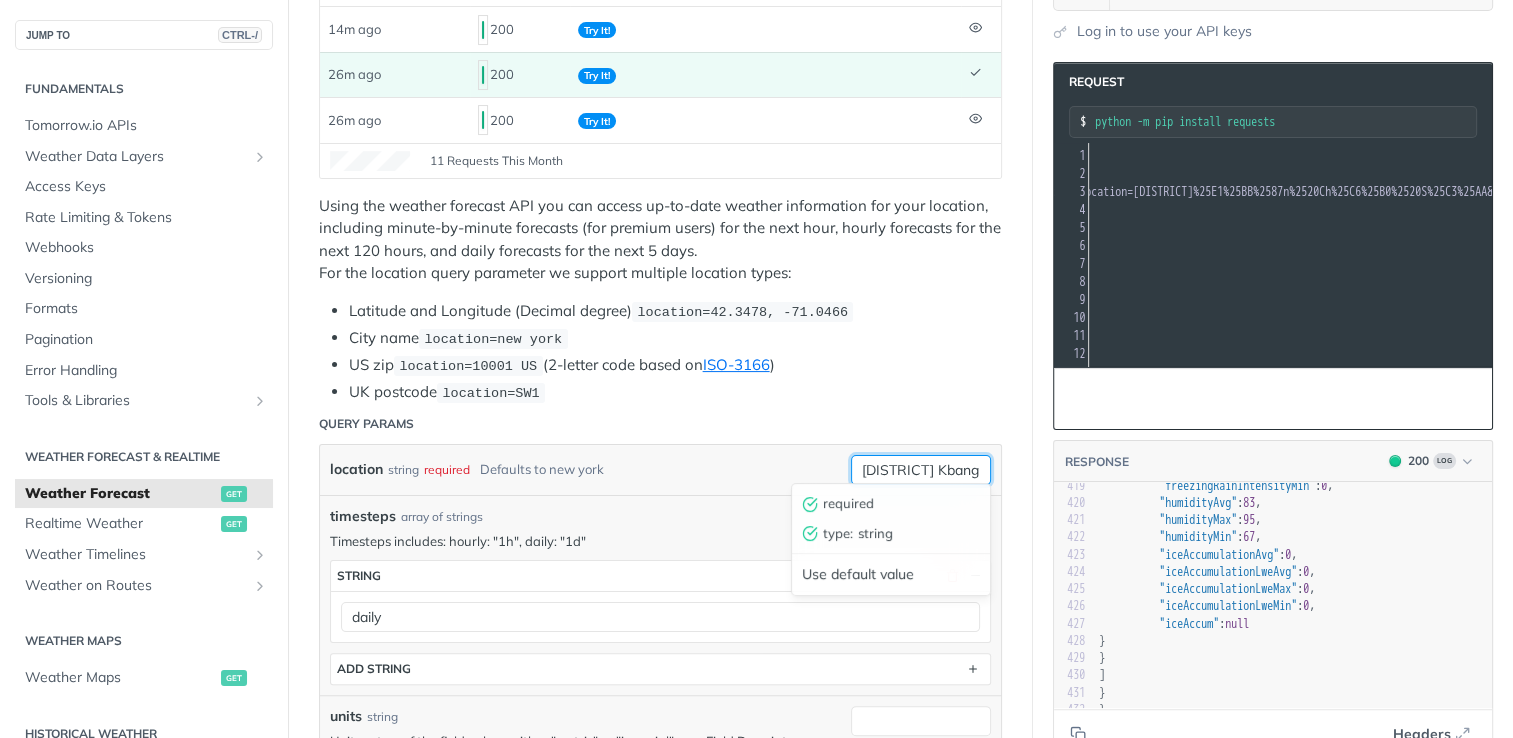 drag, startPoint x: 961, startPoint y: 467, endPoint x: 760, endPoint y: 470, distance: 201.02238 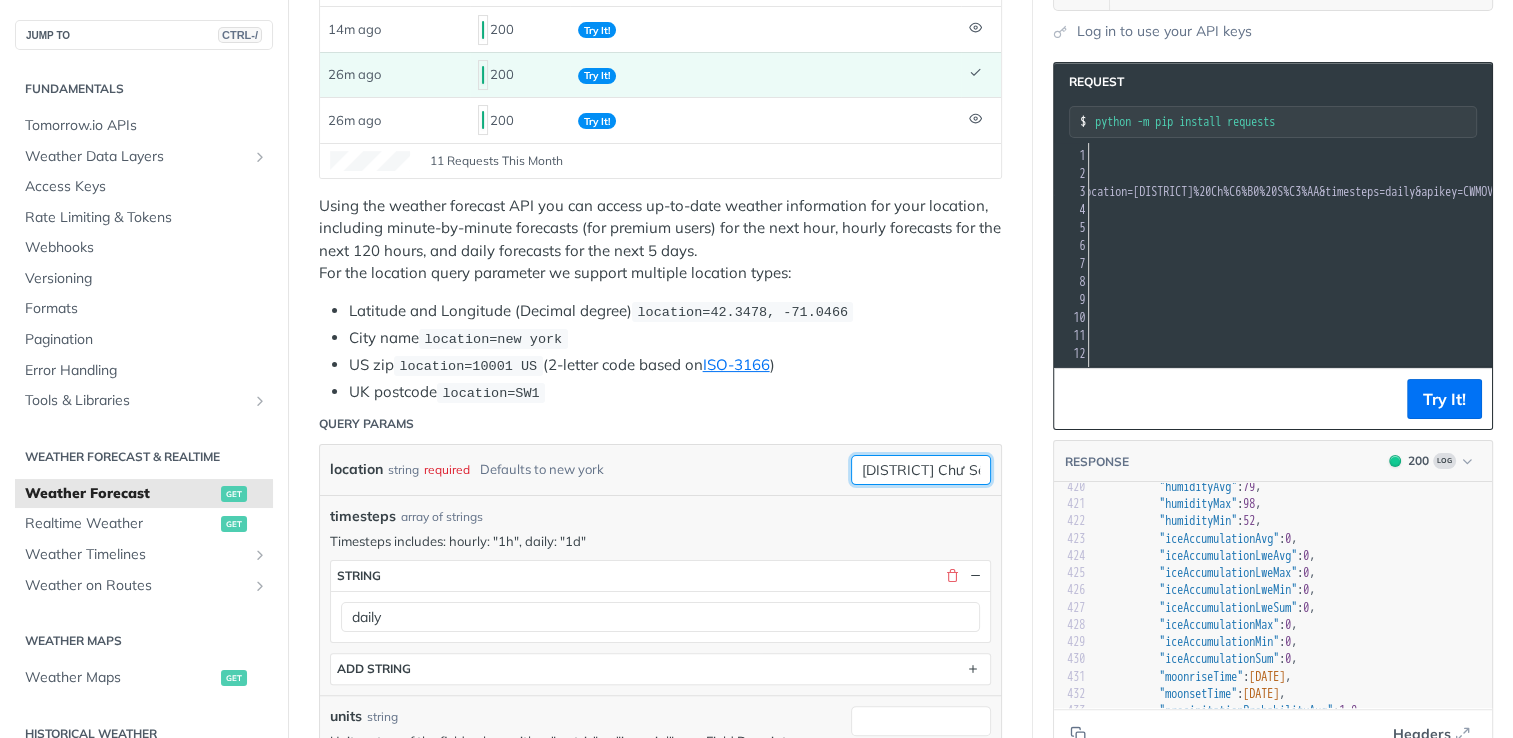type on "Huyện Chư Sê" 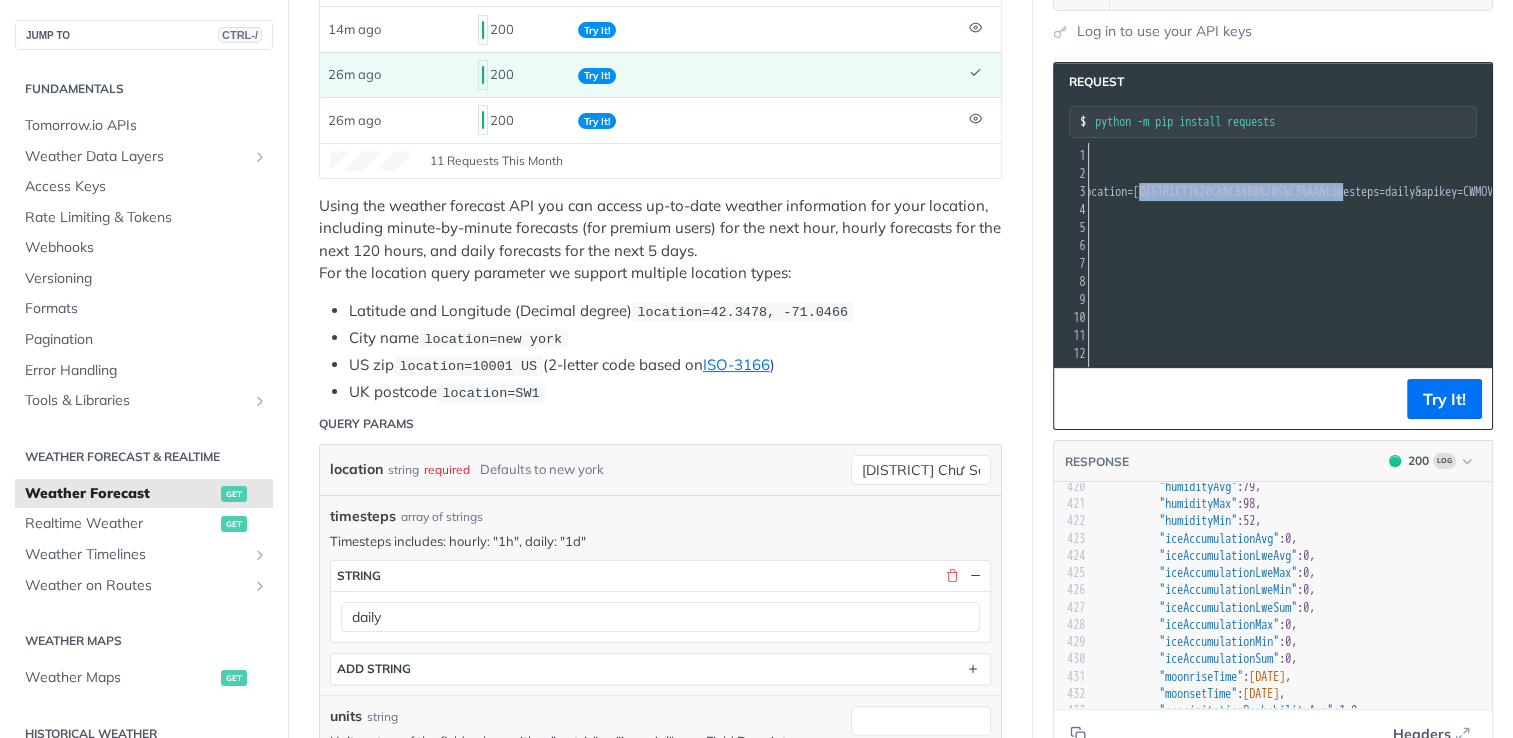 drag, startPoint x: 1175, startPoint y: 174, endPoint x: 1396, endPoint y: 185, distance: 221.27359 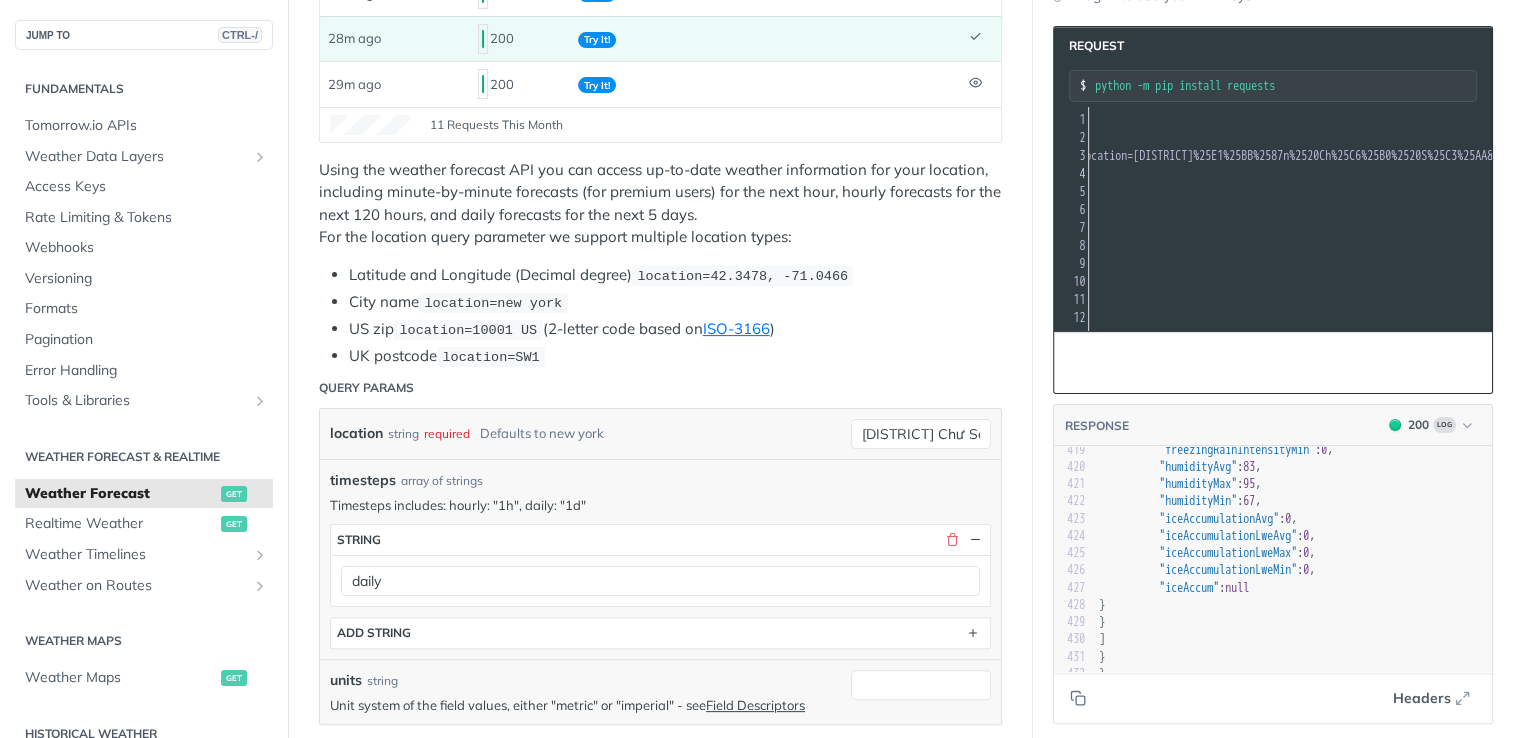 scroll, scrollTop: 300, scrollLeft: 0, axis: vertical 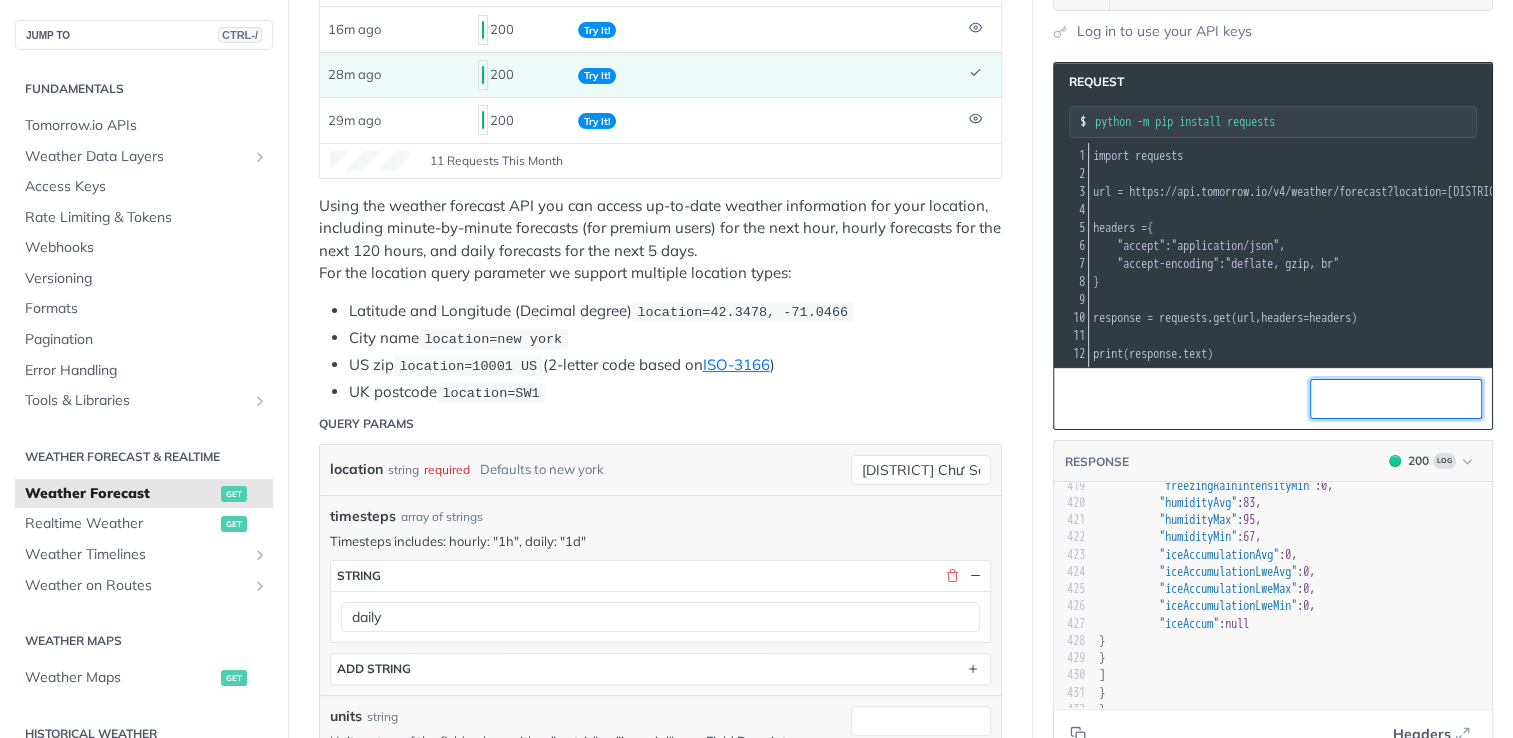 click 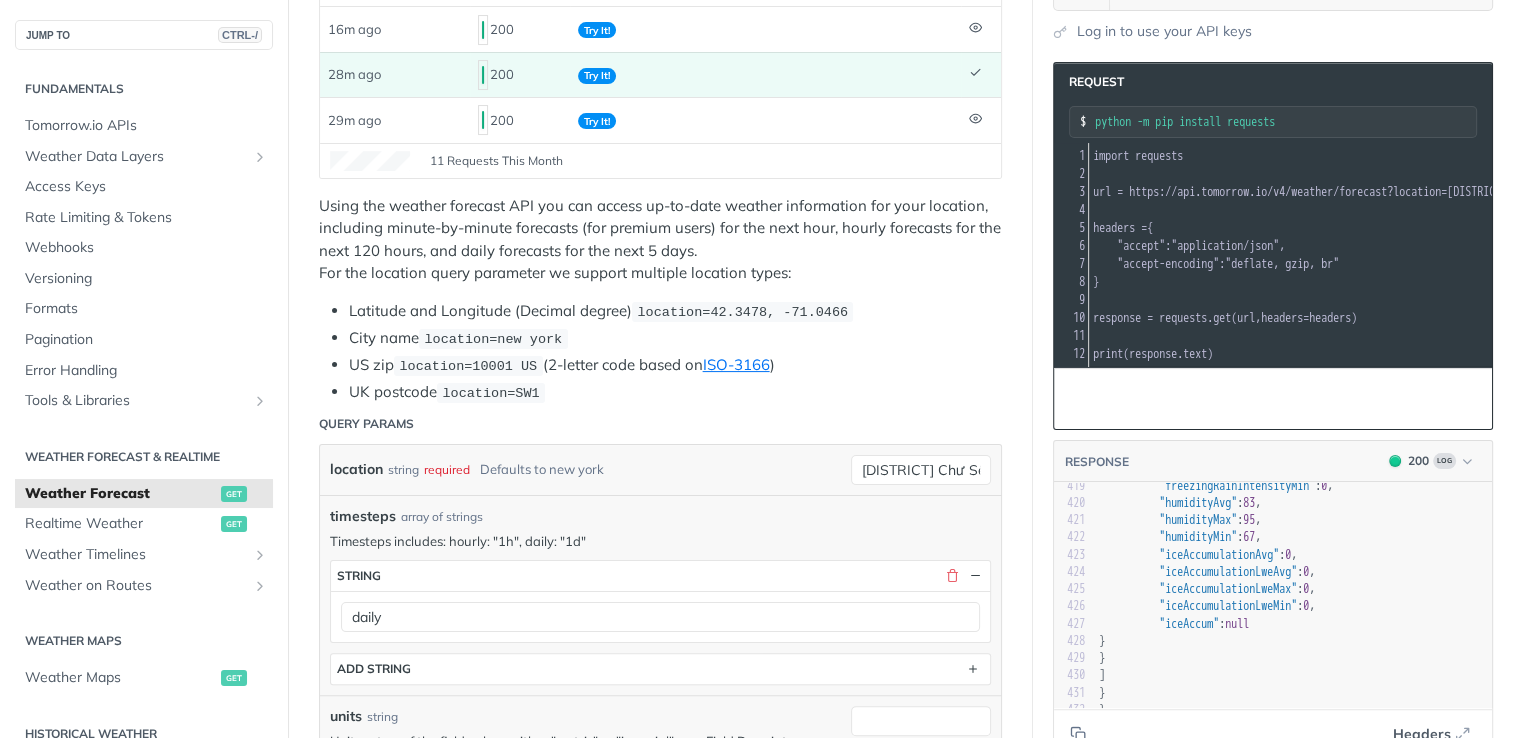 scroll, scrollTop: 7204, scrollLeft: 0, axis: vertical 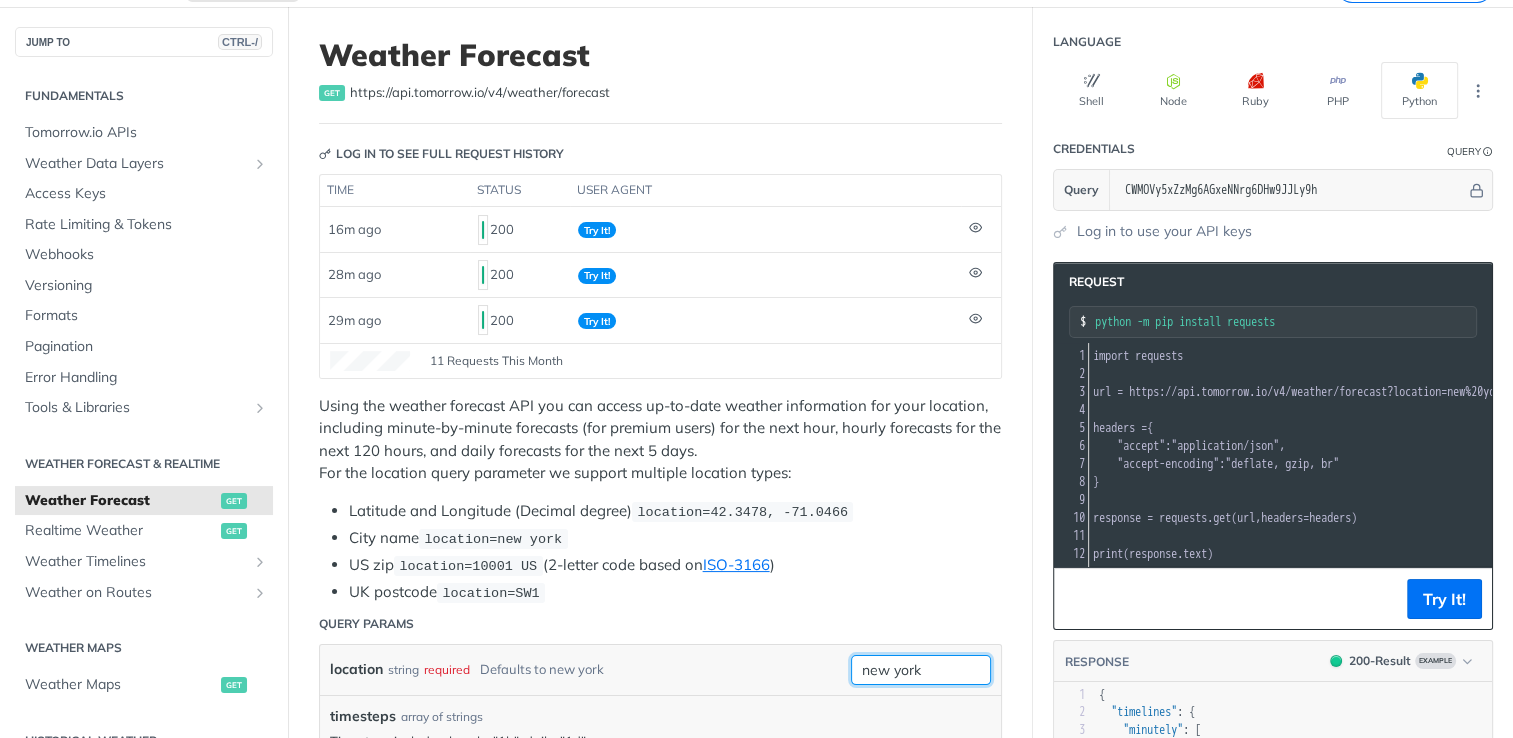 click on "new york" at bounding box center (921, 670) 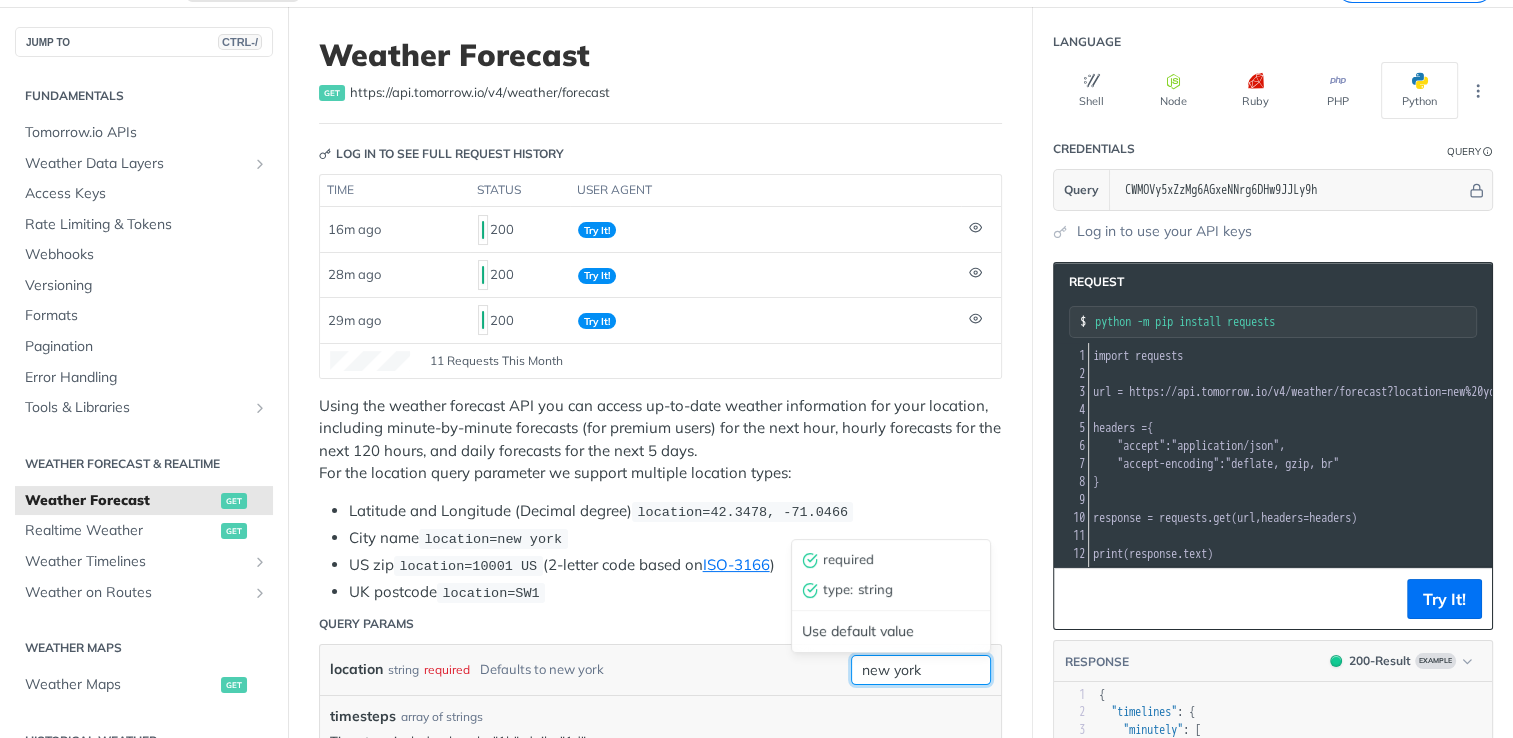 click on "new york" at bounding box center (921, 670) 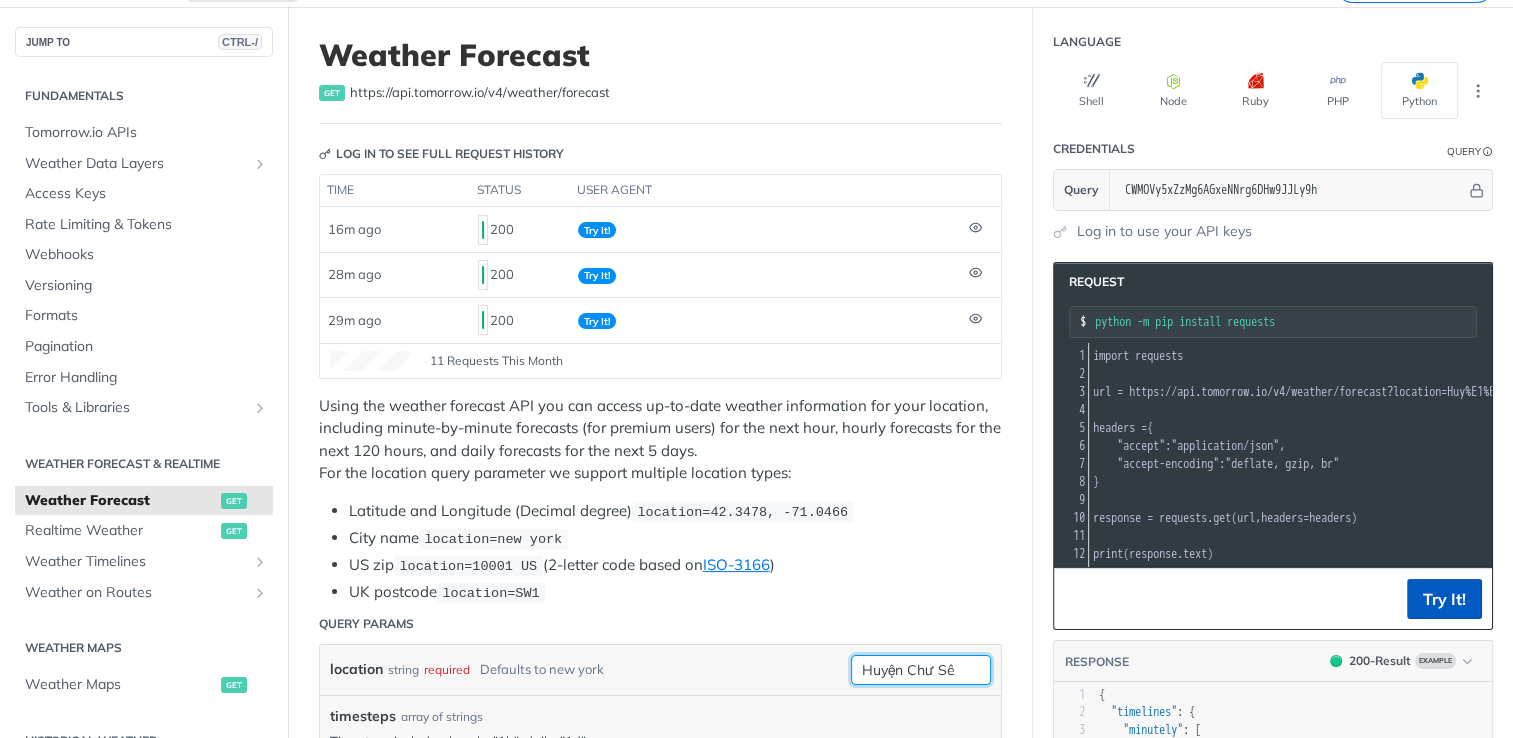 type on "[DISTRICT] Chư Sê" 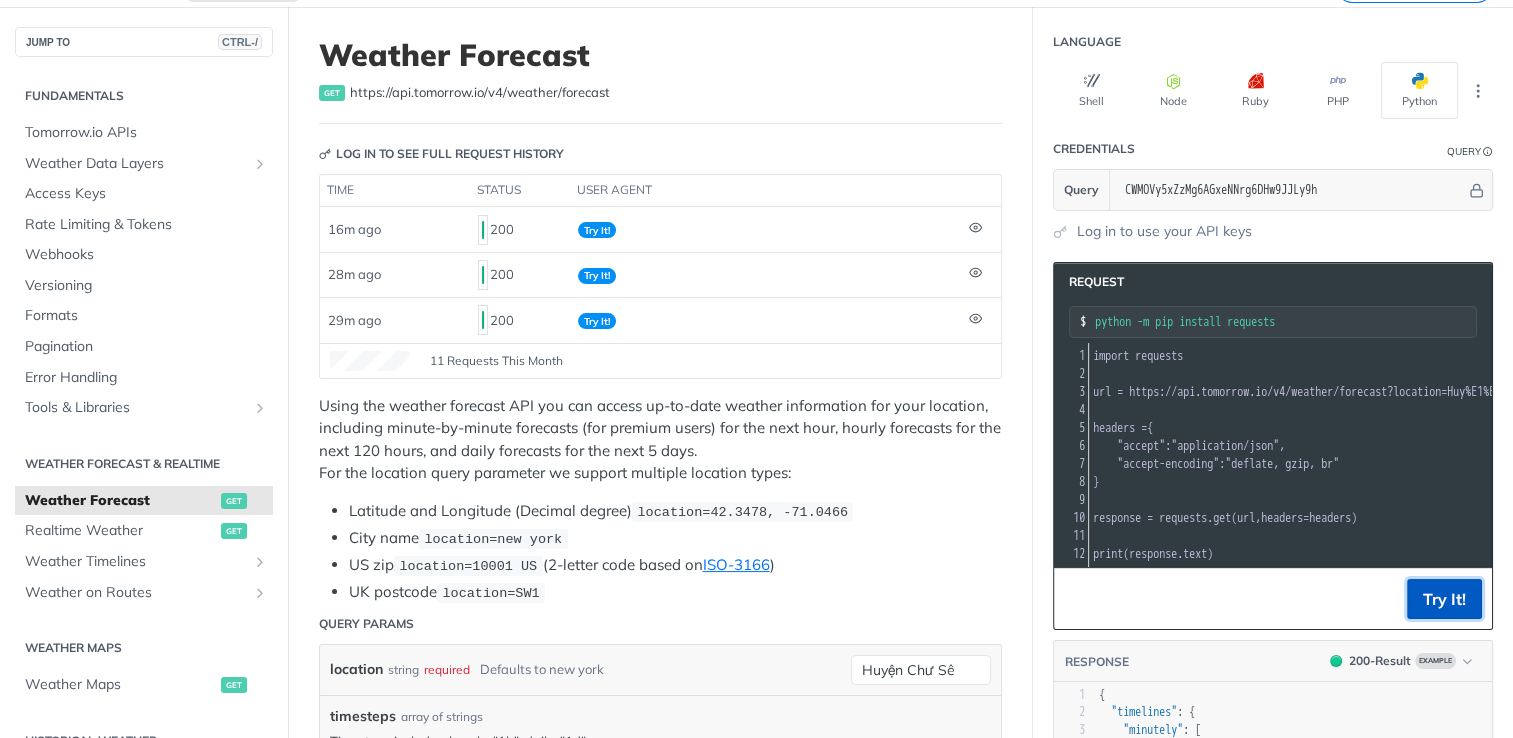 click on "Try It!" at bounding box center [1444, 599] 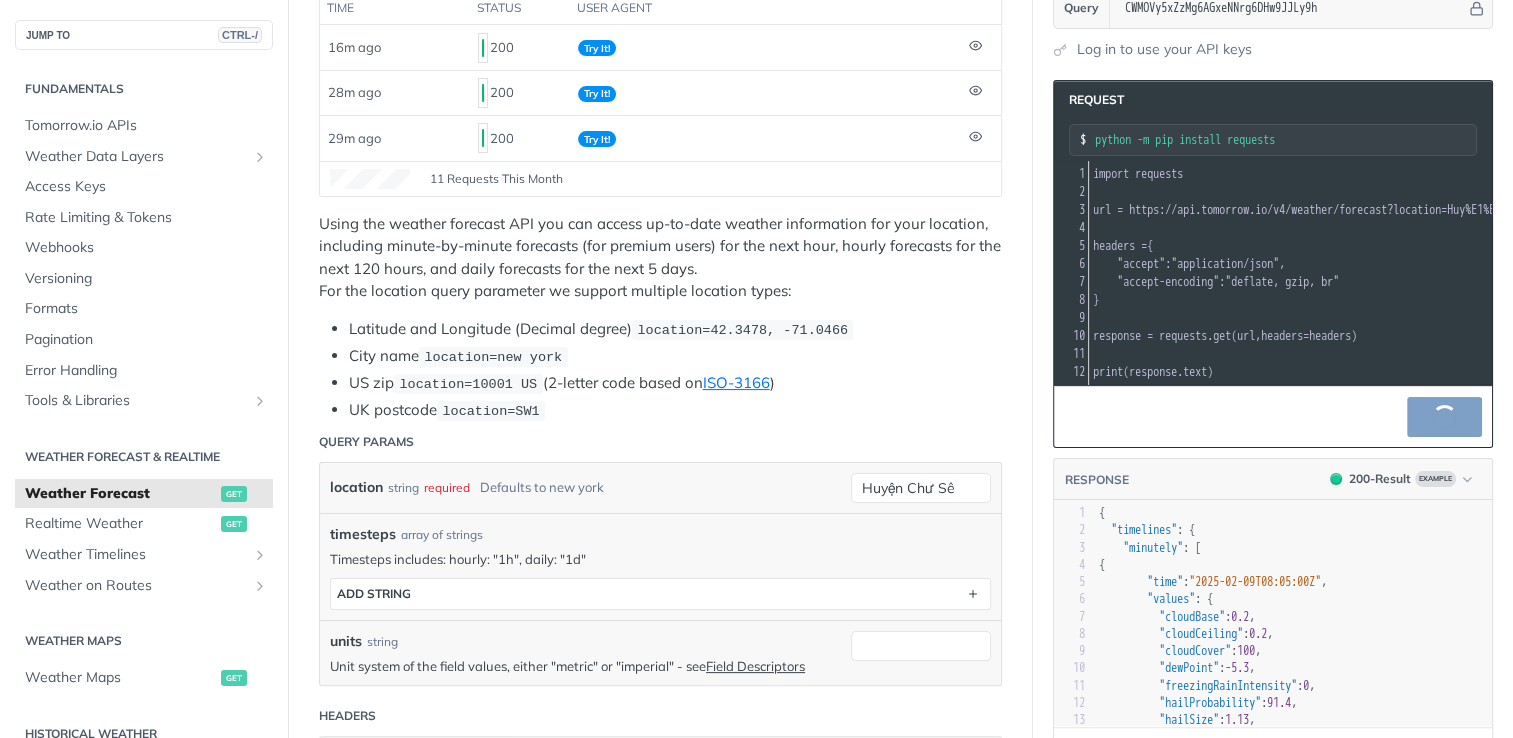 scroll, scrollTop: 300, scrollLeft: 0, axis: vertical 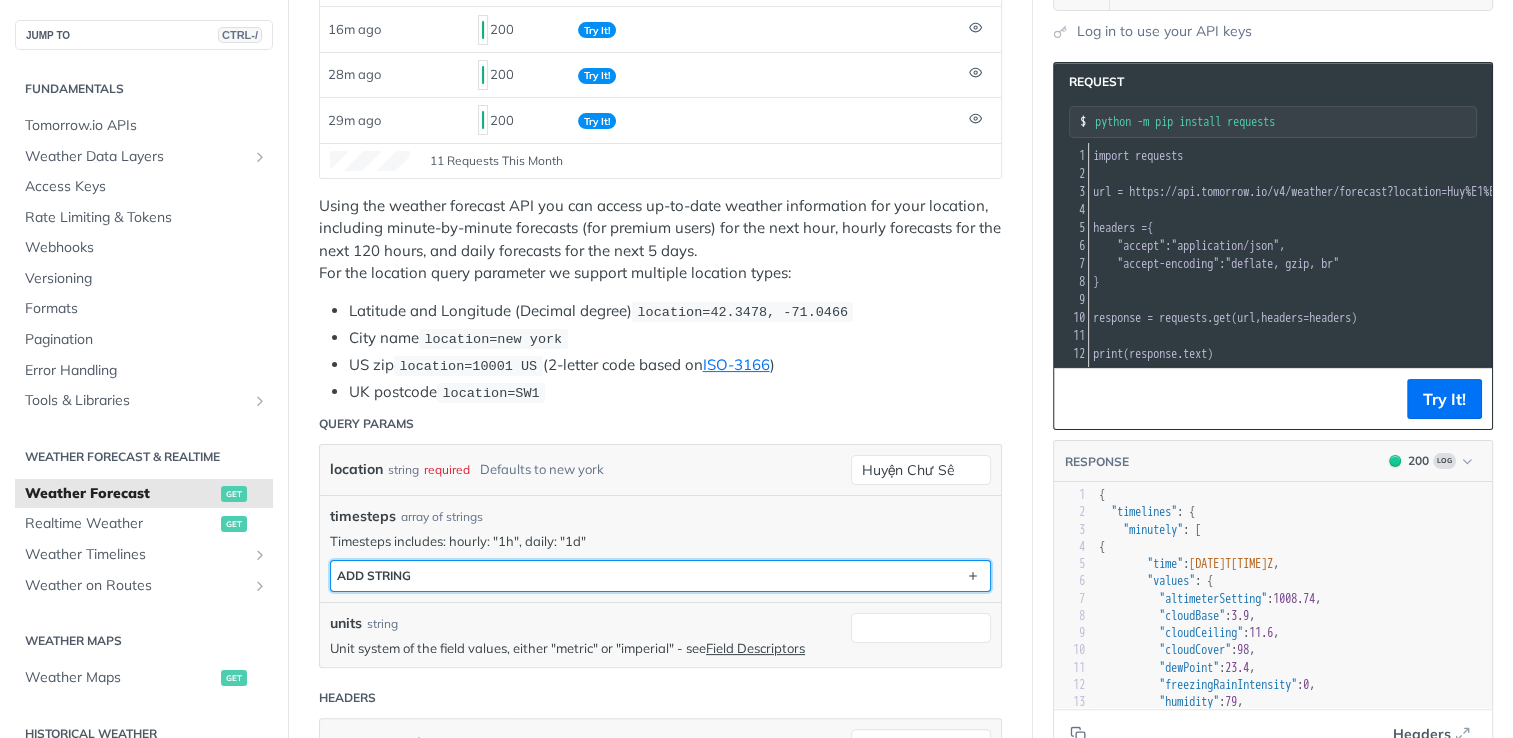 click on "ADD    string" at bounding box center (660, 576) 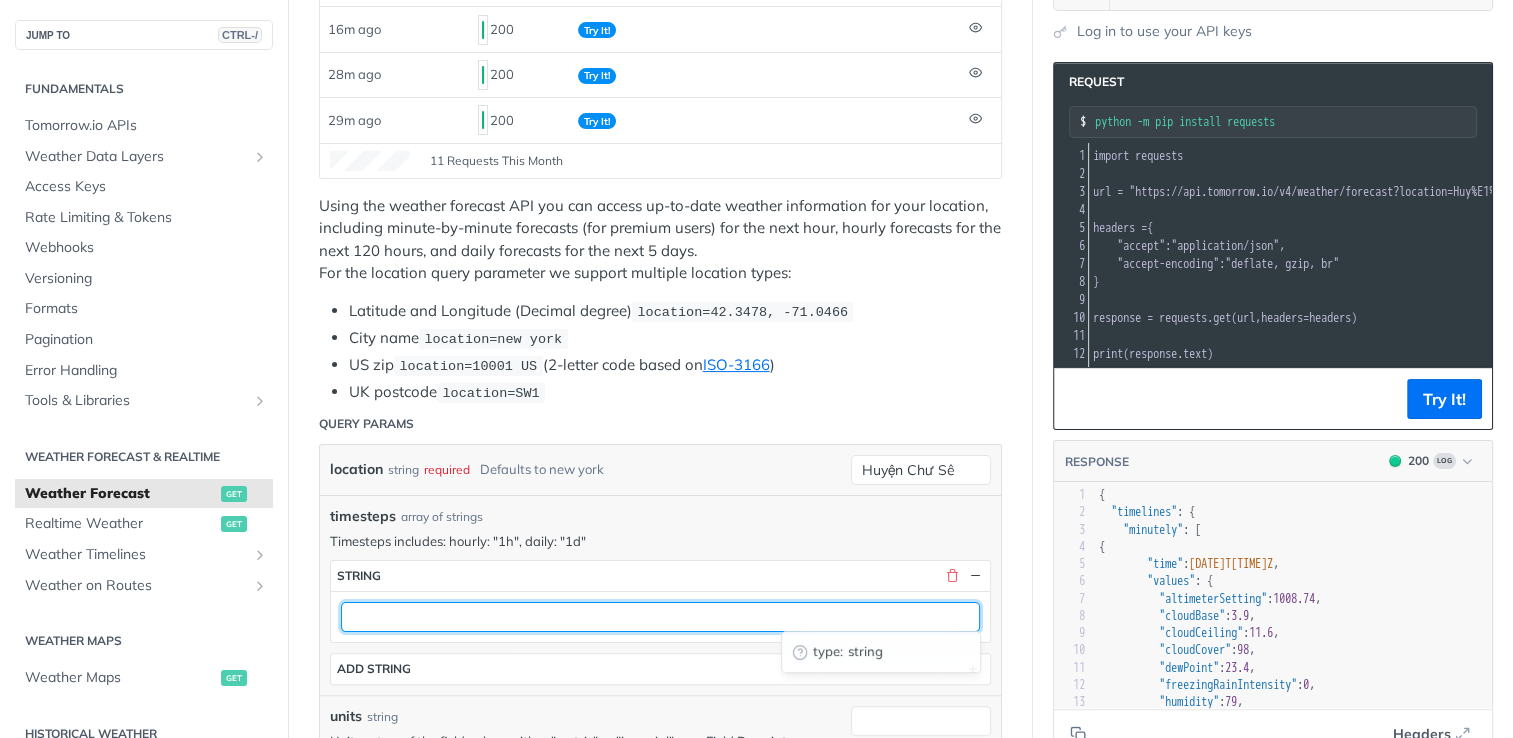 click at bounding box center [660, 617] 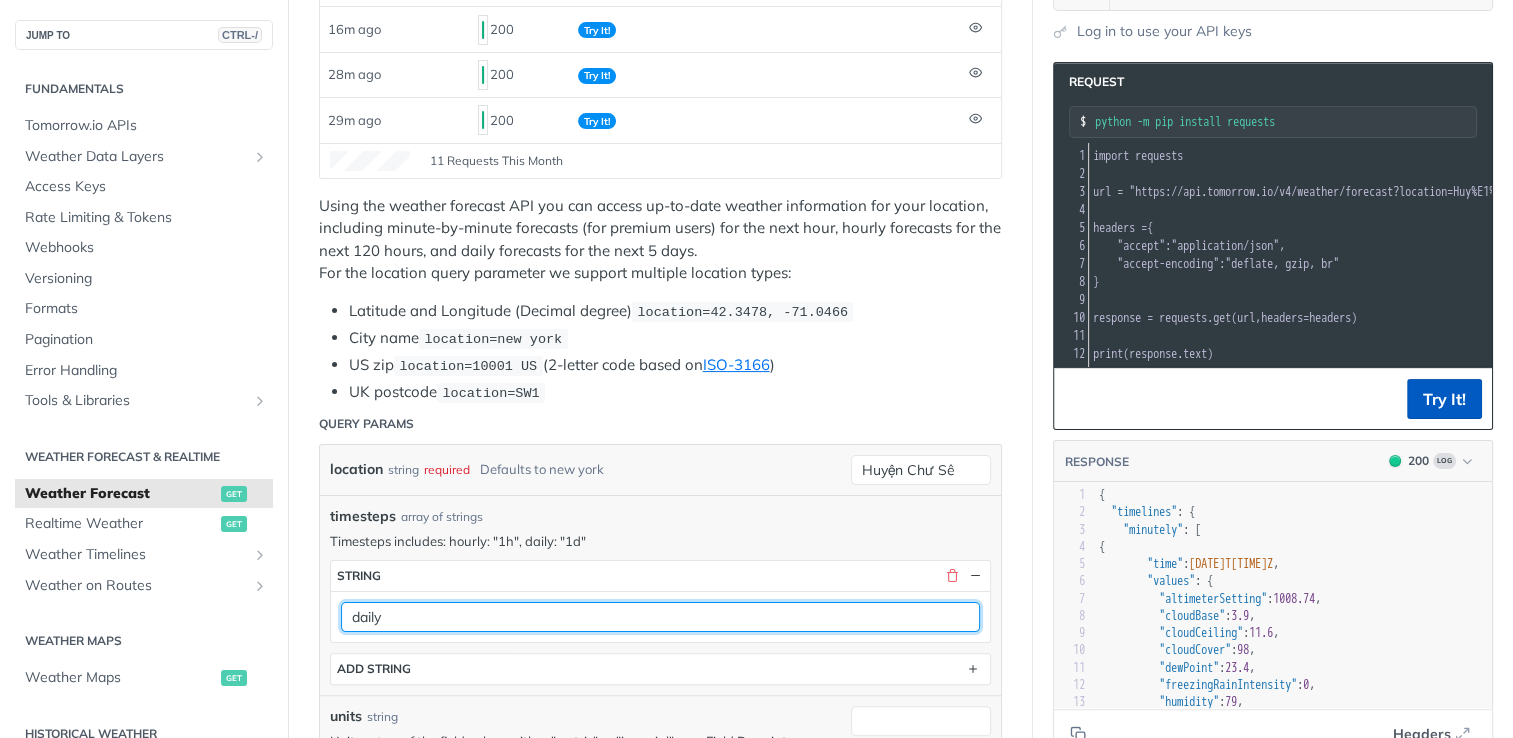 type on "daily" 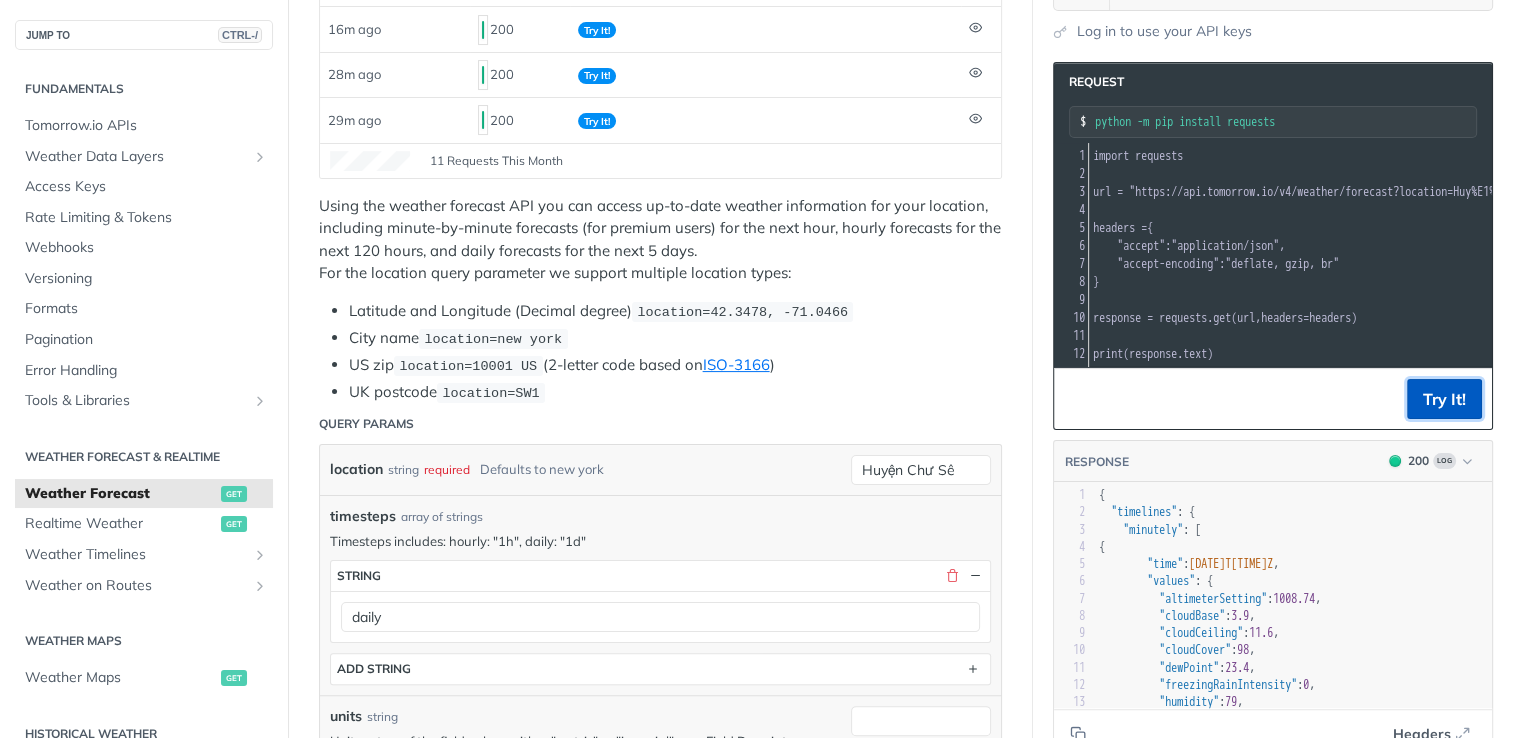 click on "Try It!" at bounding box center [1444, 399] 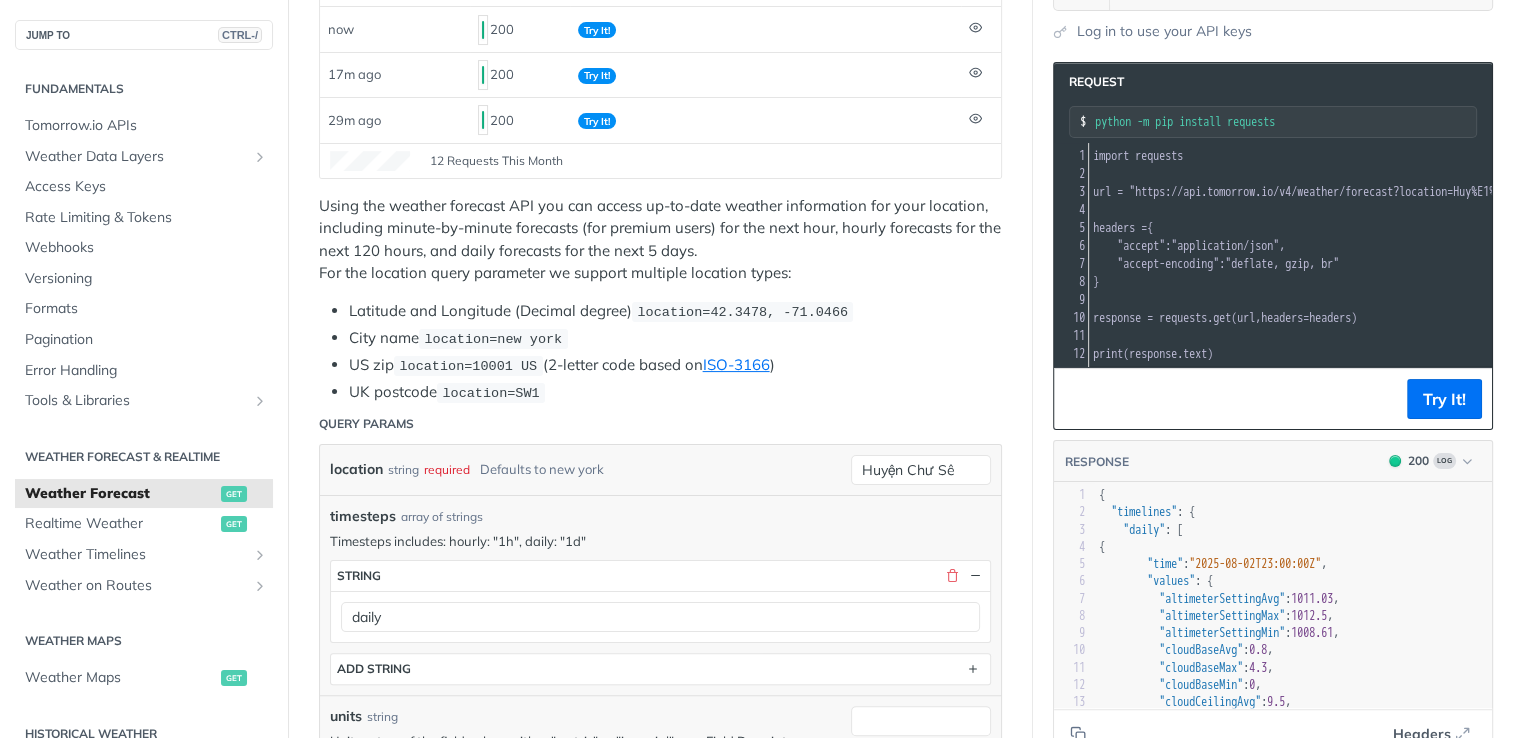 scroll, scrollTop: 323, scrollLeft: 0, axis: vertical 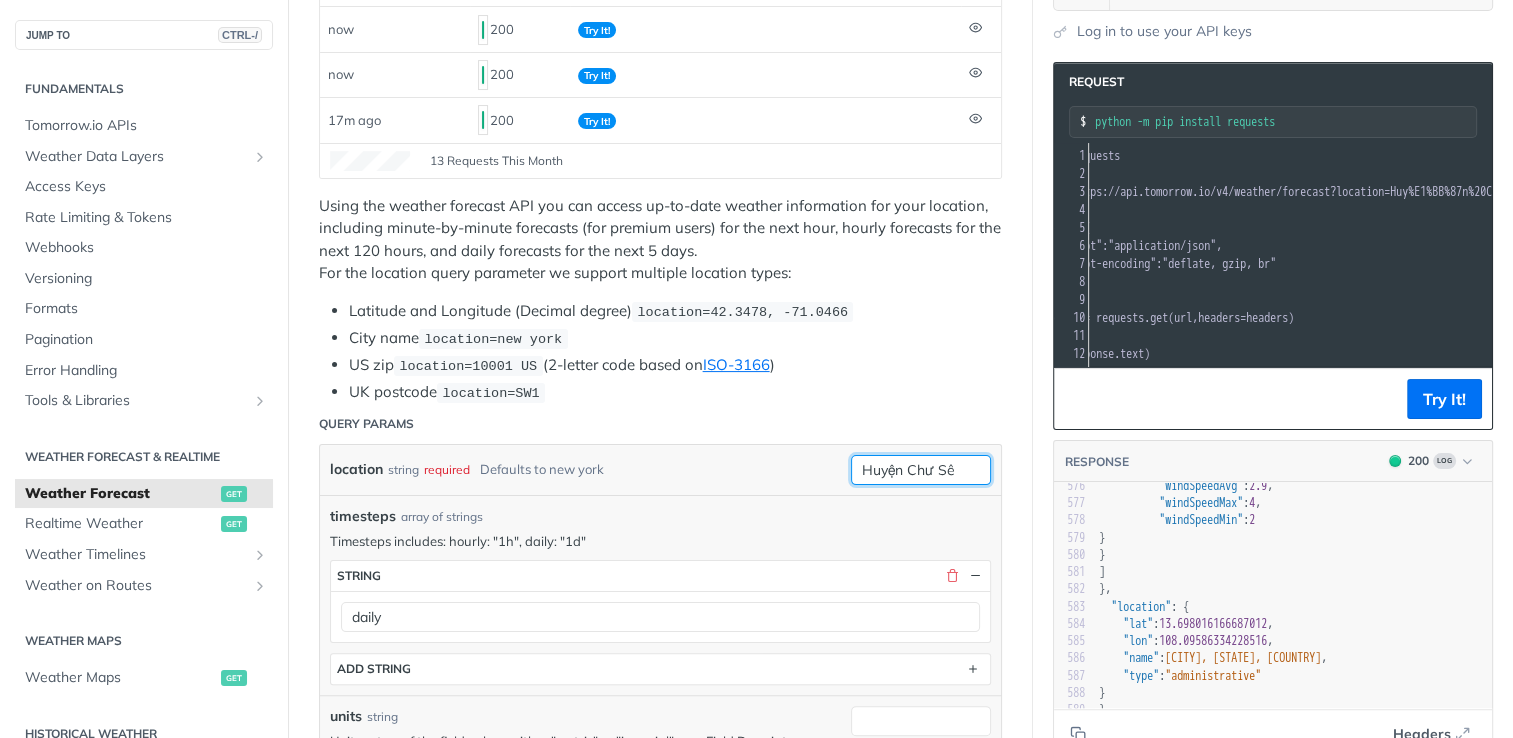 click on "Huyện Chư Sê" at bounding box center (921, 470) 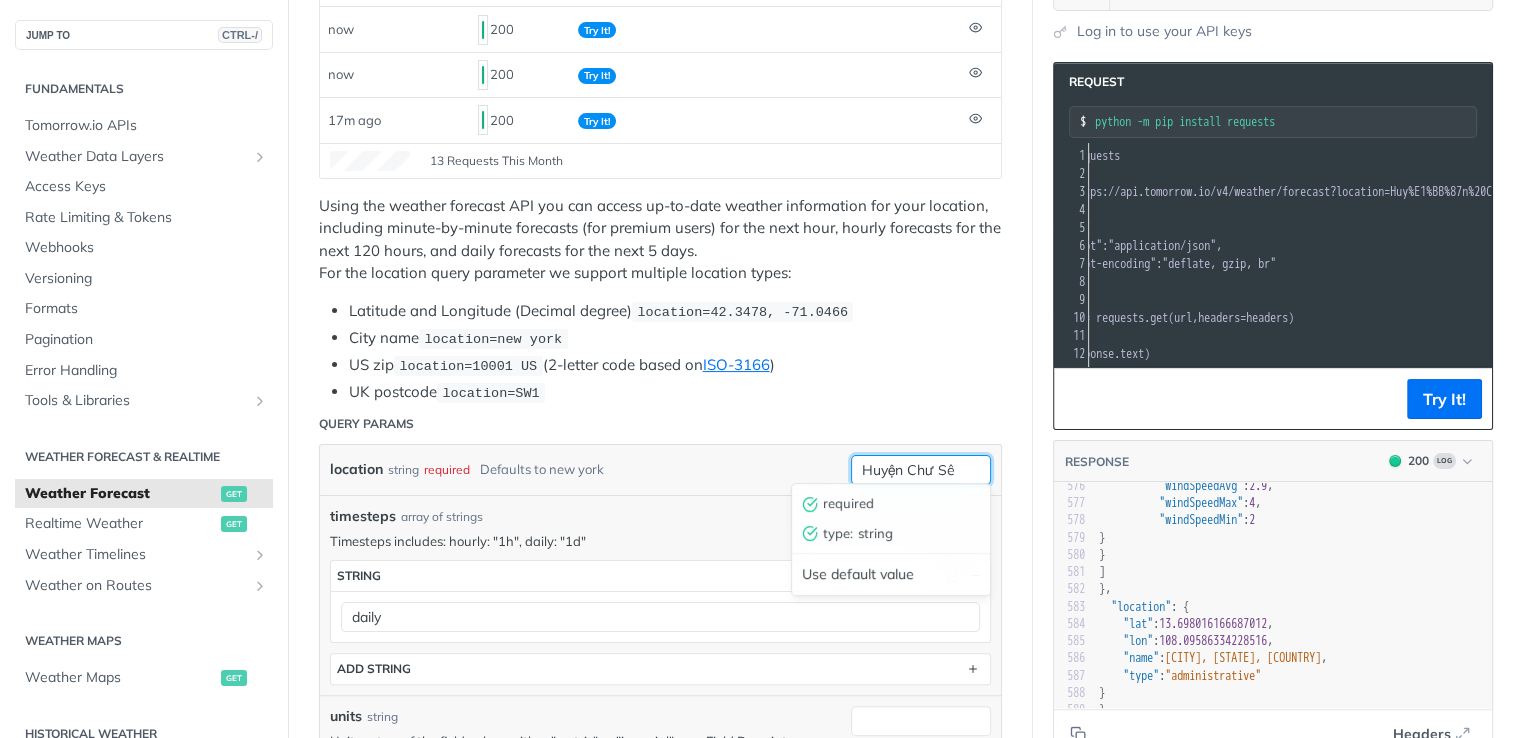 click on "Huyện Chư Sê" at bounding box center (921, 470) 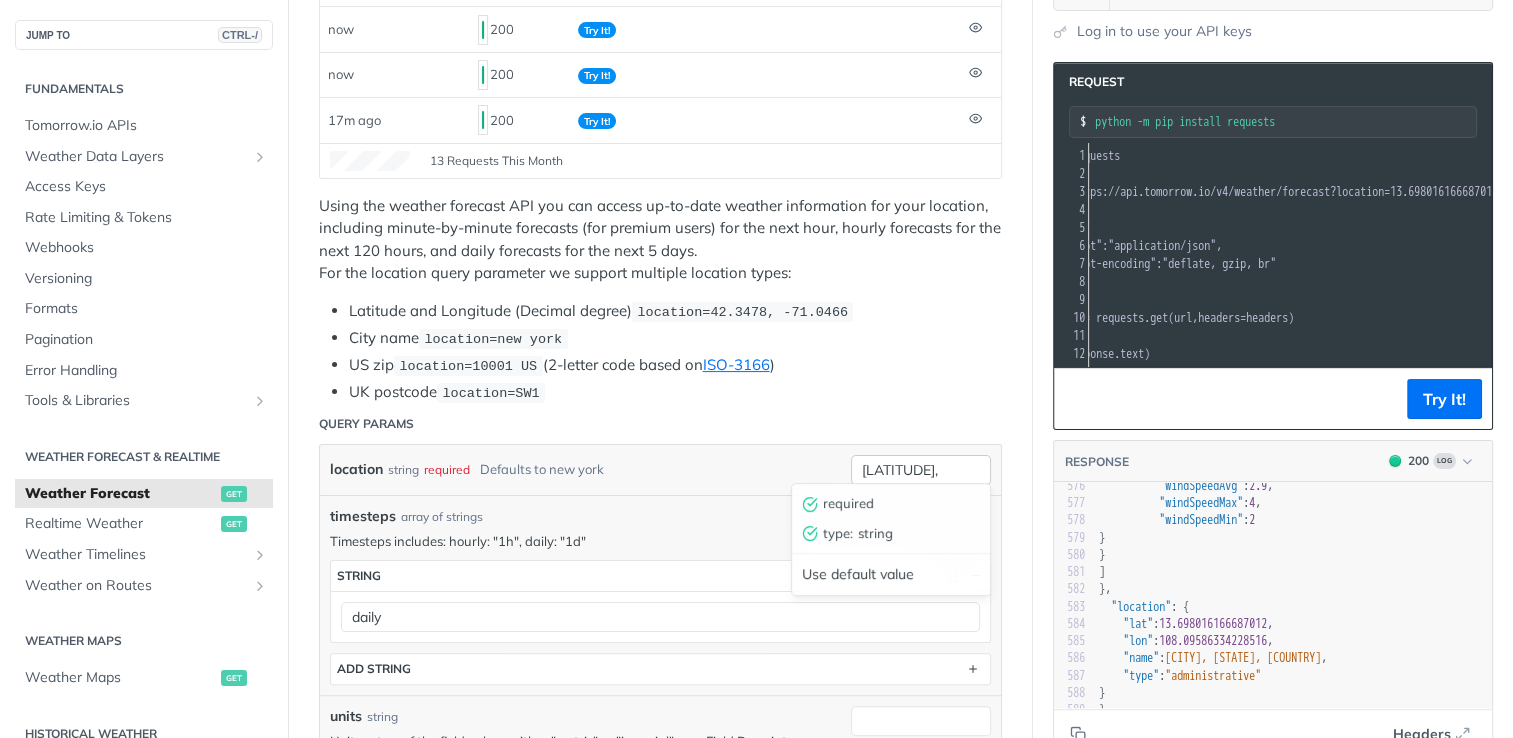 scroll, scrollTop: 0, scrollLeft: 0, axis: both 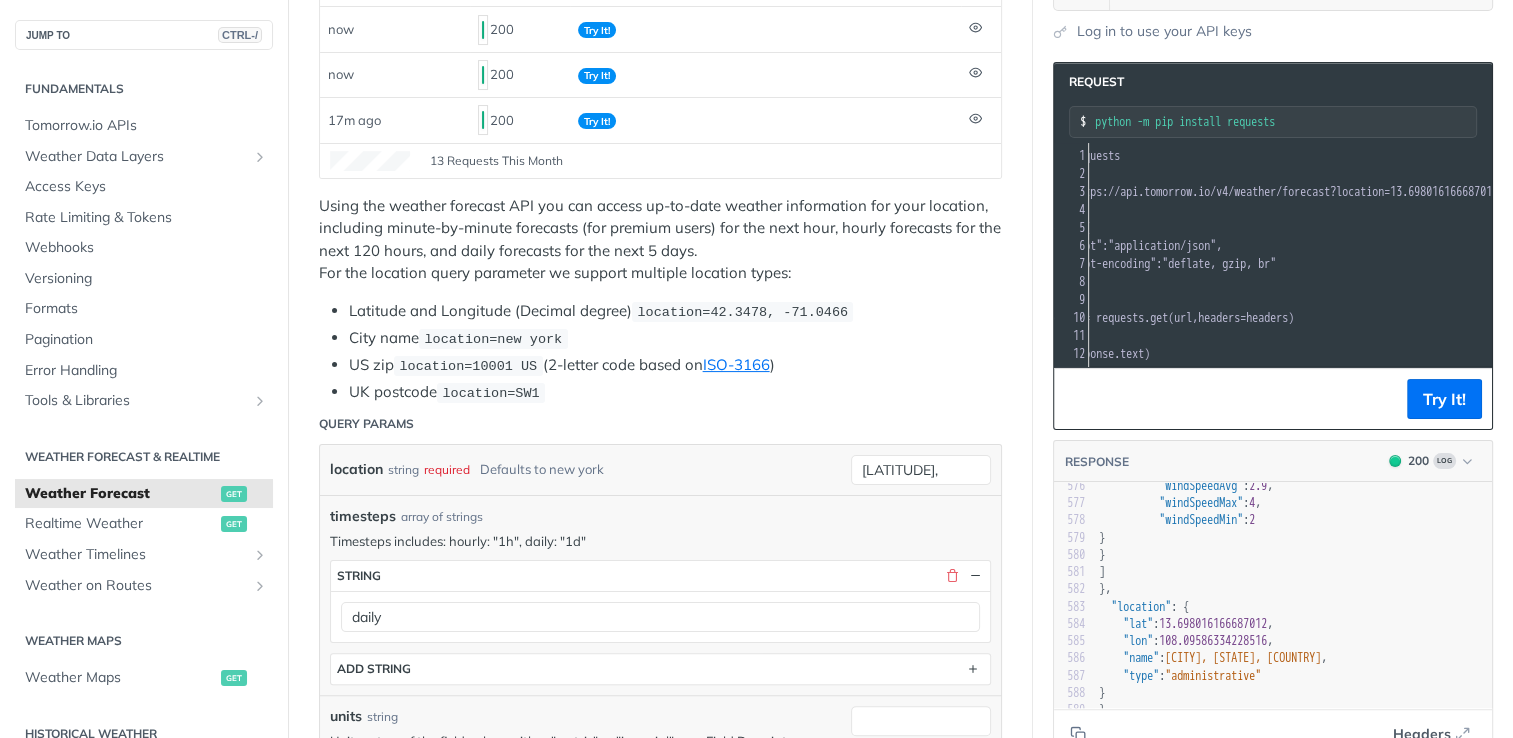 click on "13.698016166687012," at bounding box center (921, 470) 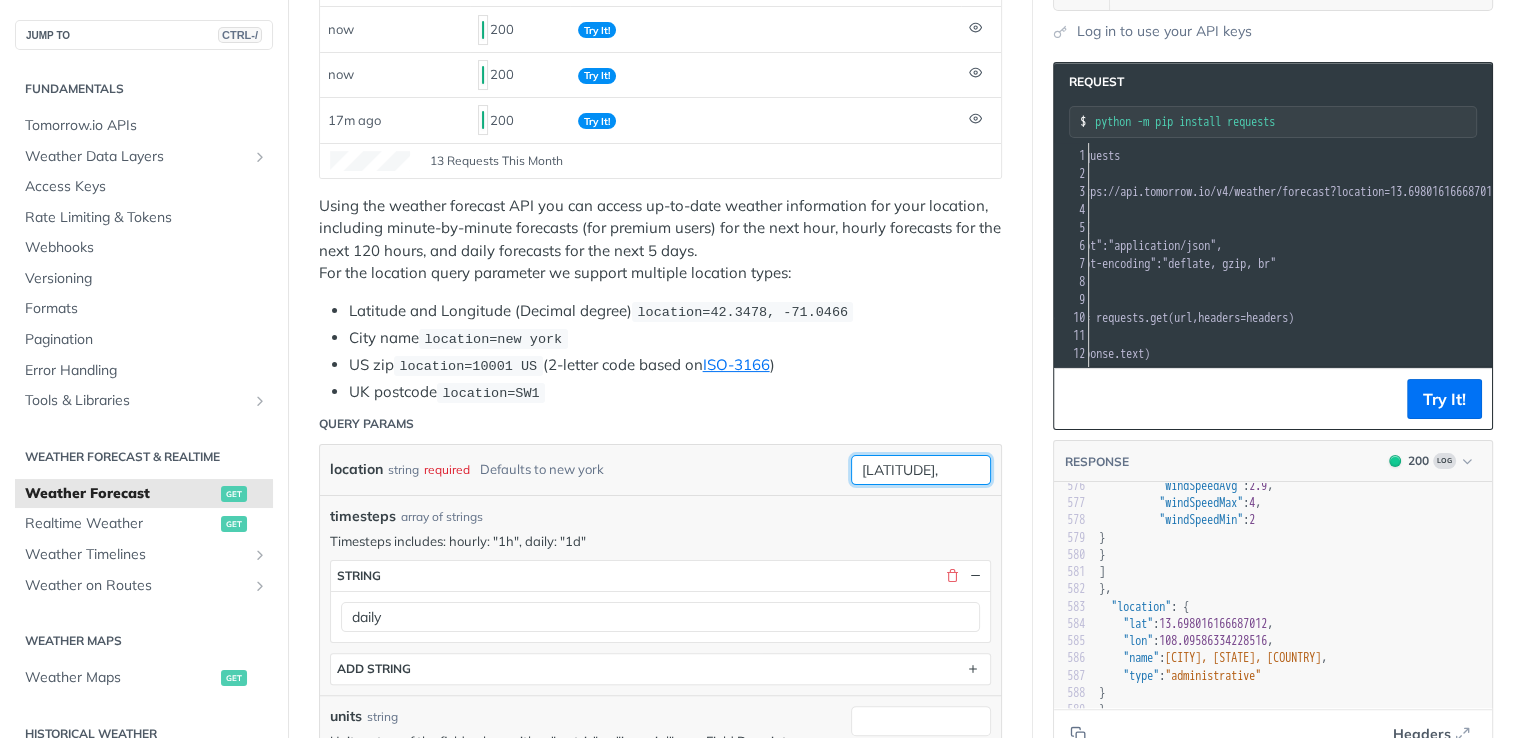 click on "13.698016166687012," at bounding box center [921, 470] 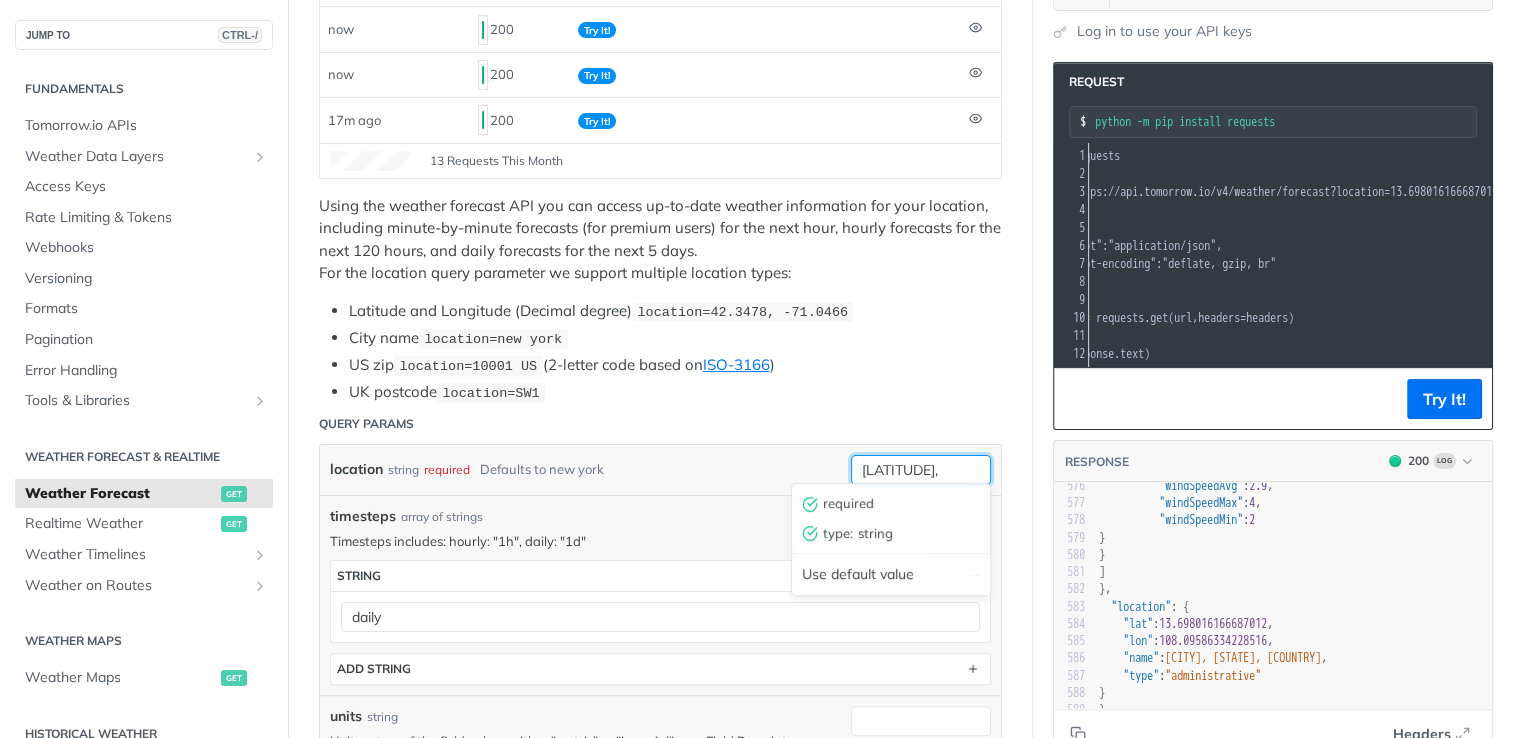 scroll, scrollTop: 0, scrollLeft: 30, axis: horizontal 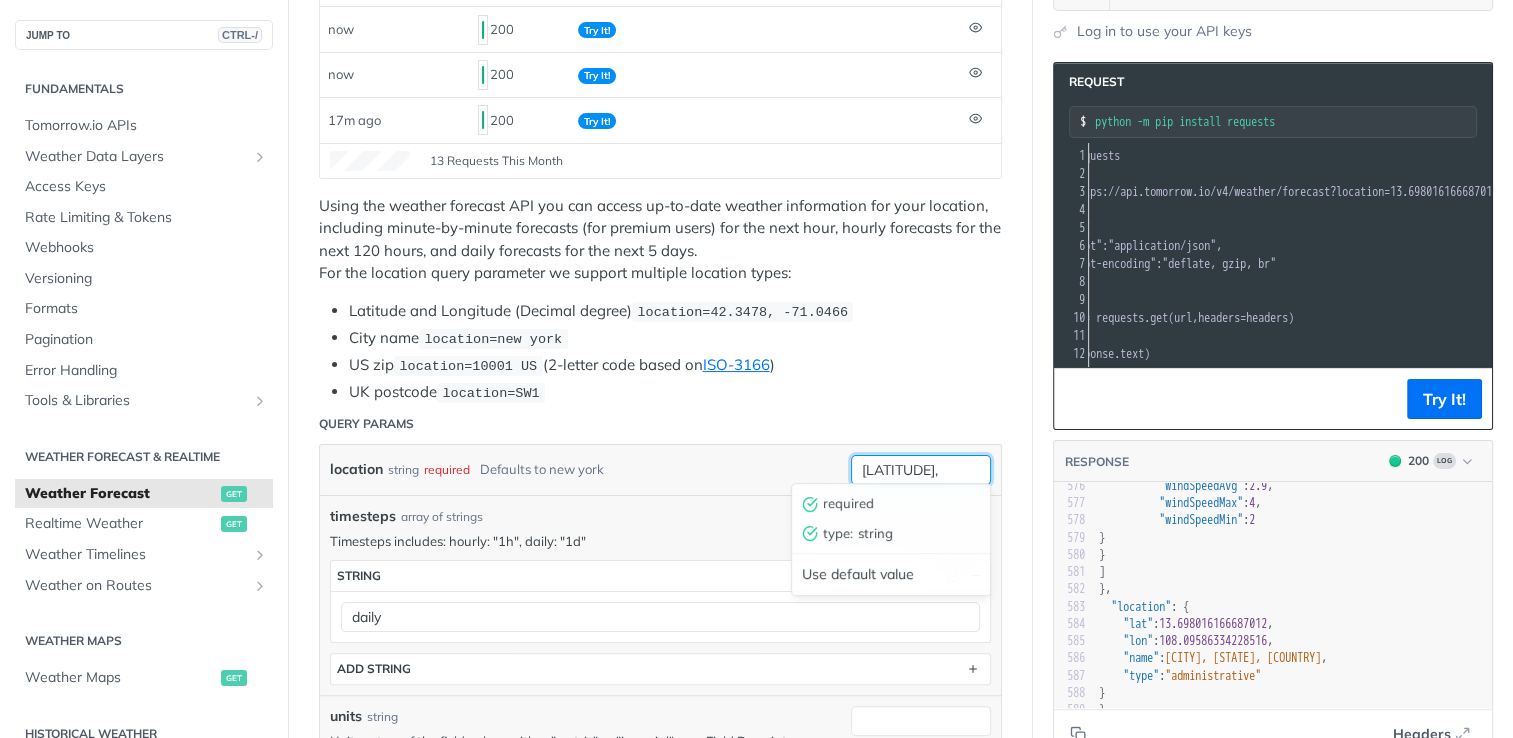 paste on "108.09586334228516" 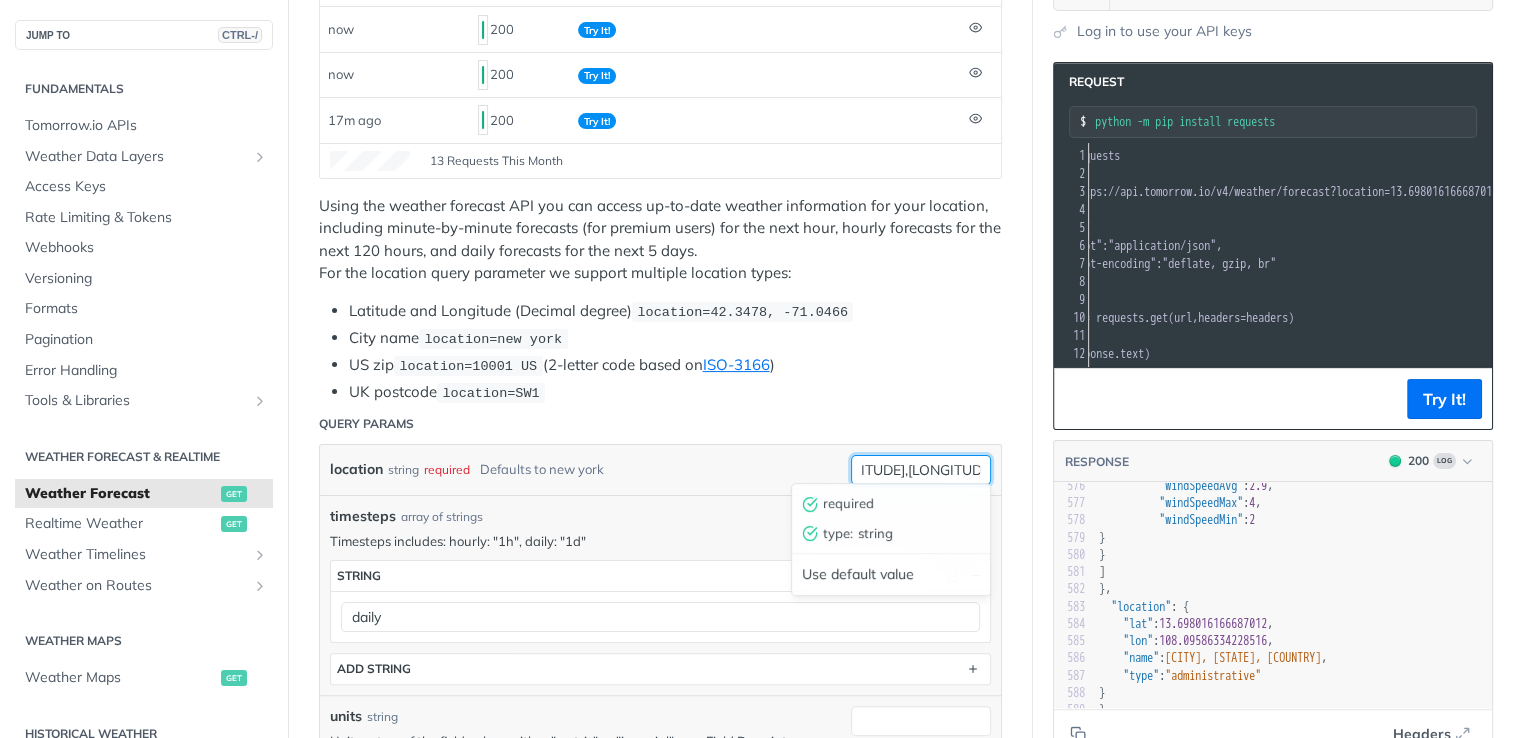 scroll, scrollTop: 0, scrollLeft: 176, axis: horizontal 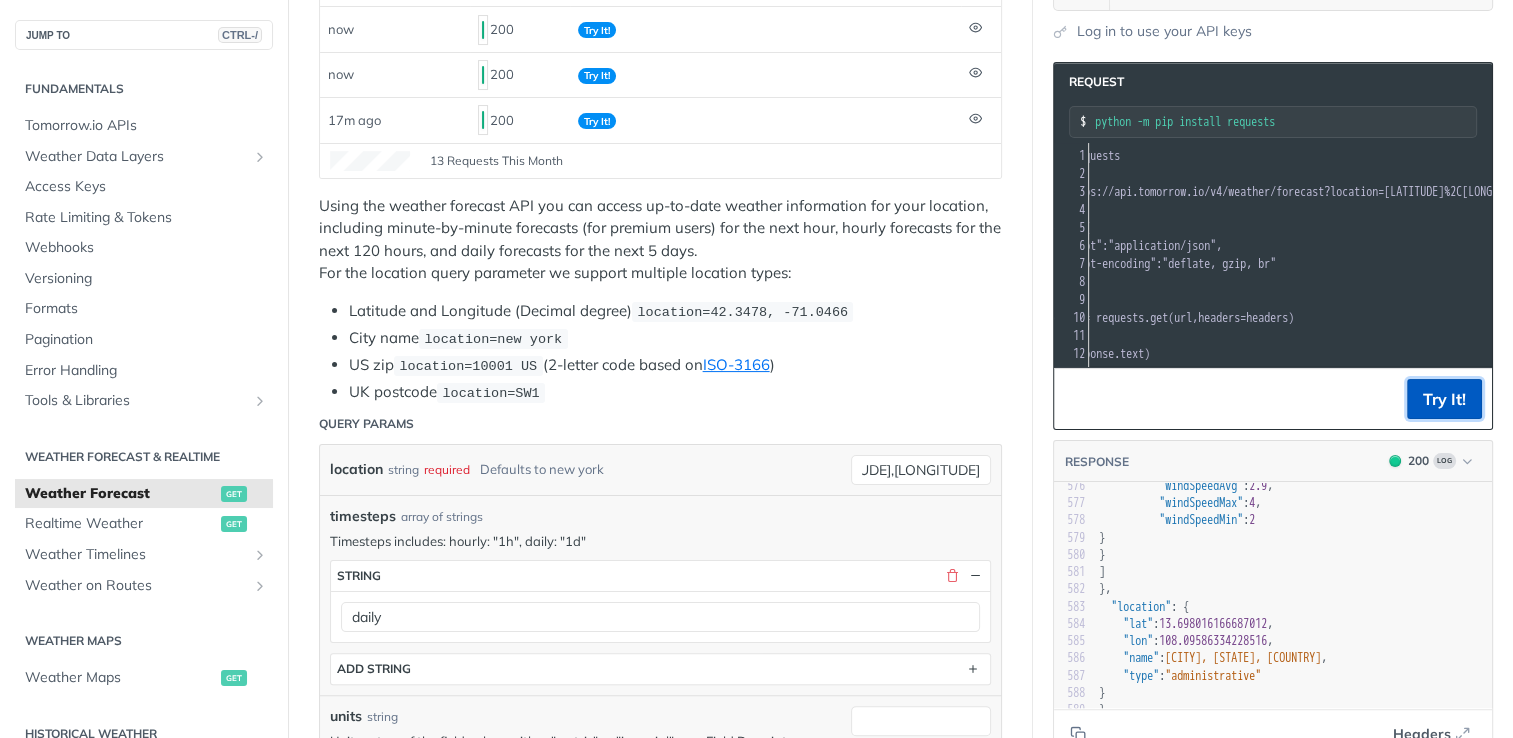 click on "Try It!" at bounding box center (1444, 399) 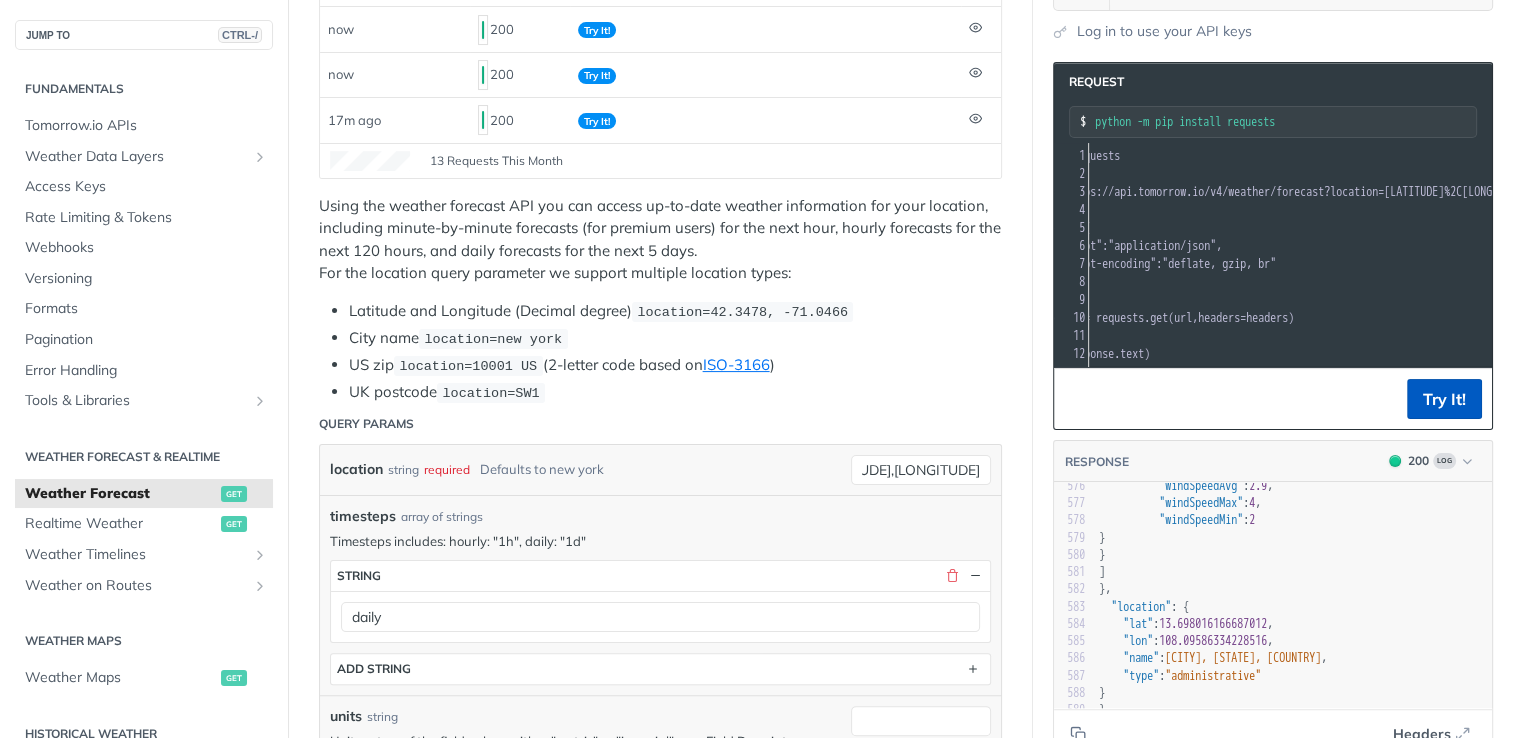 scroll, scrollTop: 0, scrollLeft: 0, axis: both 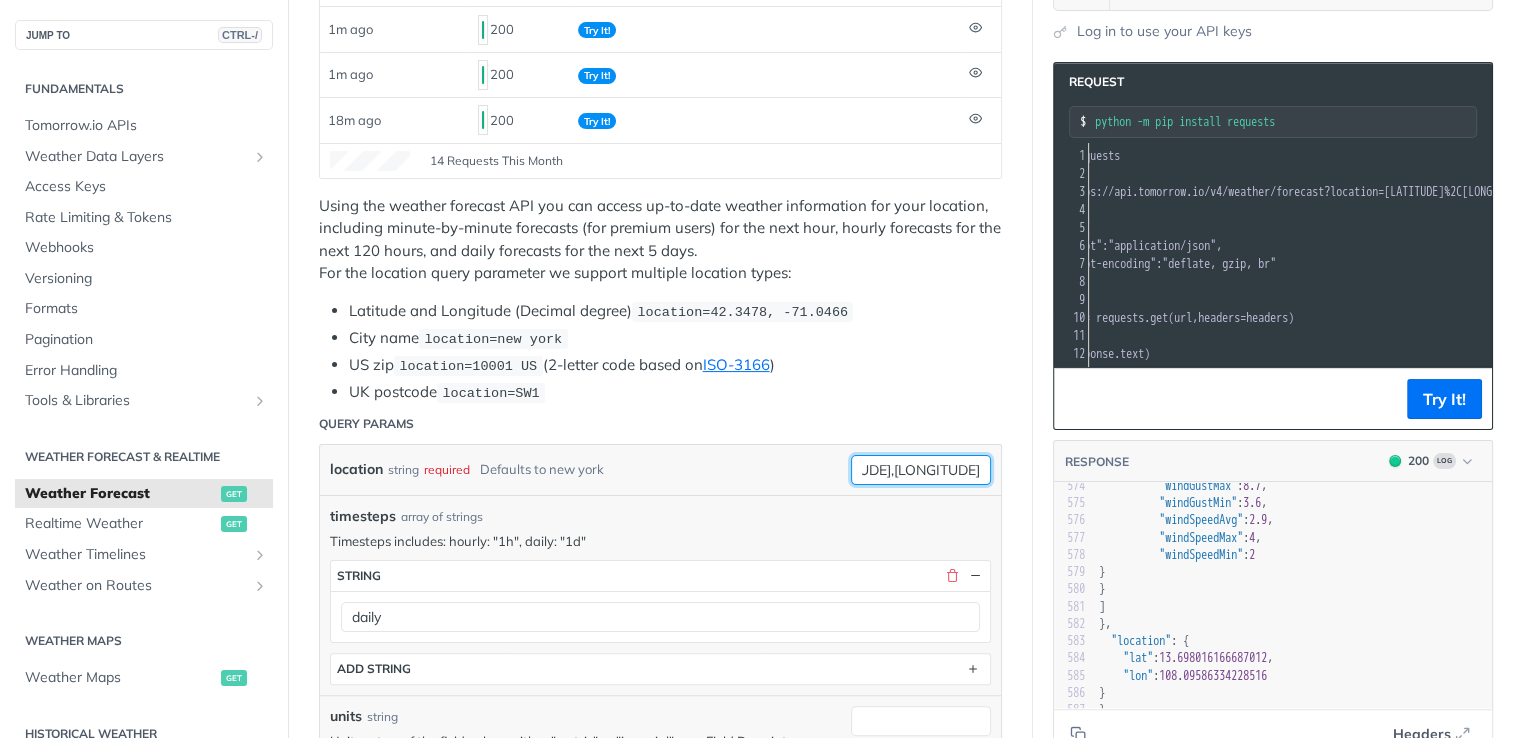 drag, startPoint x: 924, startPoint y: 462, endPoint x: 1035, endPoint y: 462, distance: 111 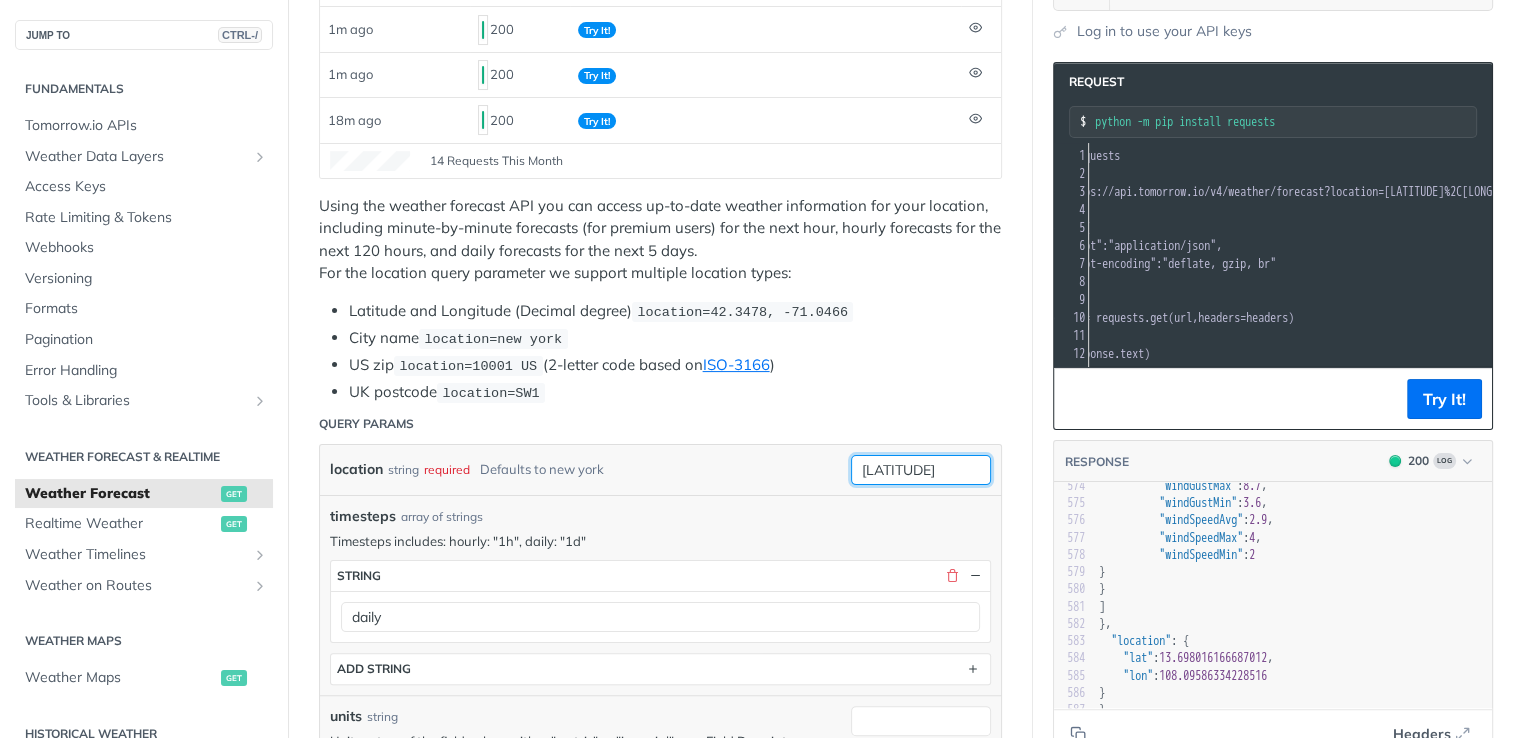 scroll, scrollTop: 0, scrollLeft: 0, axis: both 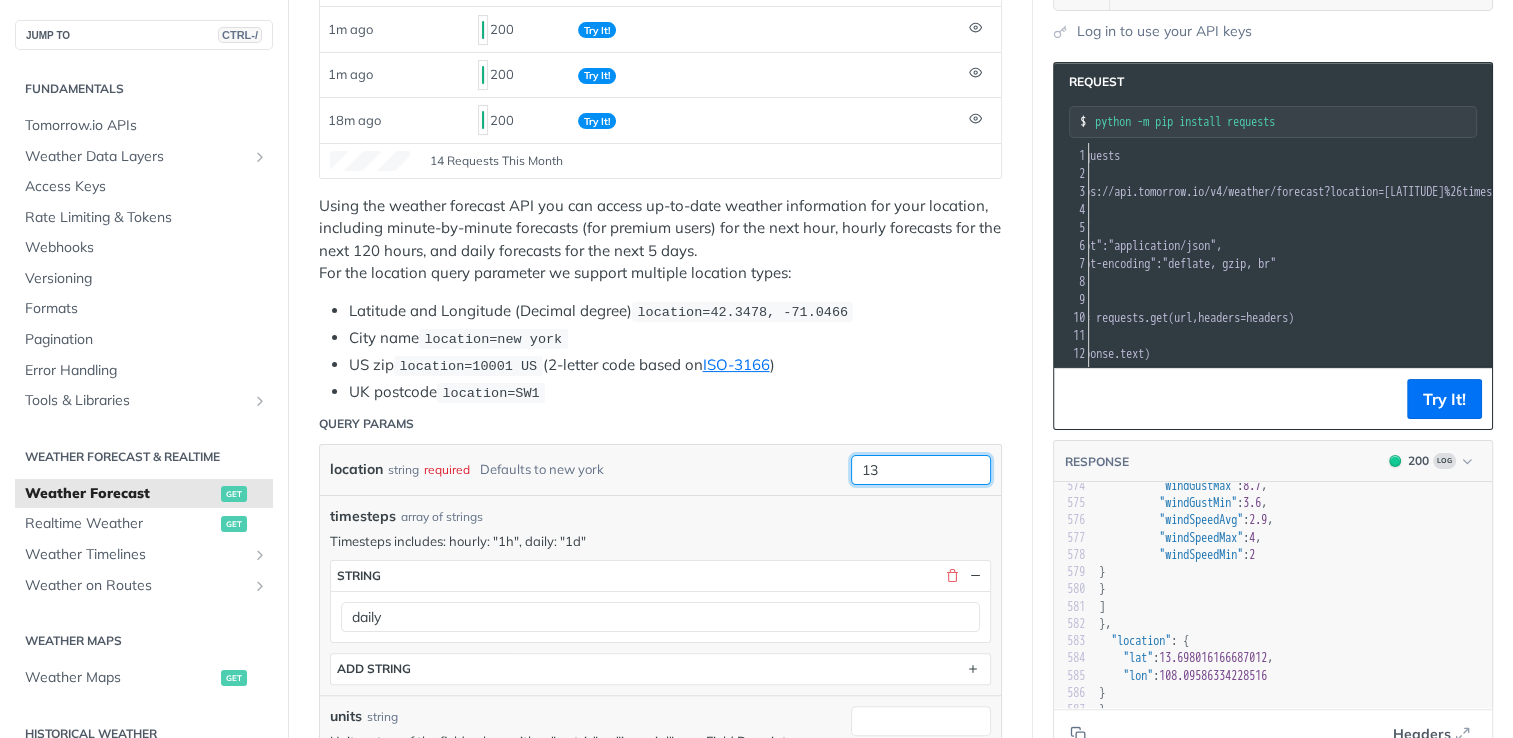 type on "1" 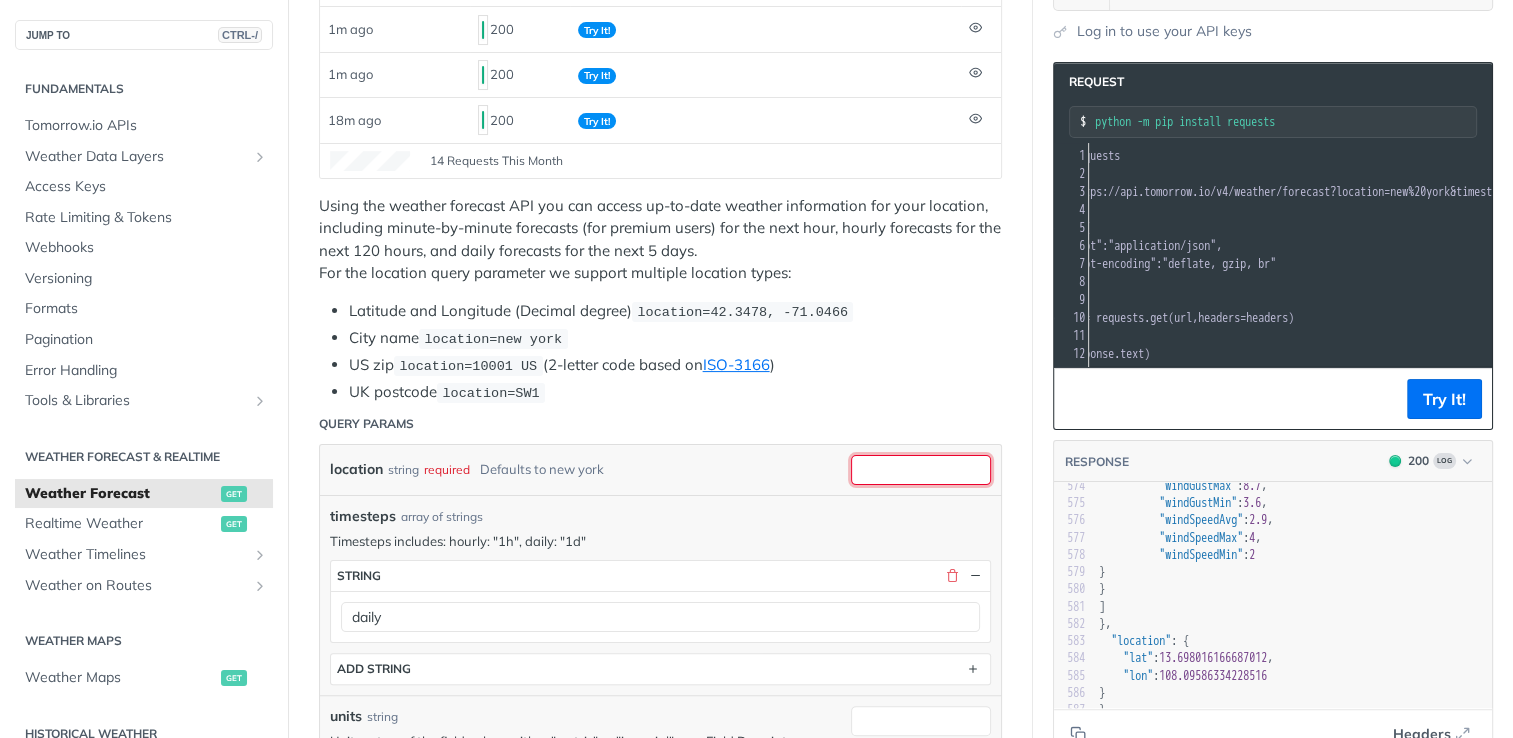 type 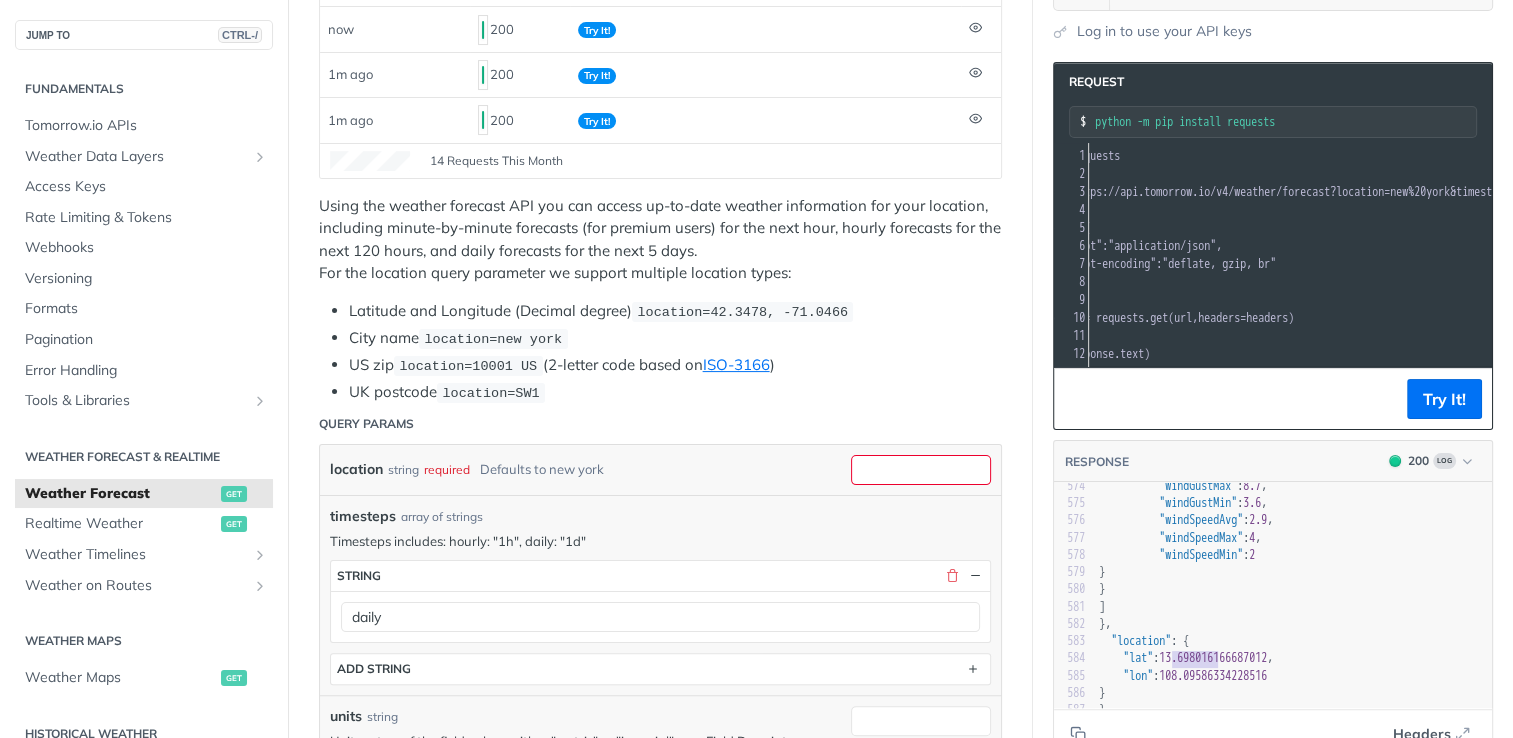 type on "13.69801" 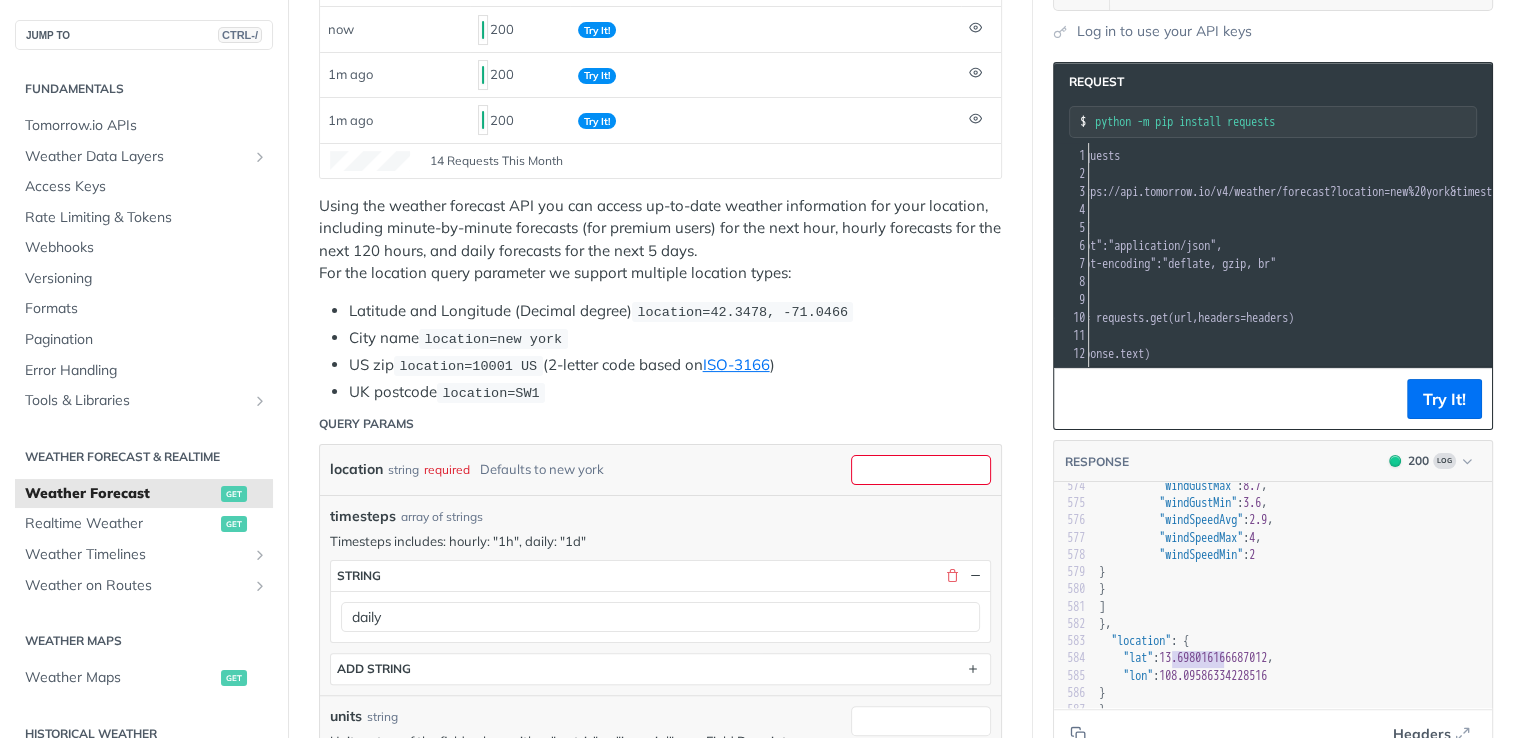 drag, startPoint x: 1172, startPoint y: 639, endPoint x: 1224, endPoint y: 642, distance: 52.086468 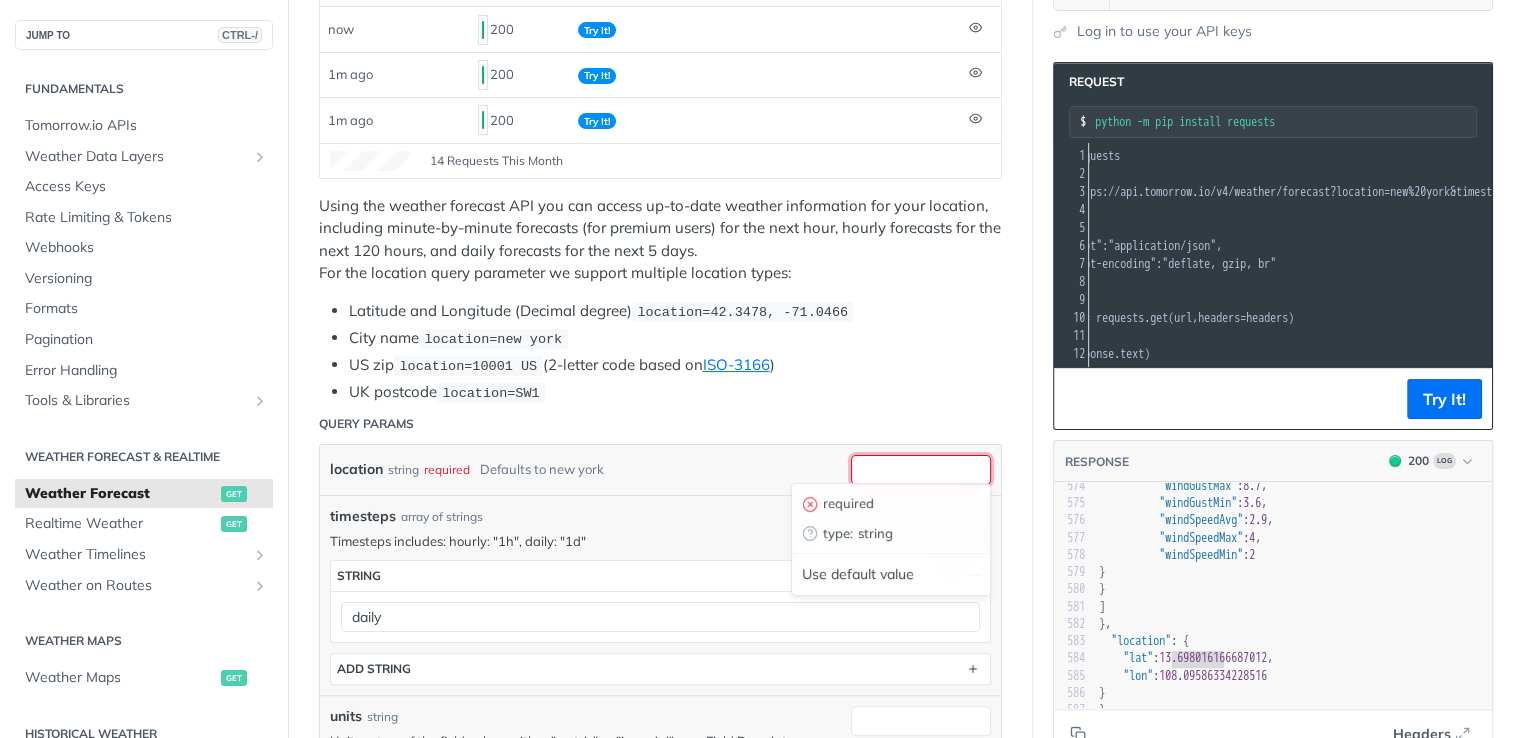 click on "location" at bounding box center (921, 470) 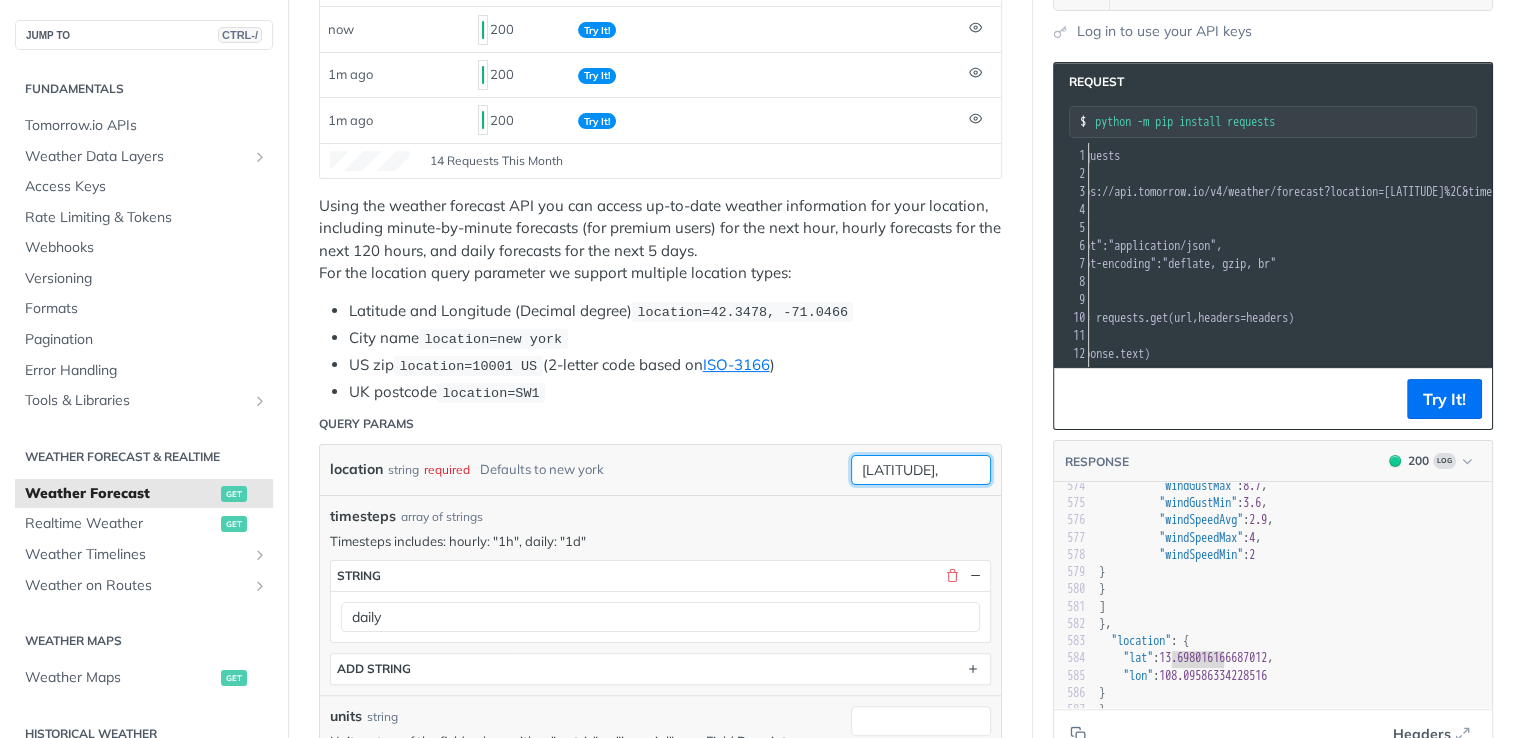 type on "13.69801," 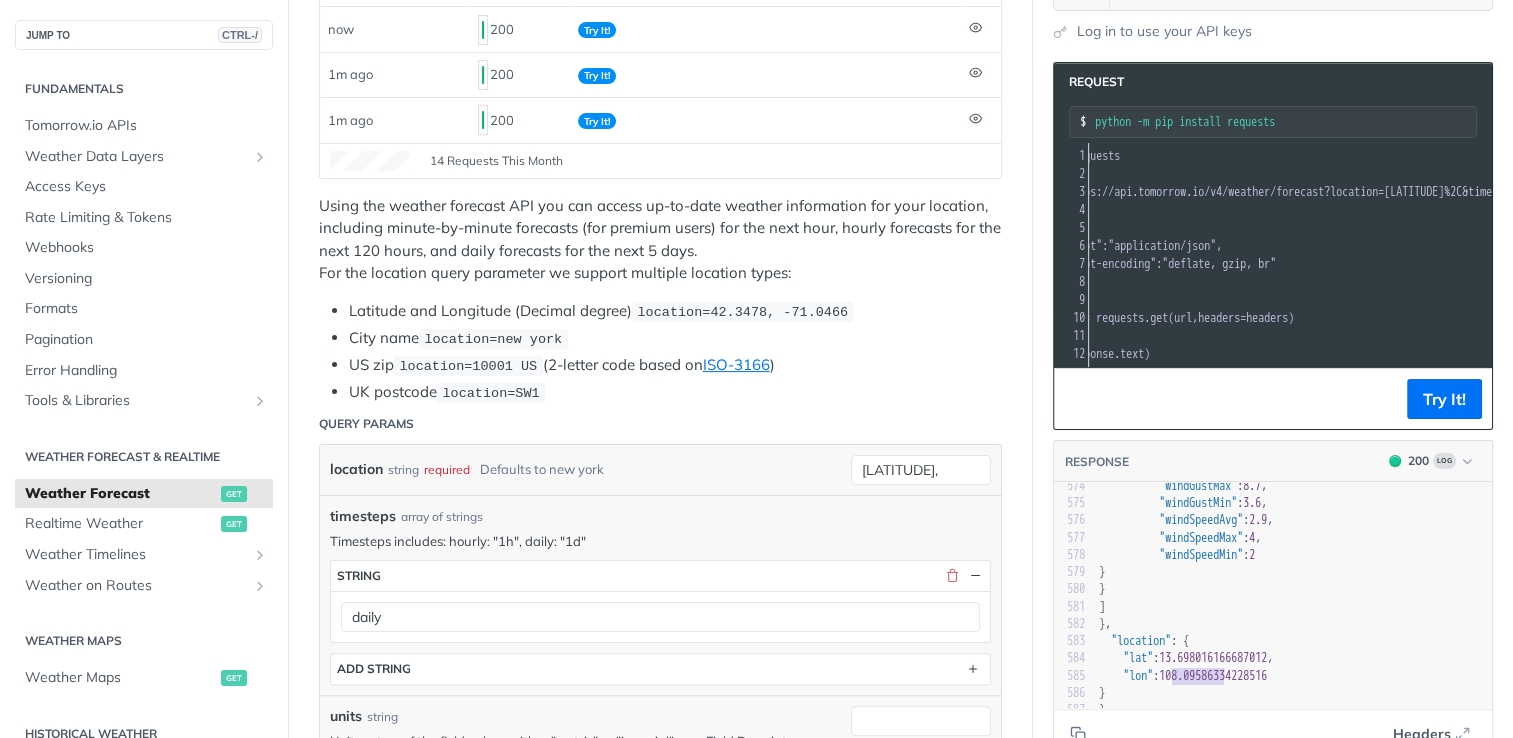 type on "108.09586" 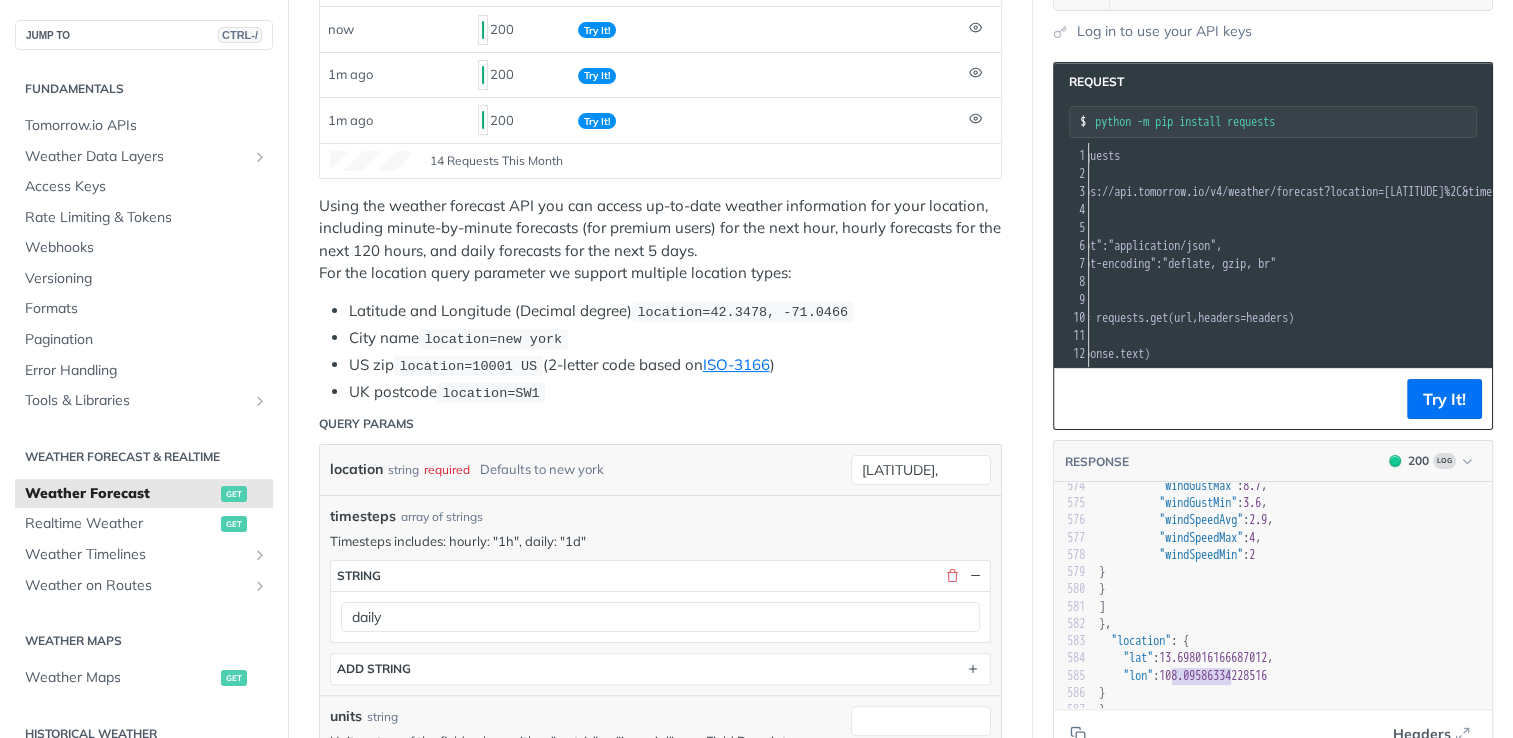 drag, startPoint x: 1175, startPoint y: 662, endPoint x: 1229, endPoint y: 660, distance: 54.037025 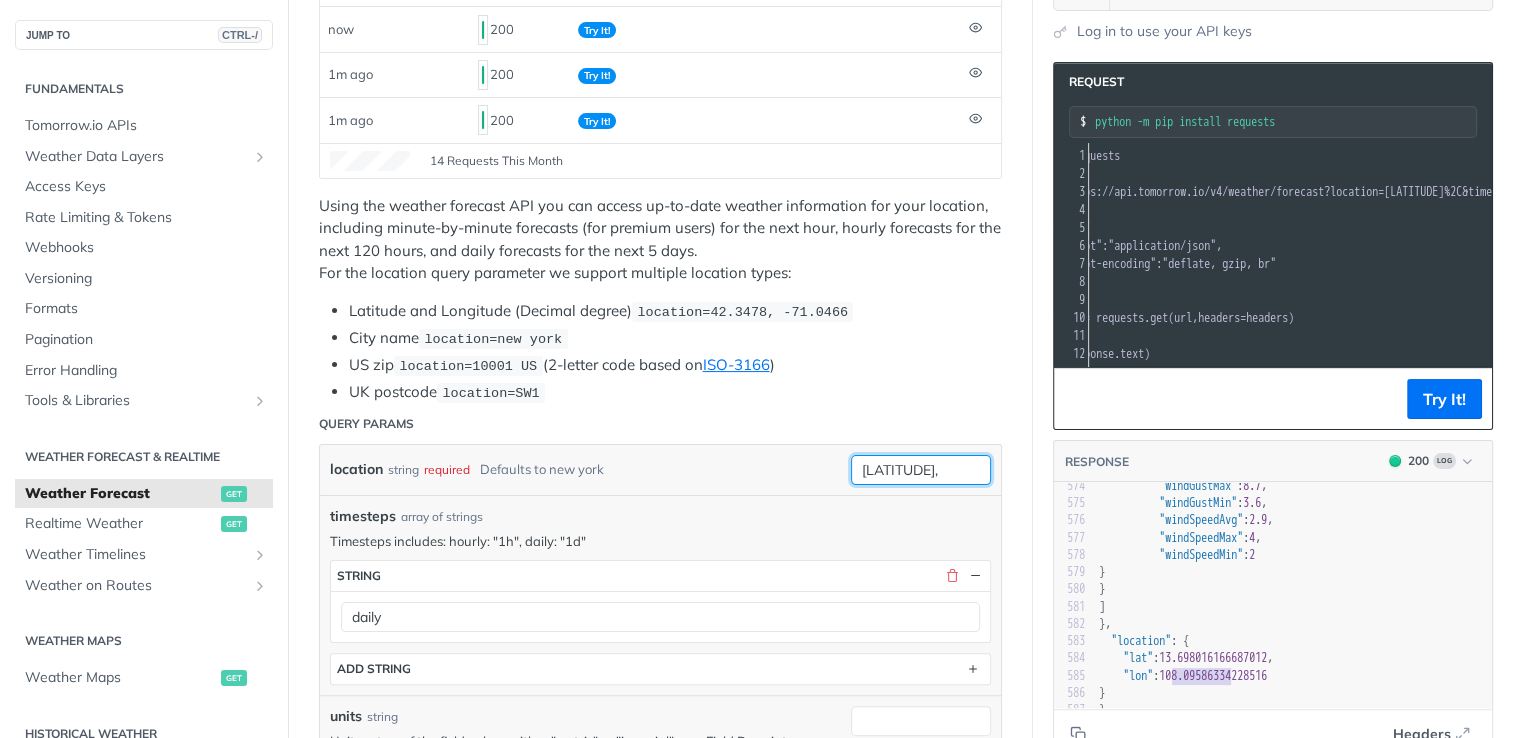 click on "13.69801," at bounding box center [921, 470] 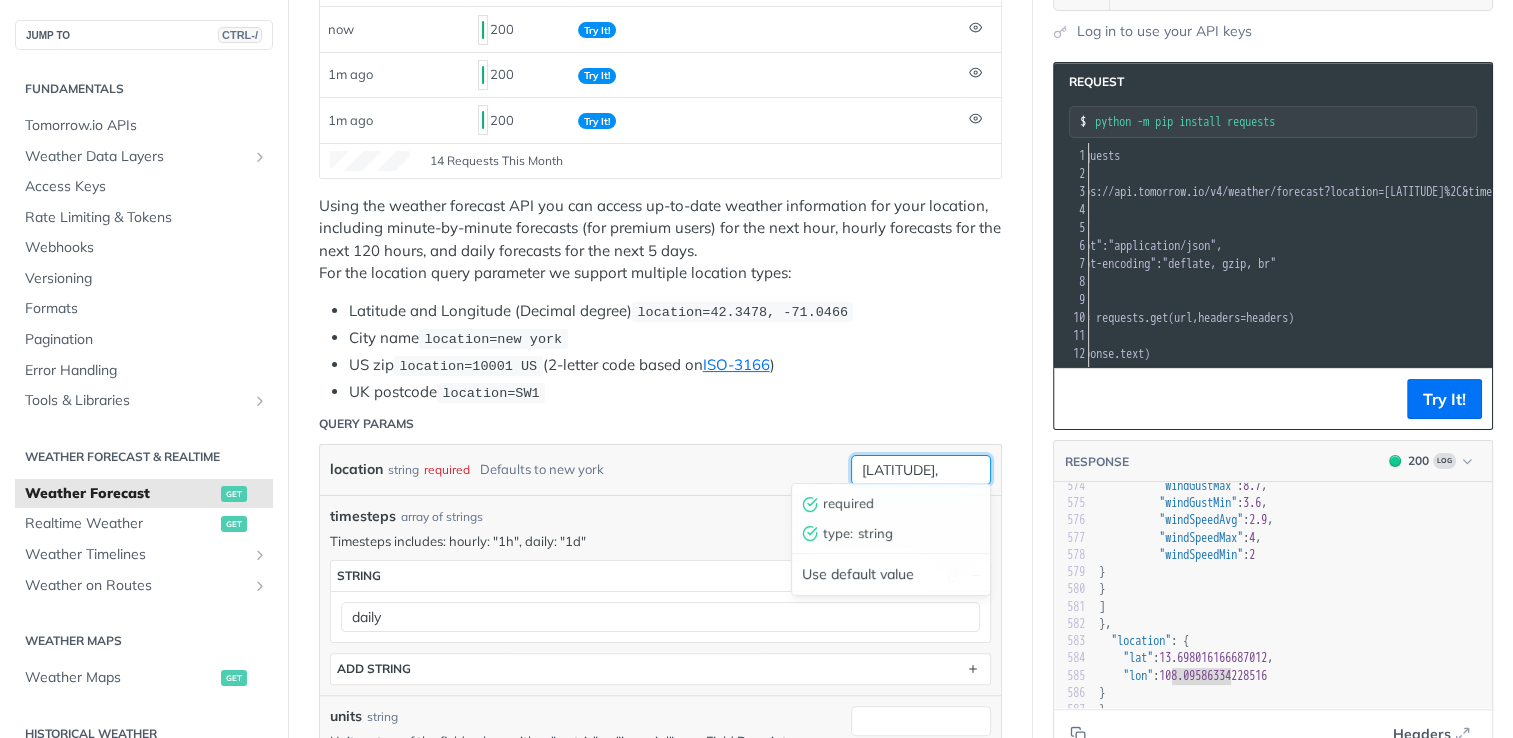 paste on "108.09586" 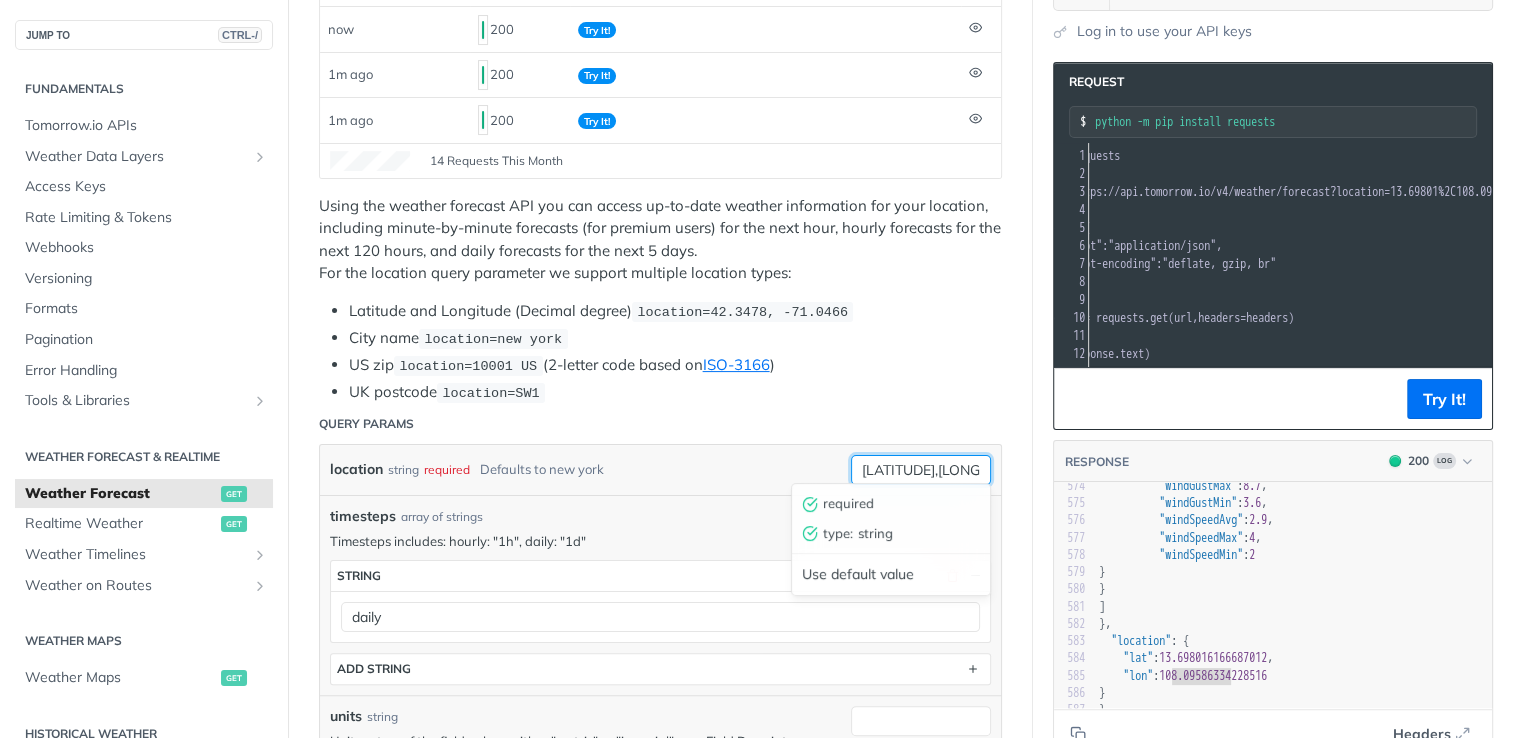 scroll, scrollTop: 0, scrollLeft: 16, axis: horizontal 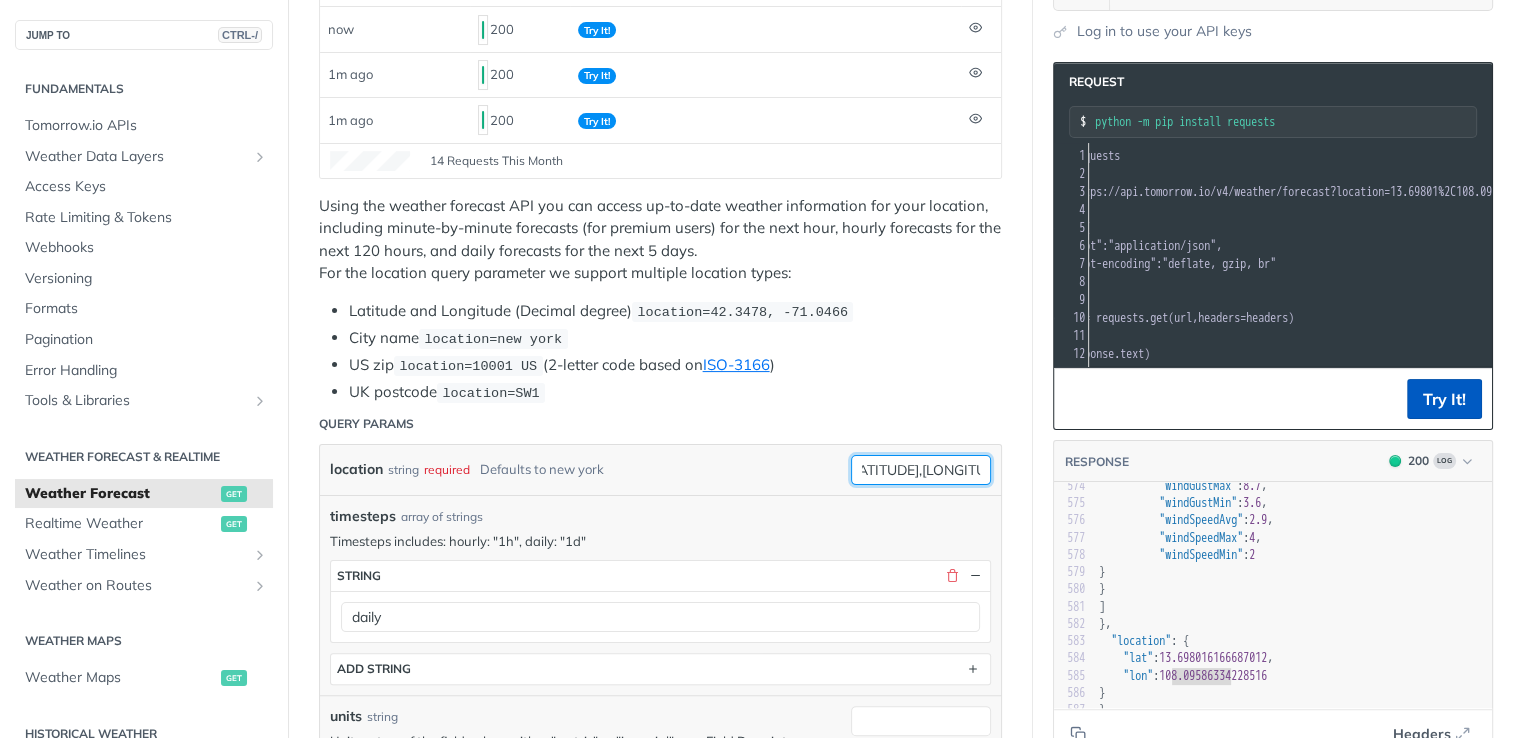 type on "13.69801,108.09586" 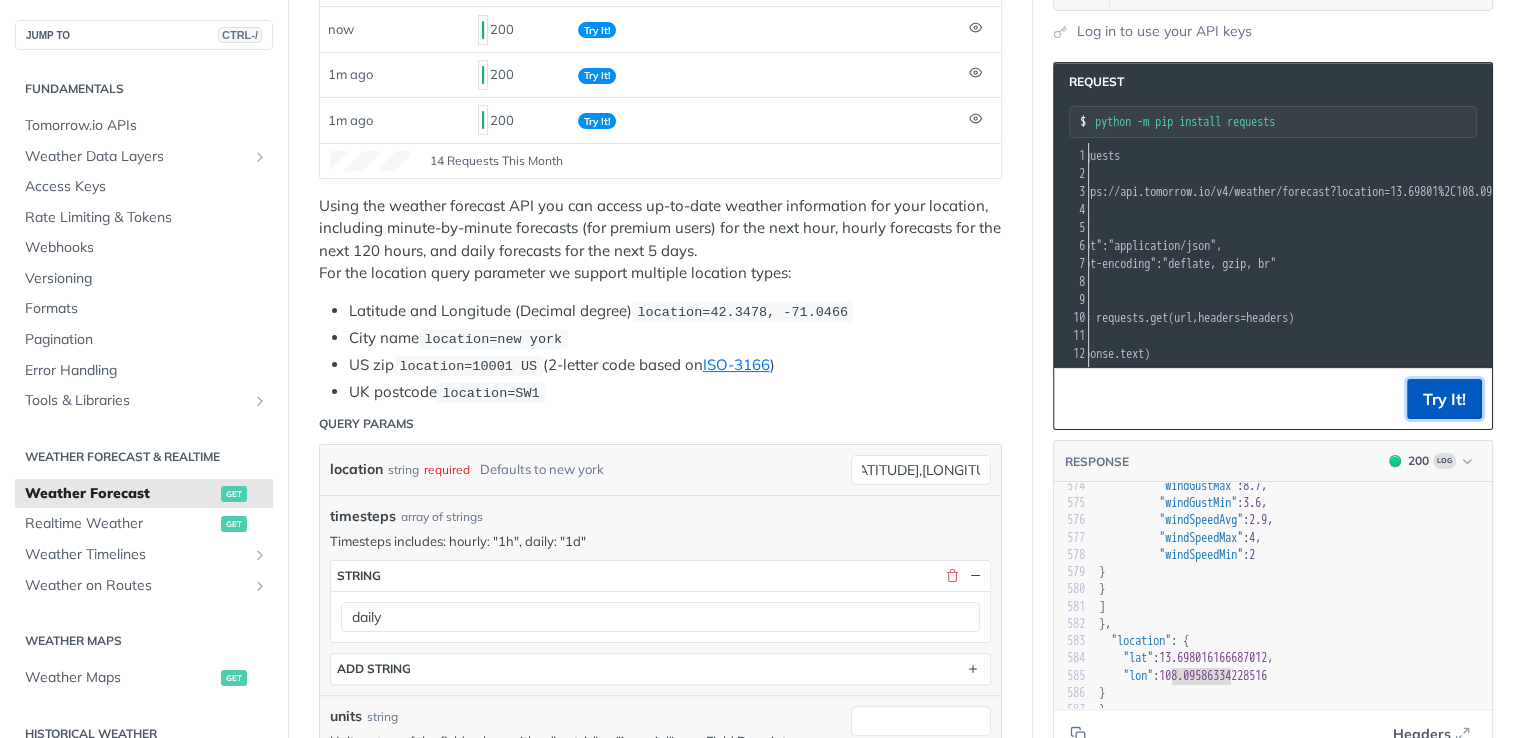 scroll, scrollTop: 0, scrollLeft: 0, axis: both 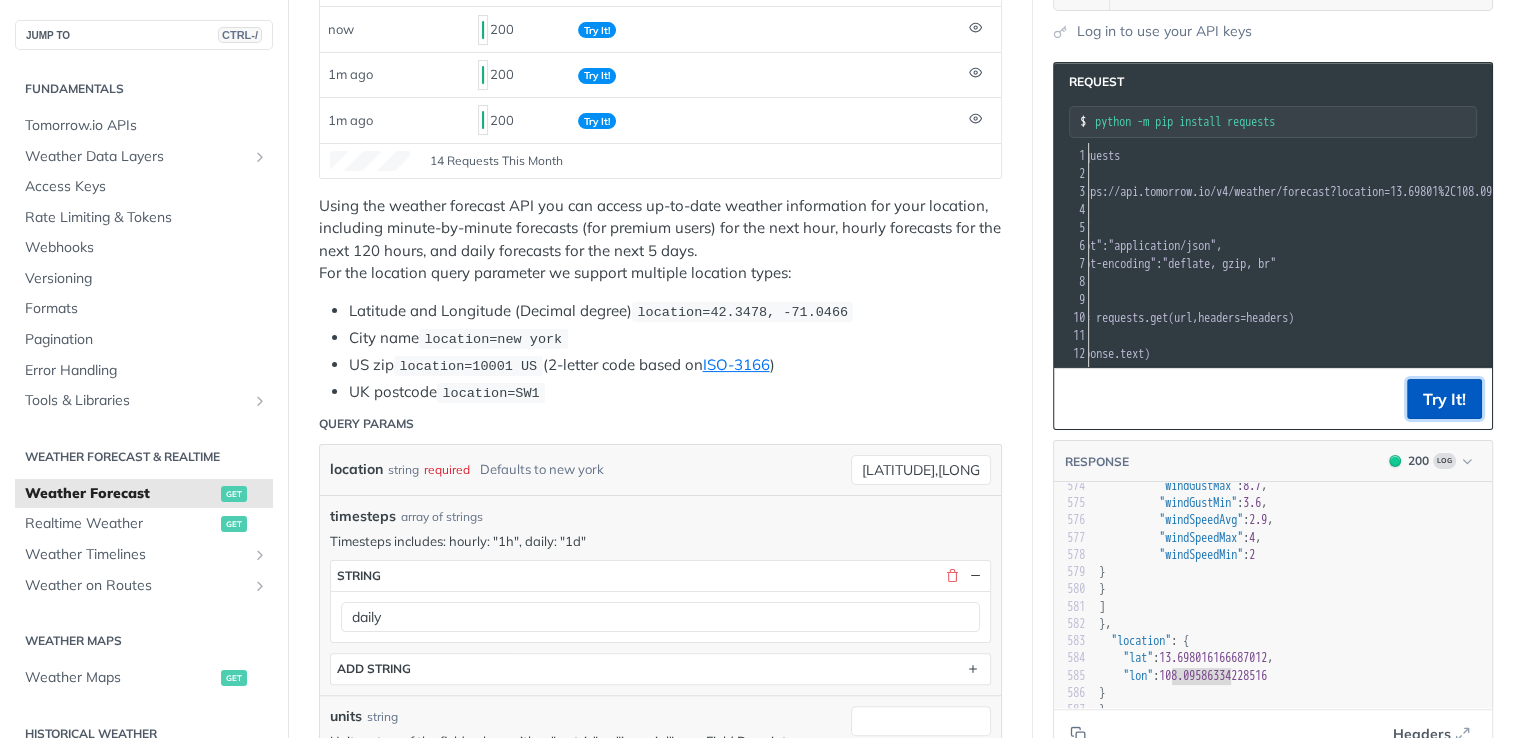 click on "Try It!" at bounding box center (1444, 399) 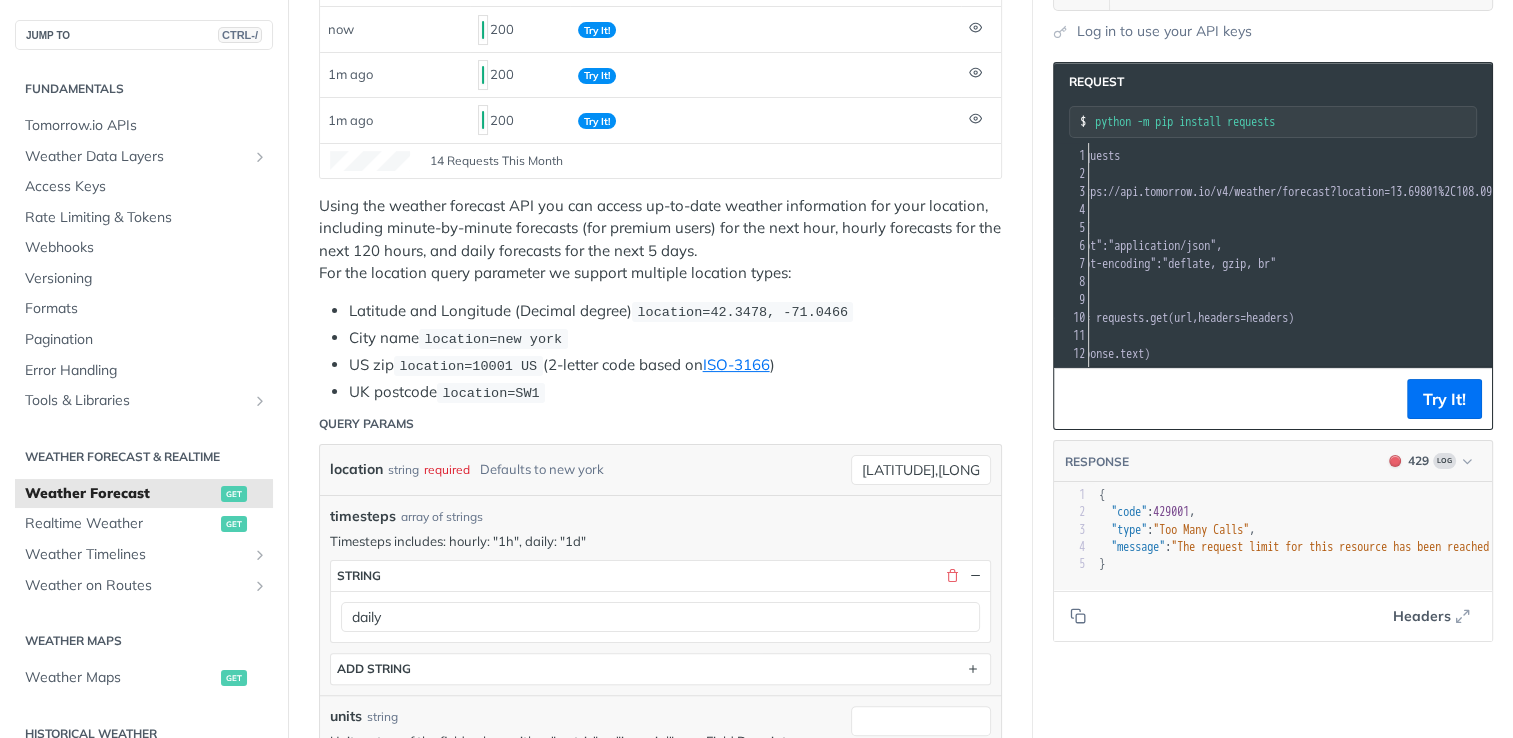 scroll, scrollTop: 0, scrollLeft: 0, axis: both 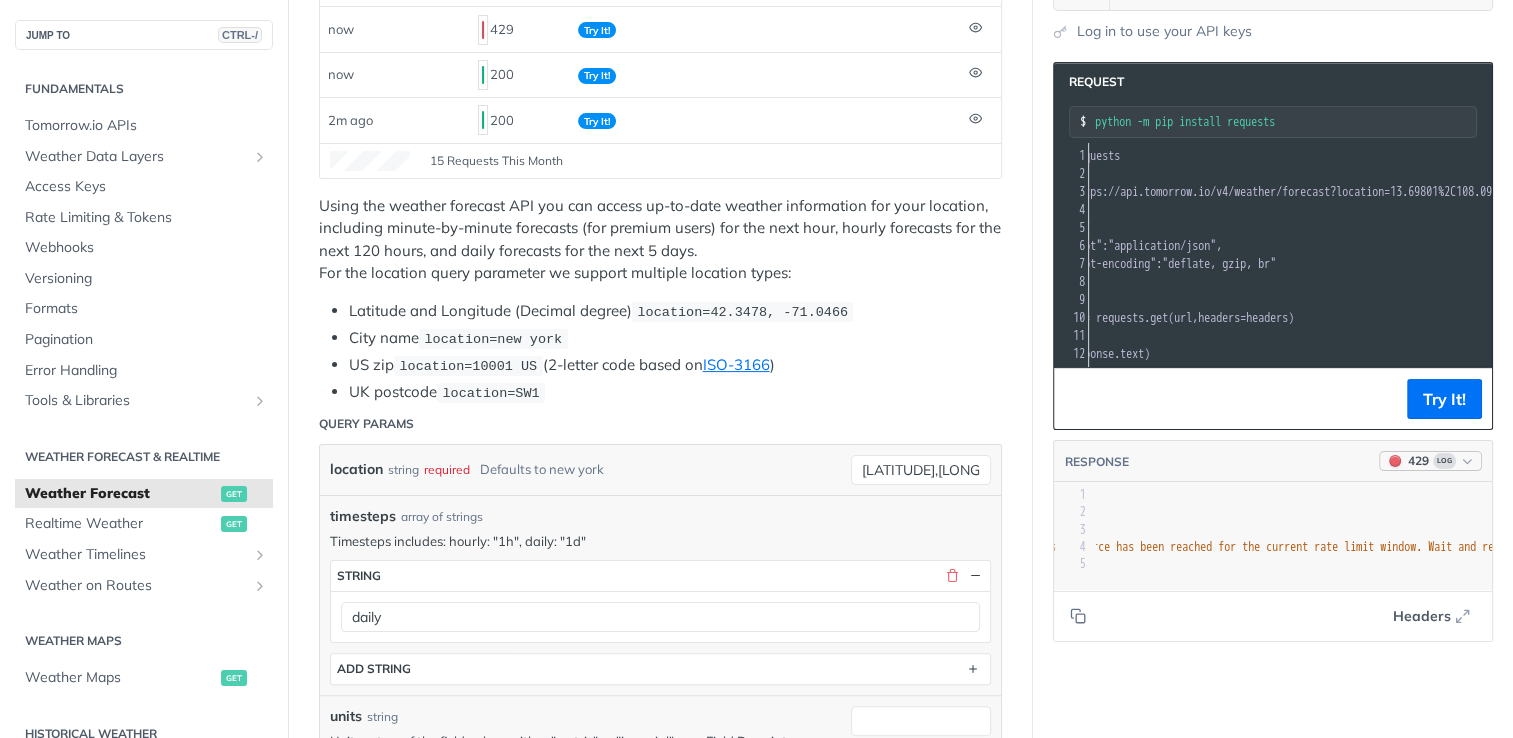 click at bounding box center [1395, 461] 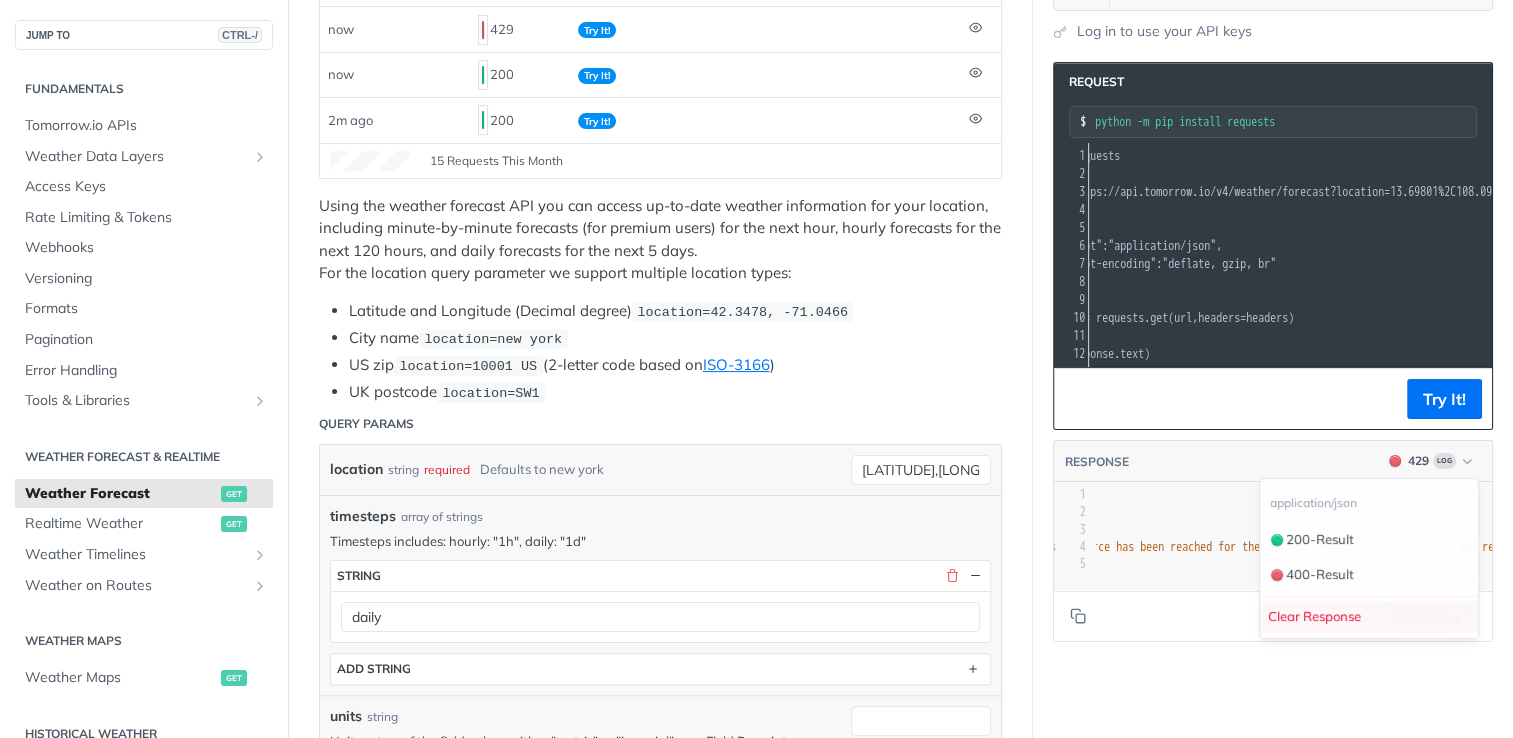 click on "Clear Response" at bounding box center (1369, 617) 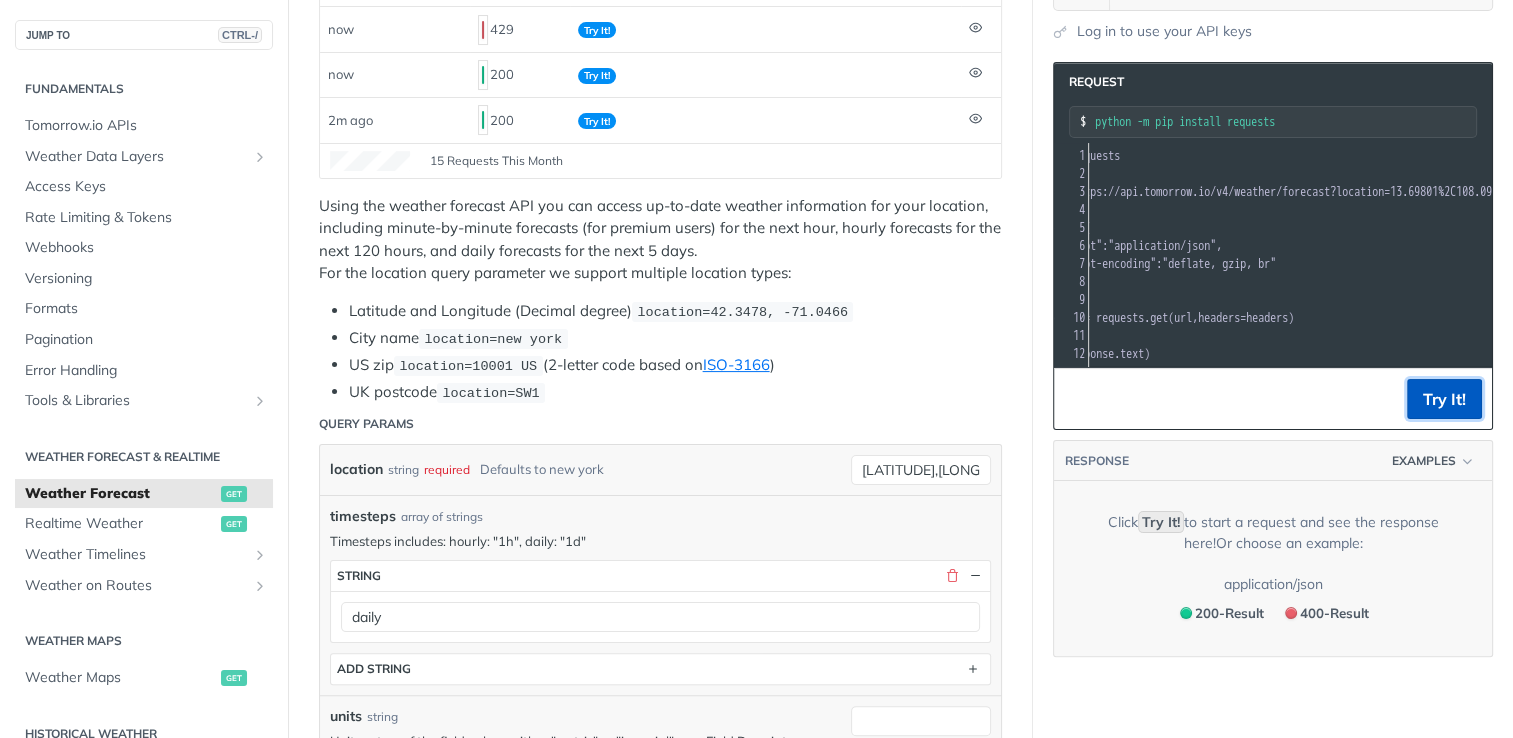 click on "Try It!" at bounding box center (1444, 399) 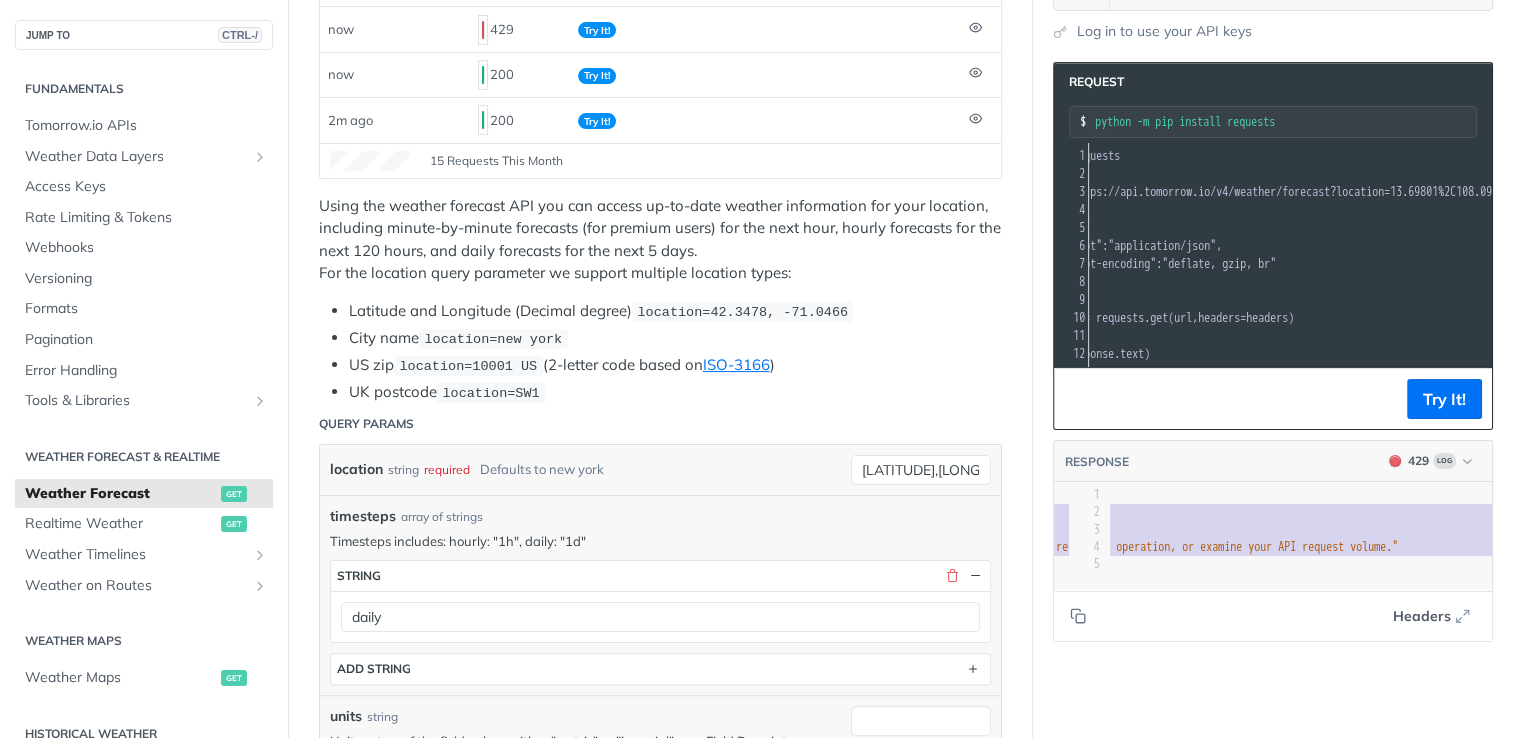 type on ""code": 429001,
"type": "Too Many Calls",
"message": "The request limit for this resource has been reached for the current rate limit window. Wait and retry the operation, or examine your API request volume."" 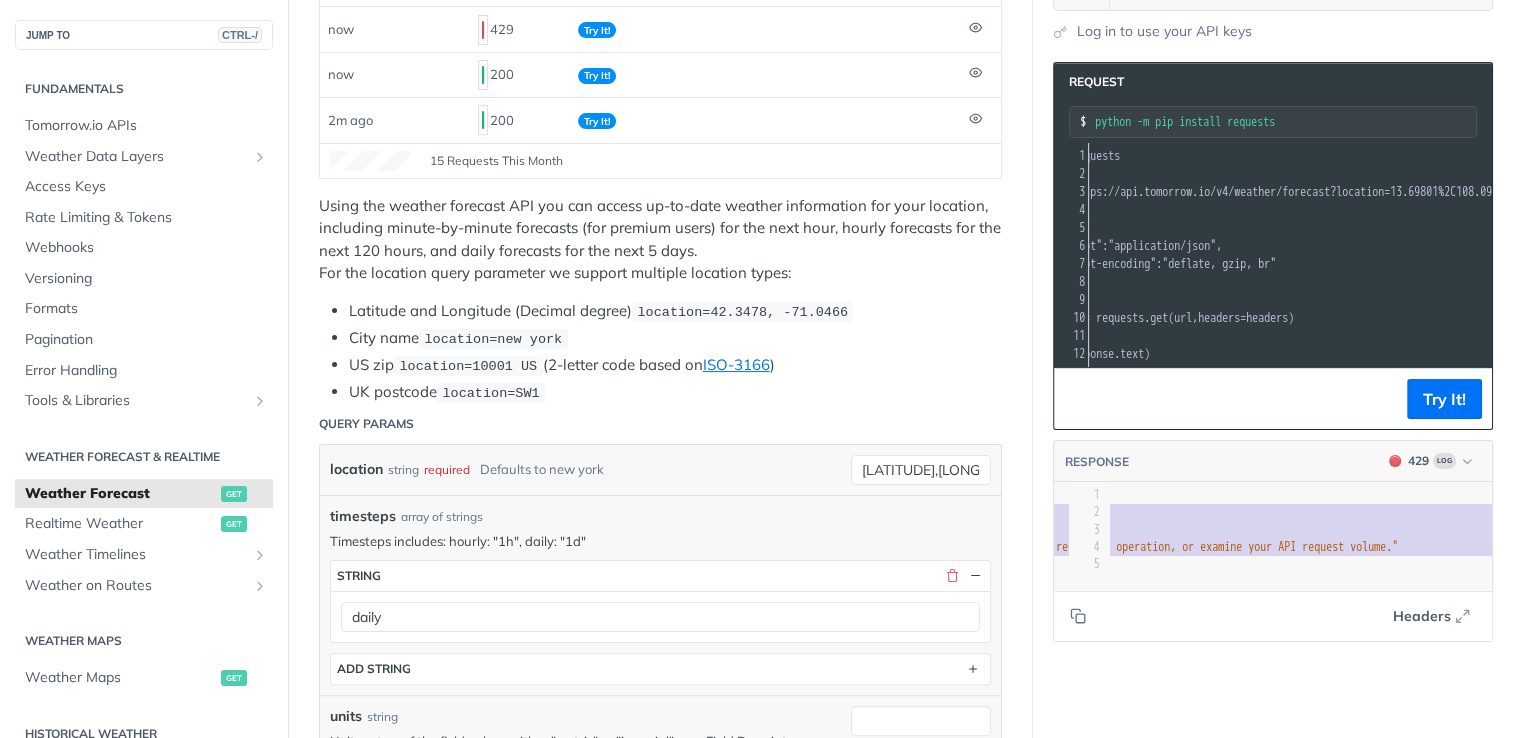 drag, startPoint x: 1111, startPoint y: 509, endPoint x: 1488, endPoint y: 547, distance: 378.91028 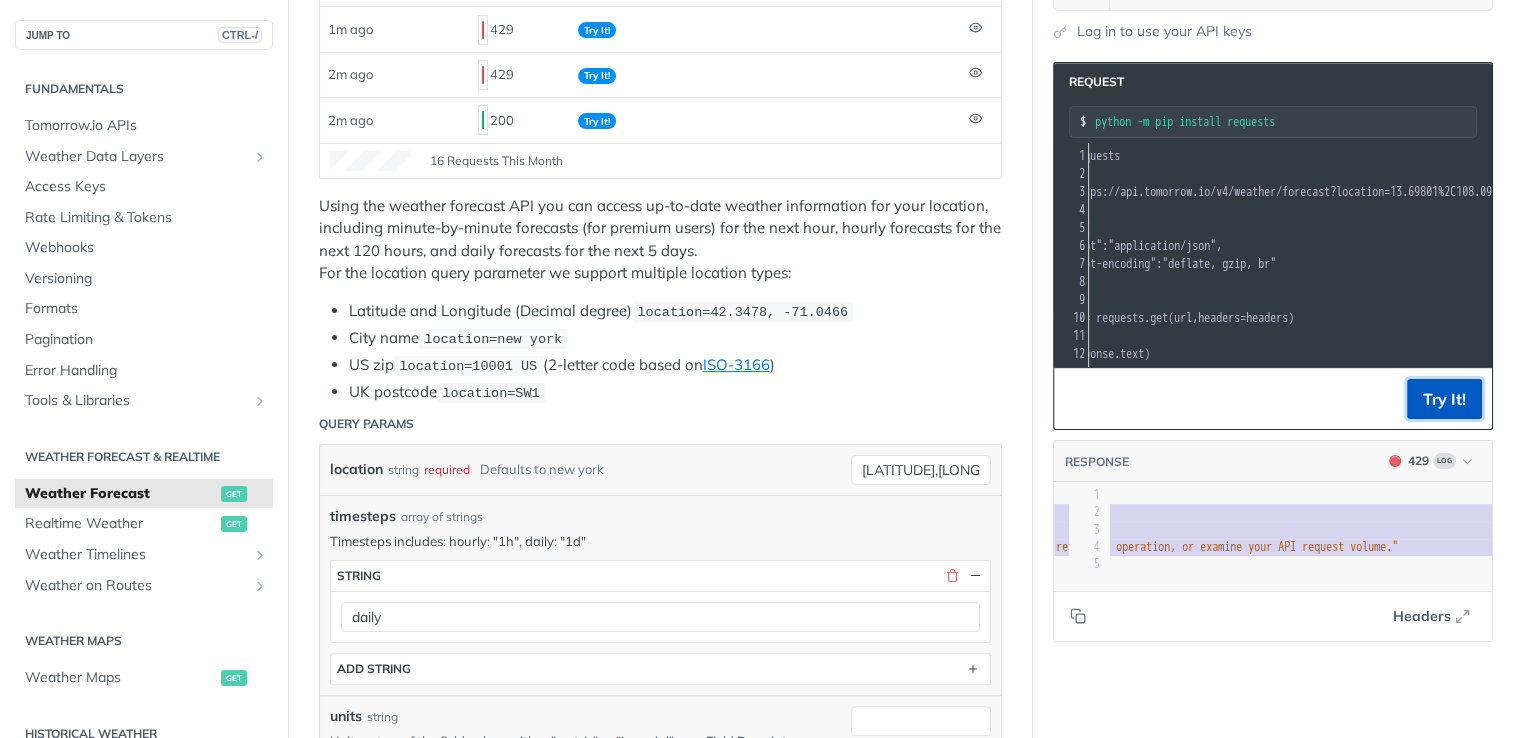 click on "Try It!" at bounding box center (1444, 399) 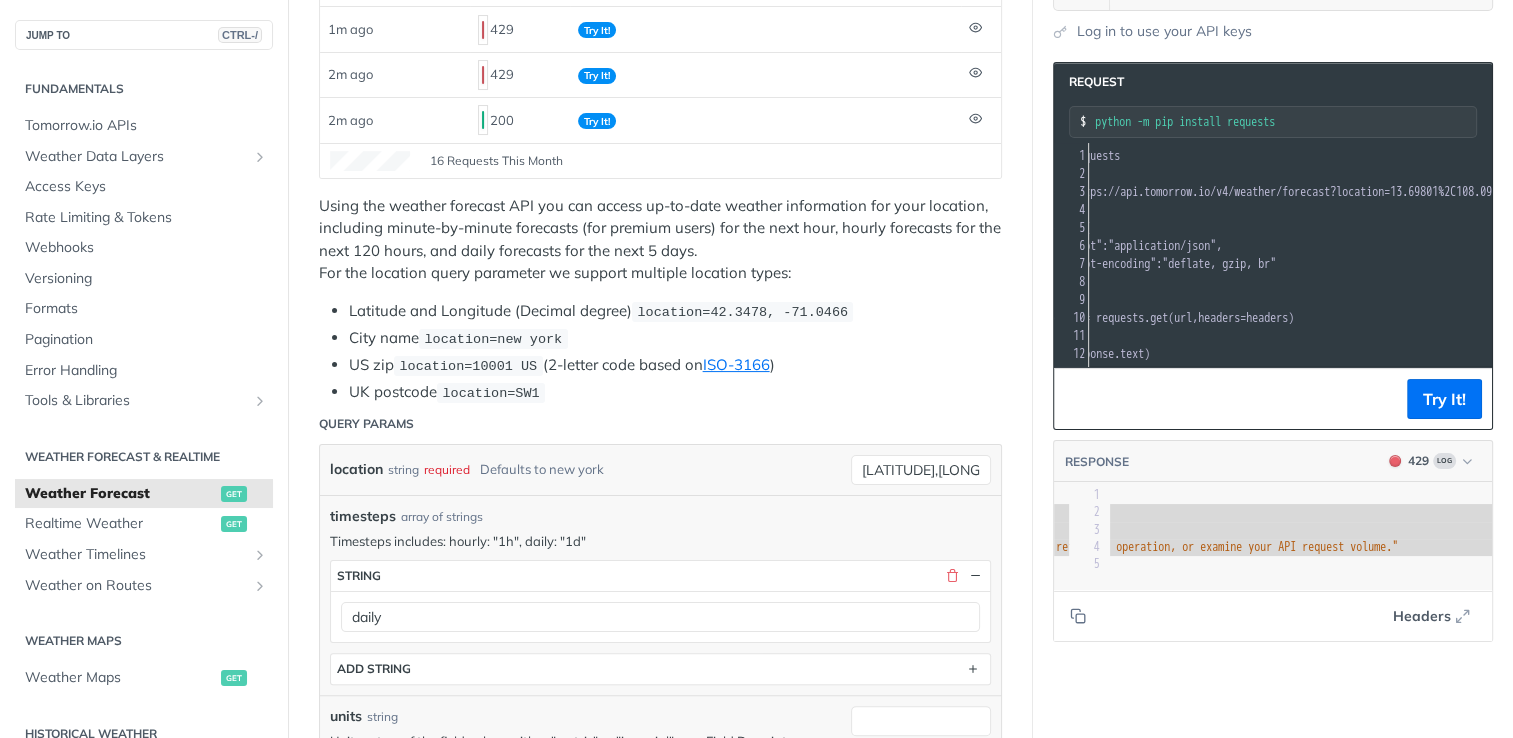scroll, scrollTop: 0, scrollLeft: 498, axis: horizontal 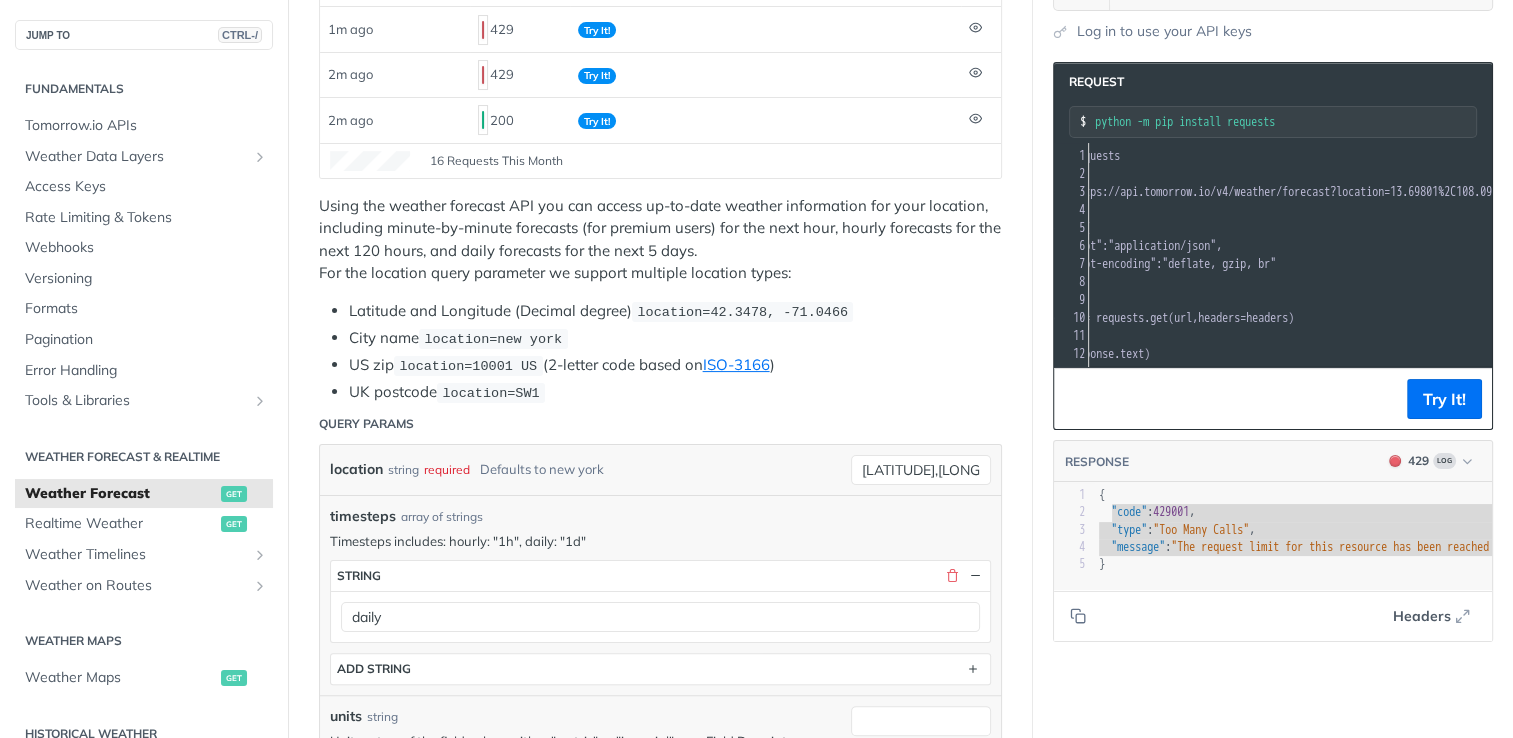 click on "UK postcode  location=SW1" at bounding box center [675, 392] 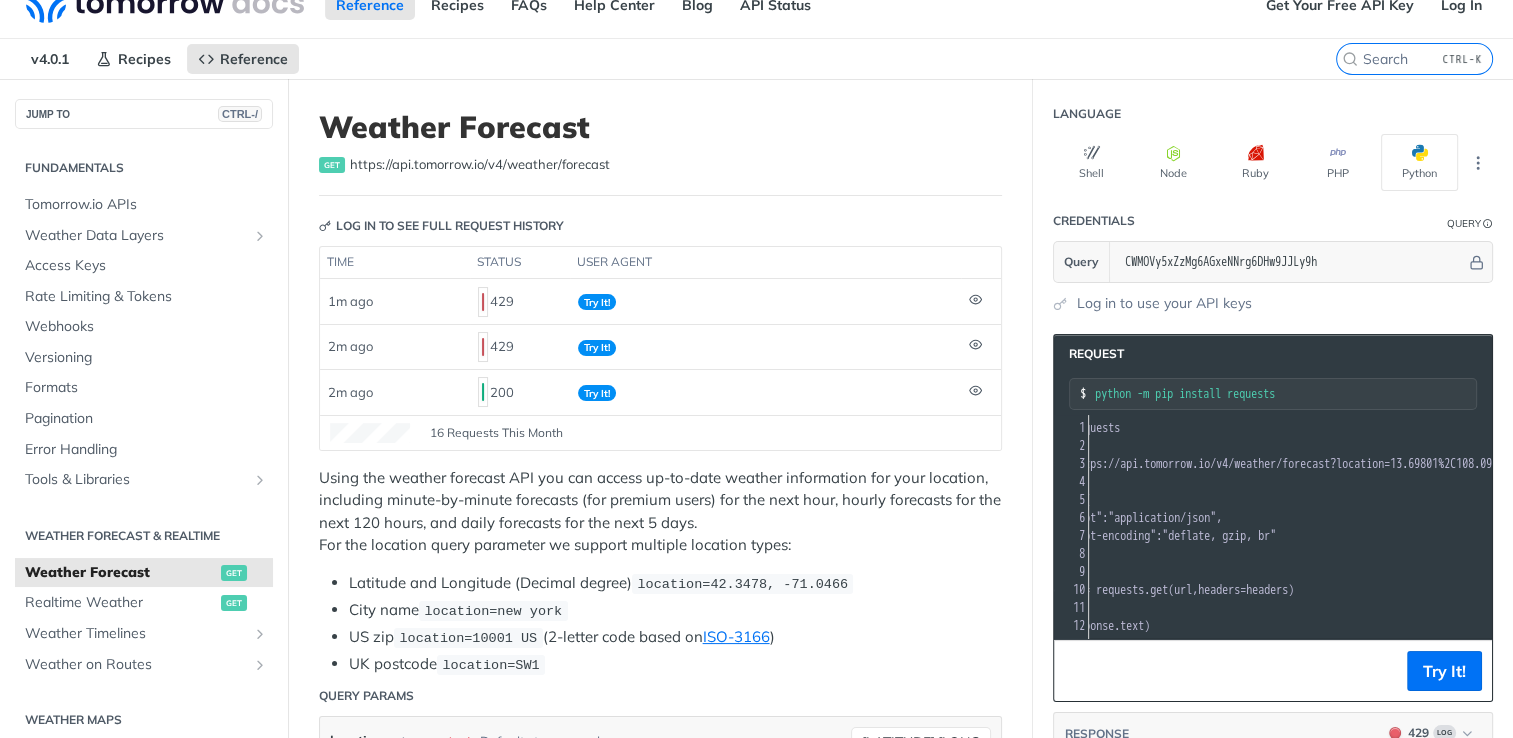 scroll, scrollTop: 0, scrollLeft: 0, axis: both 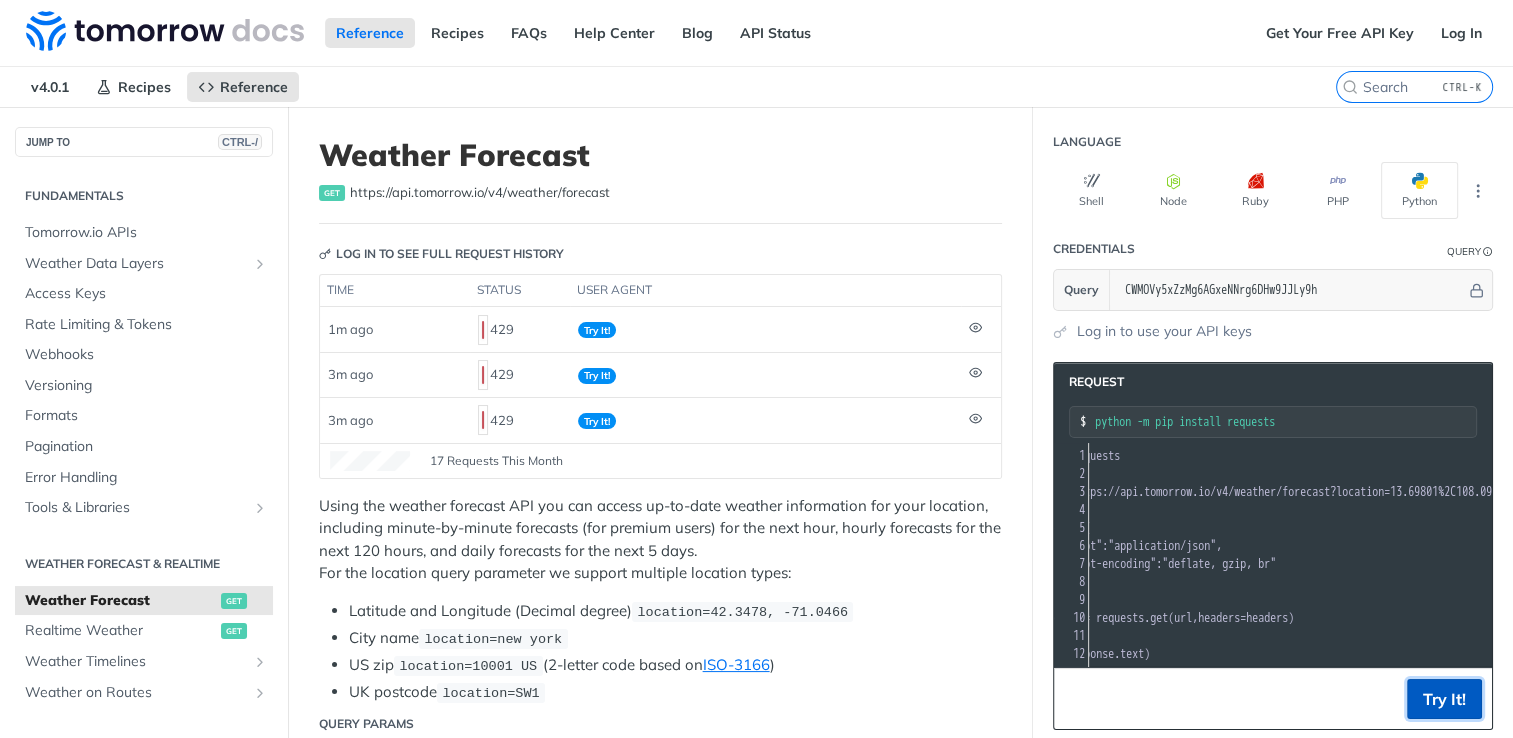 click on "Try It!" at bounding box center [1444, 699] 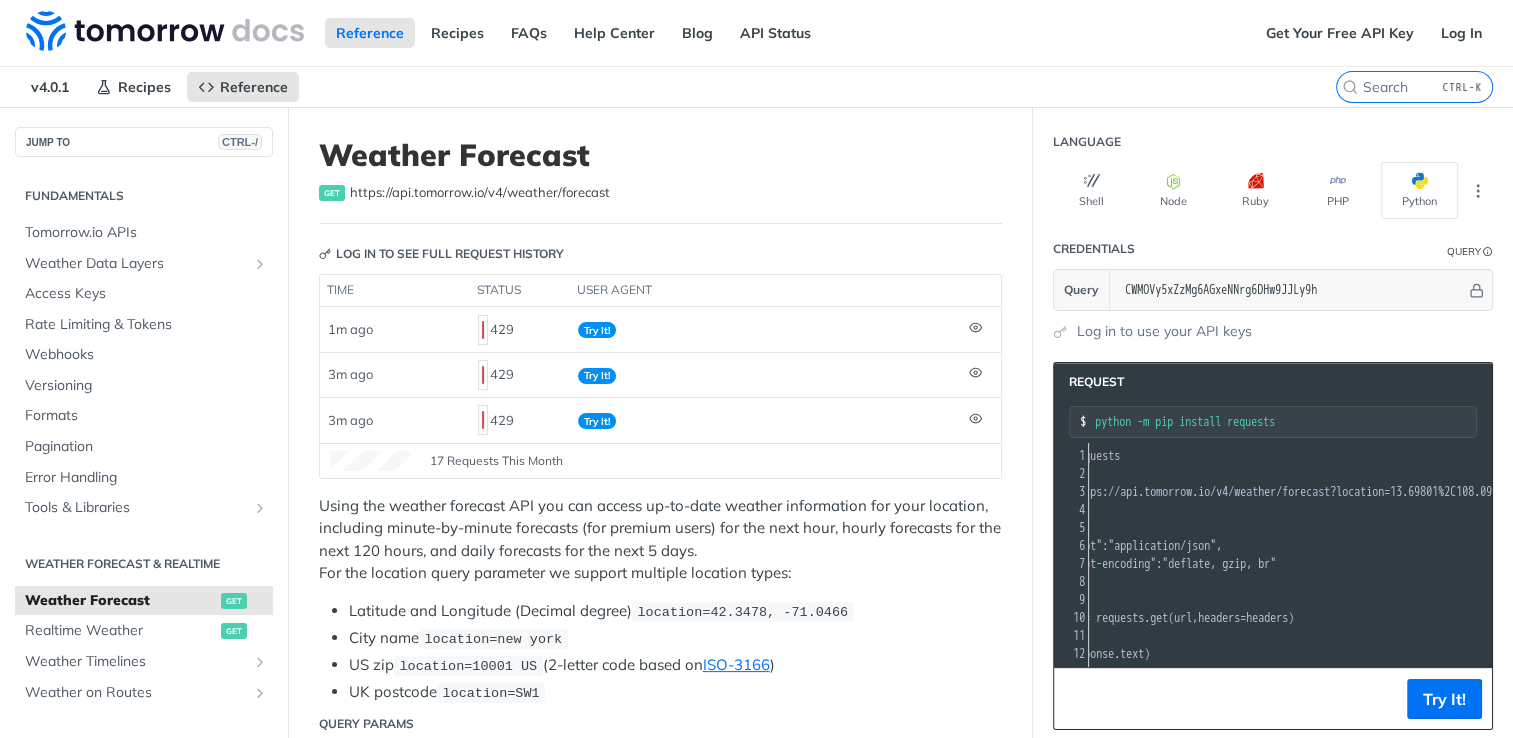 scroll, scrollTop: 5, scrollLeft: 63, axis: both 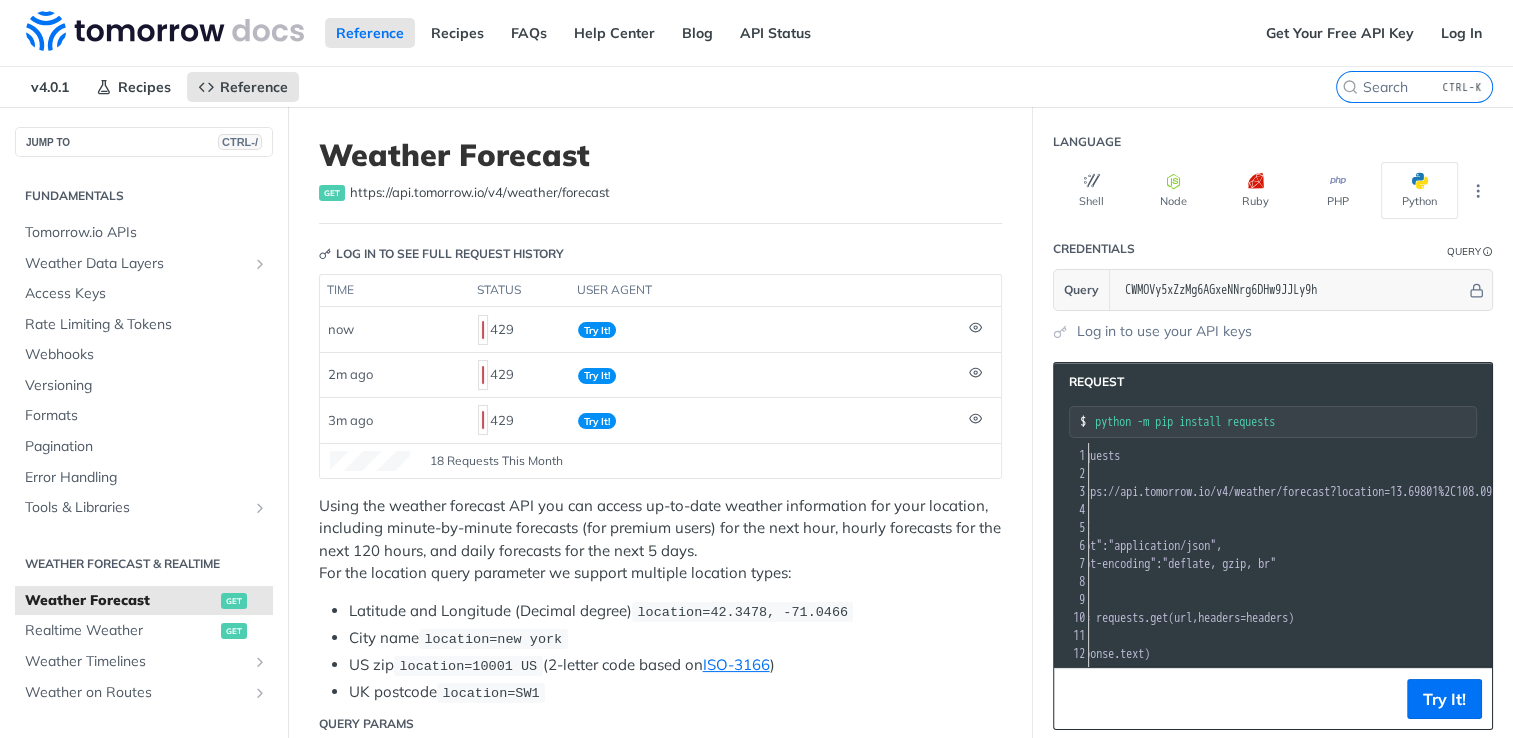 click on "18 Requests This Month" at bounding box center (496, 461) 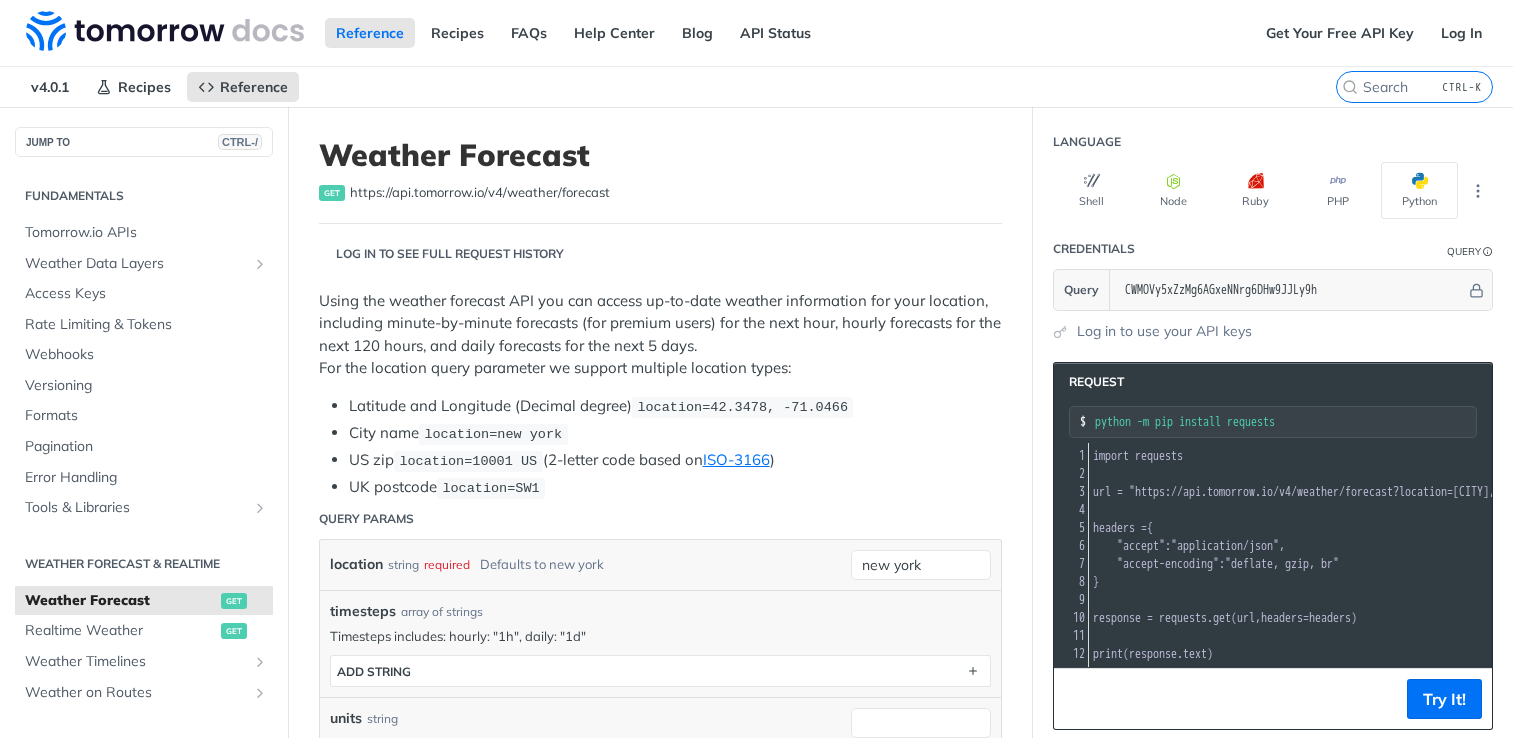 scroll, scrollTop: 0, scrollLeft: 0, axis: both 